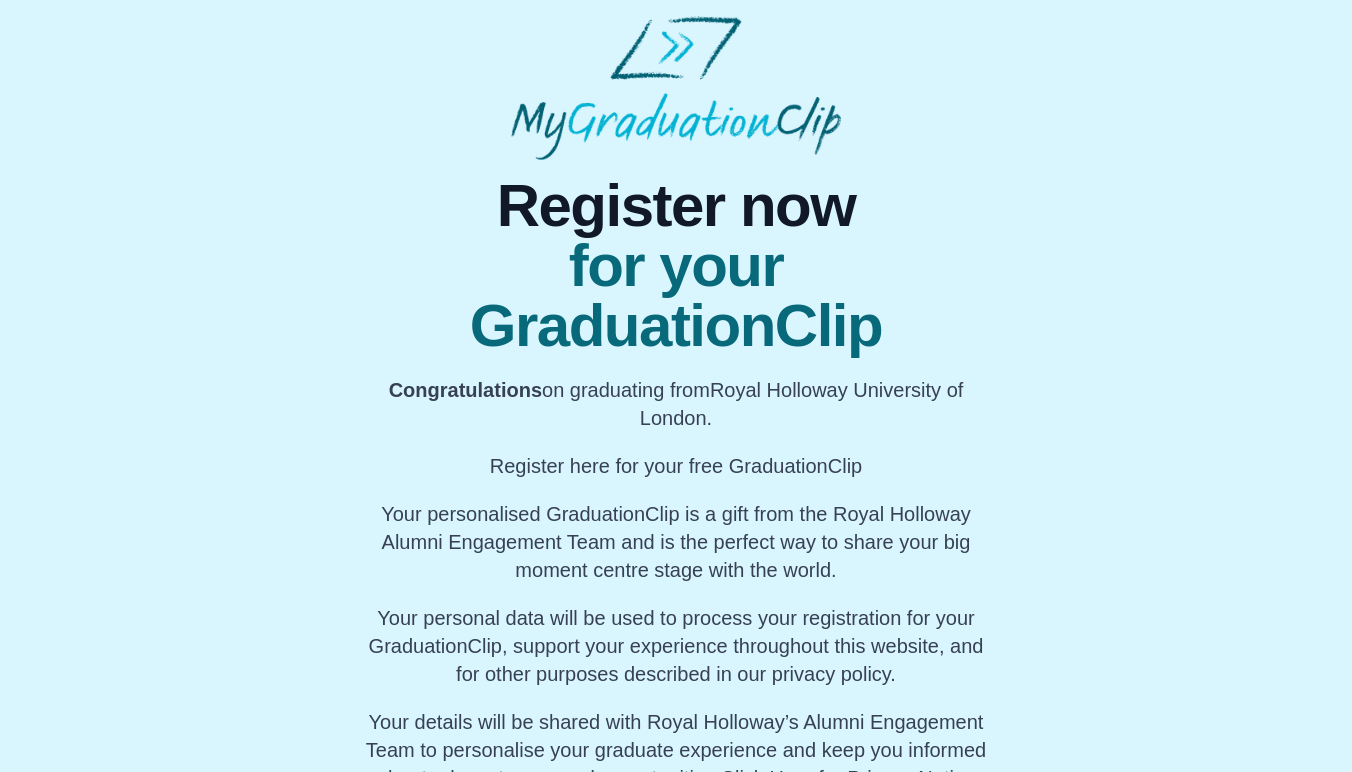 scroll, scrollTop: 85, scrollLeft: 0, axis: vertical 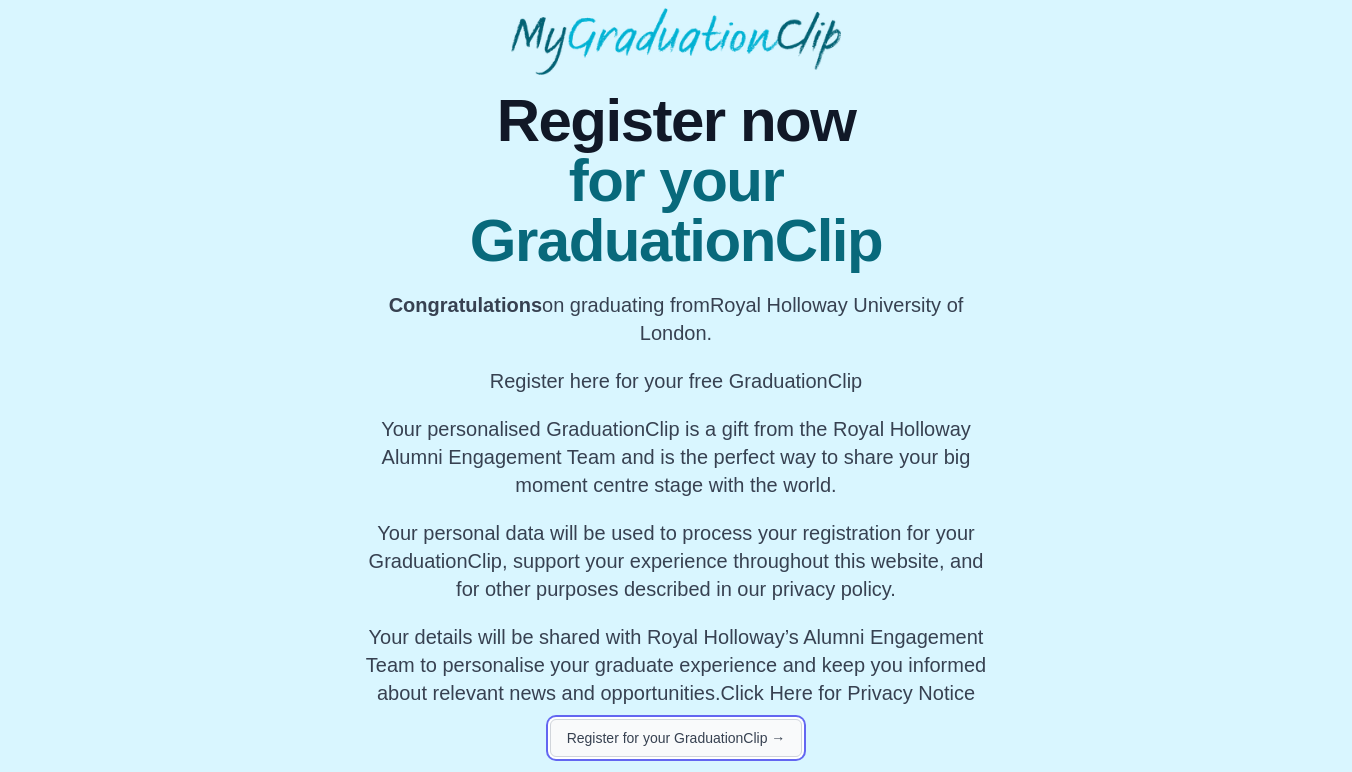 click on "Register for your GraduationClip →" at bounding box center (676, 738) 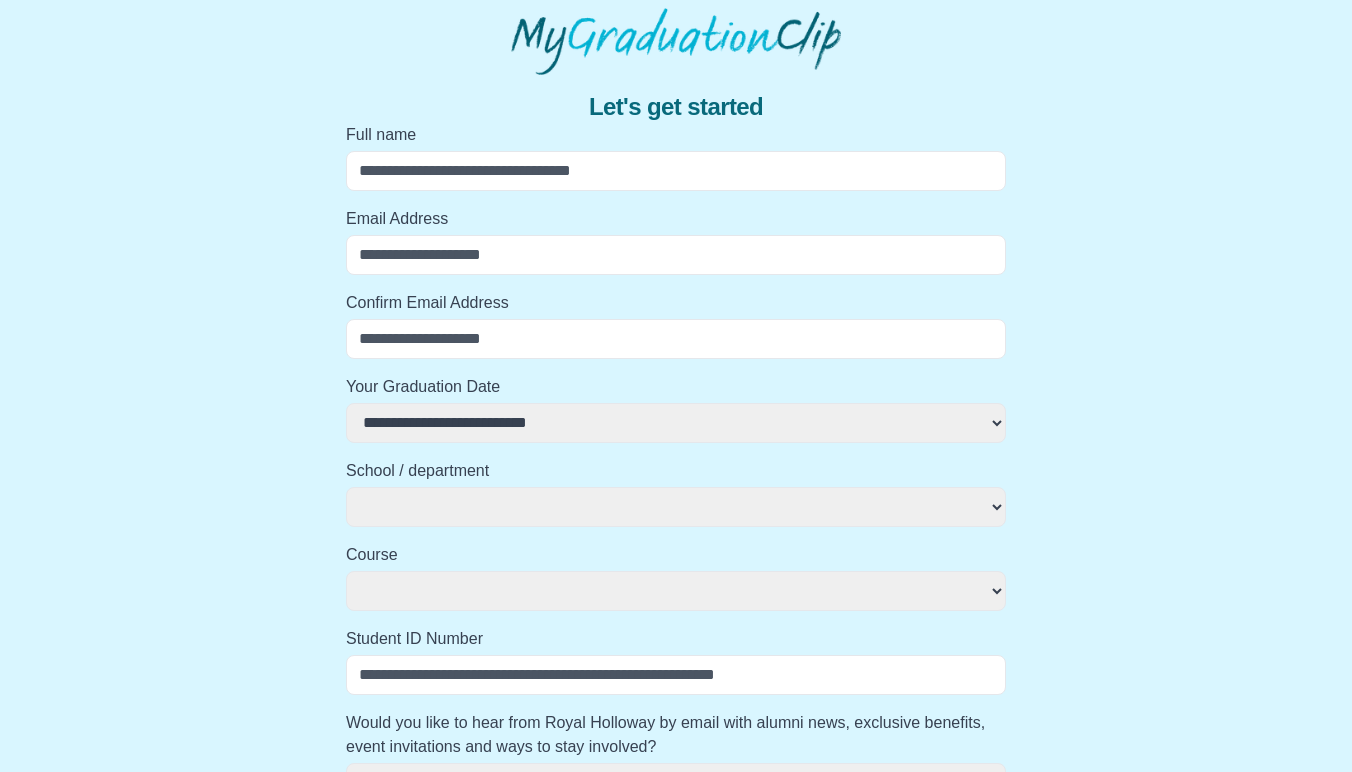 click on "Full name" at bounding box center (676, 171) 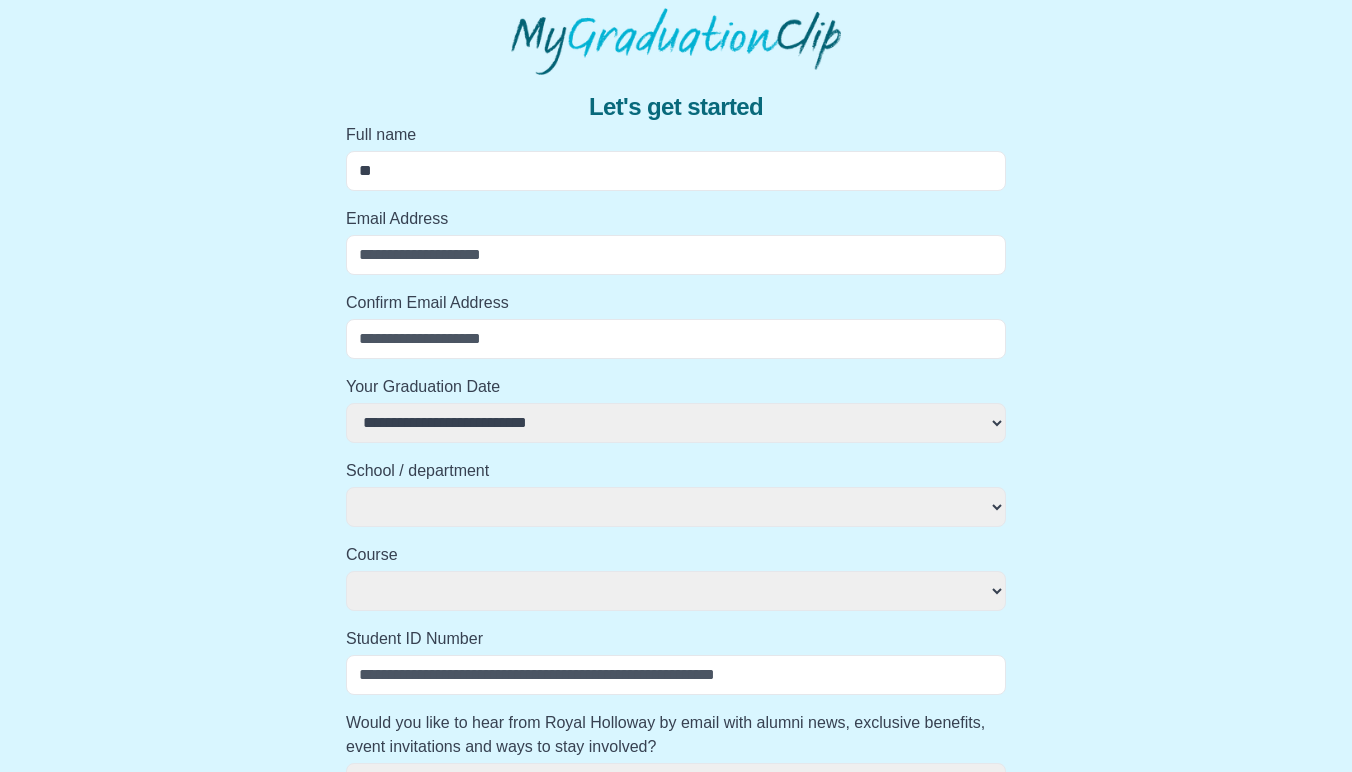 type on "***" 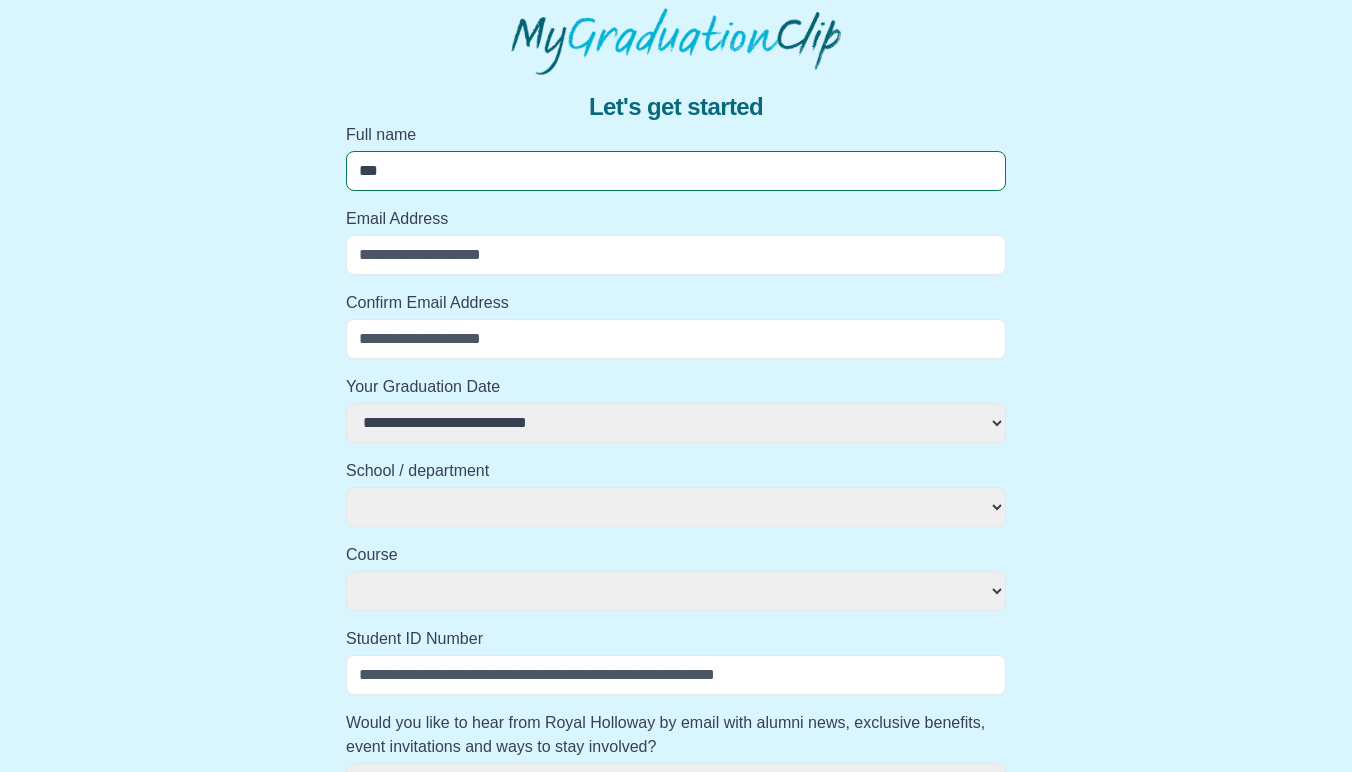 select 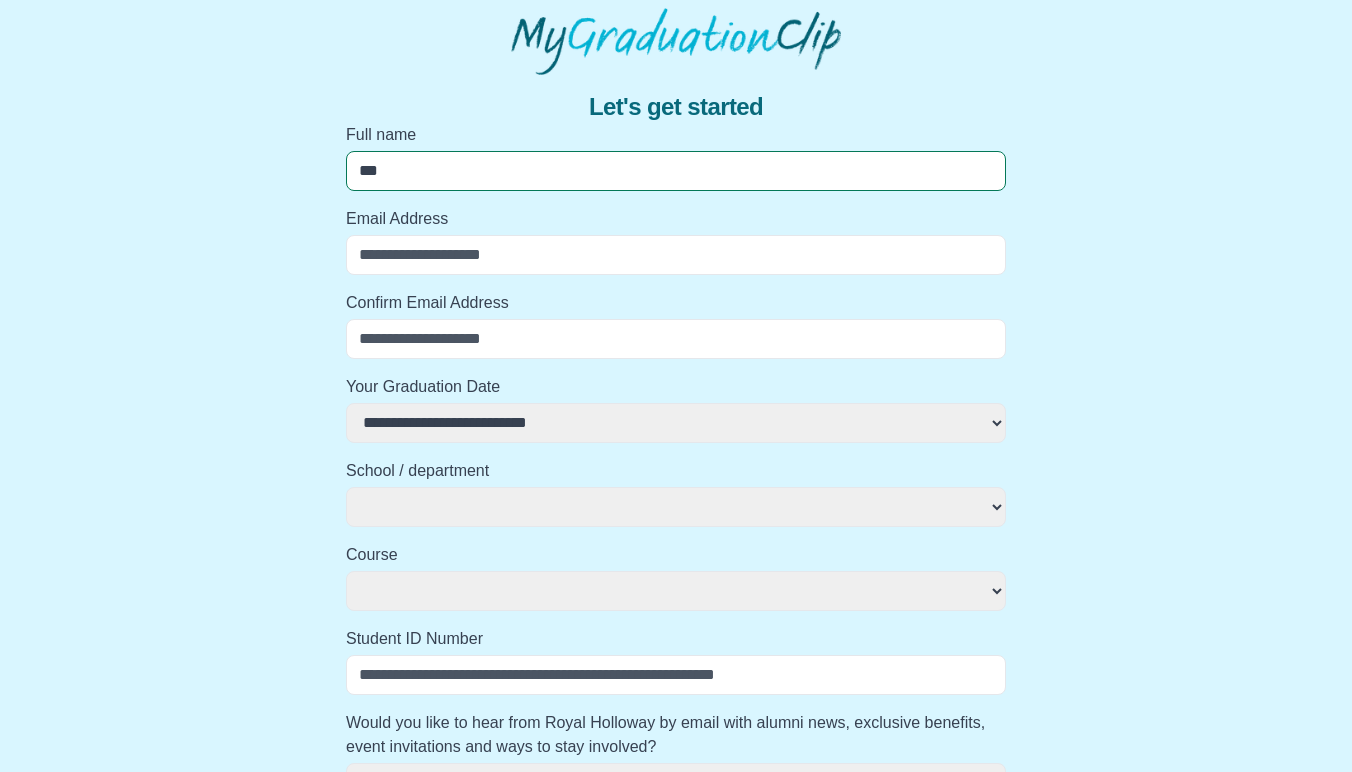 type on "****" 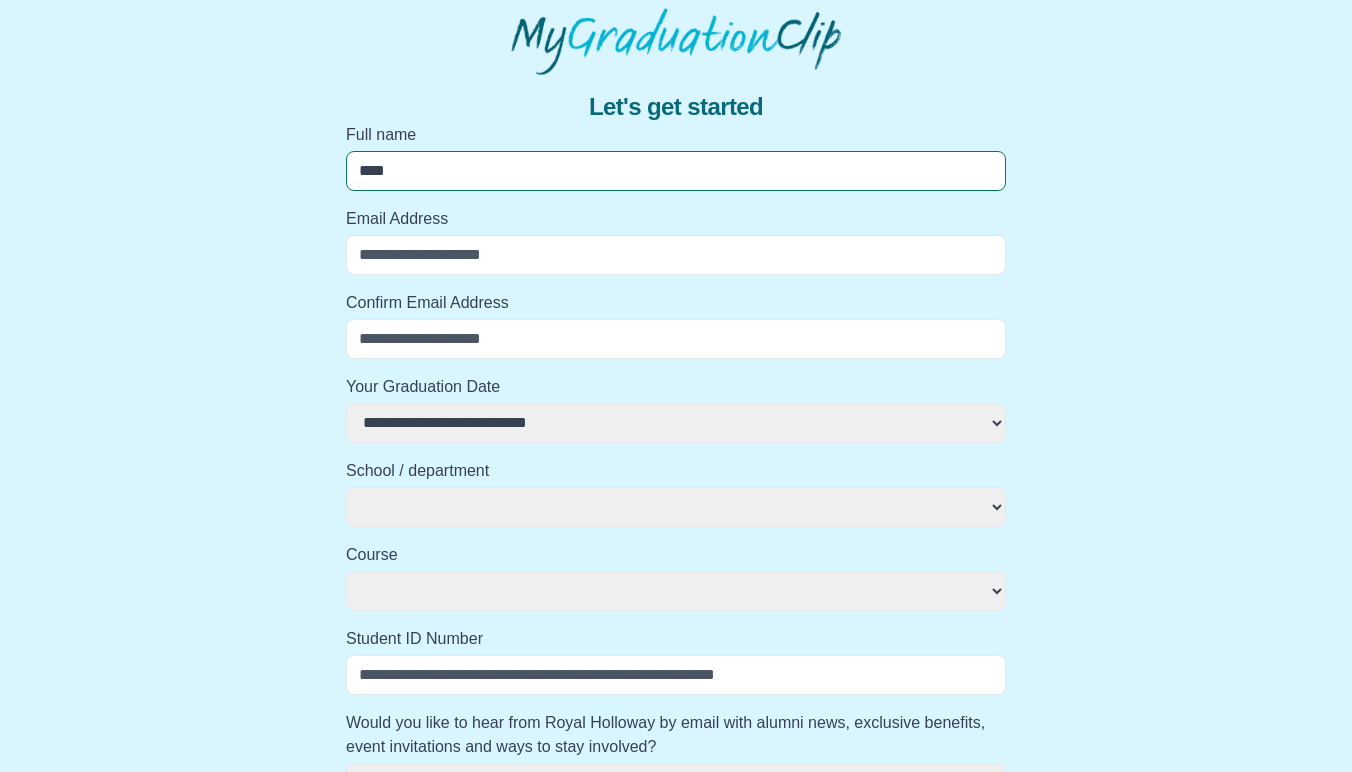 select 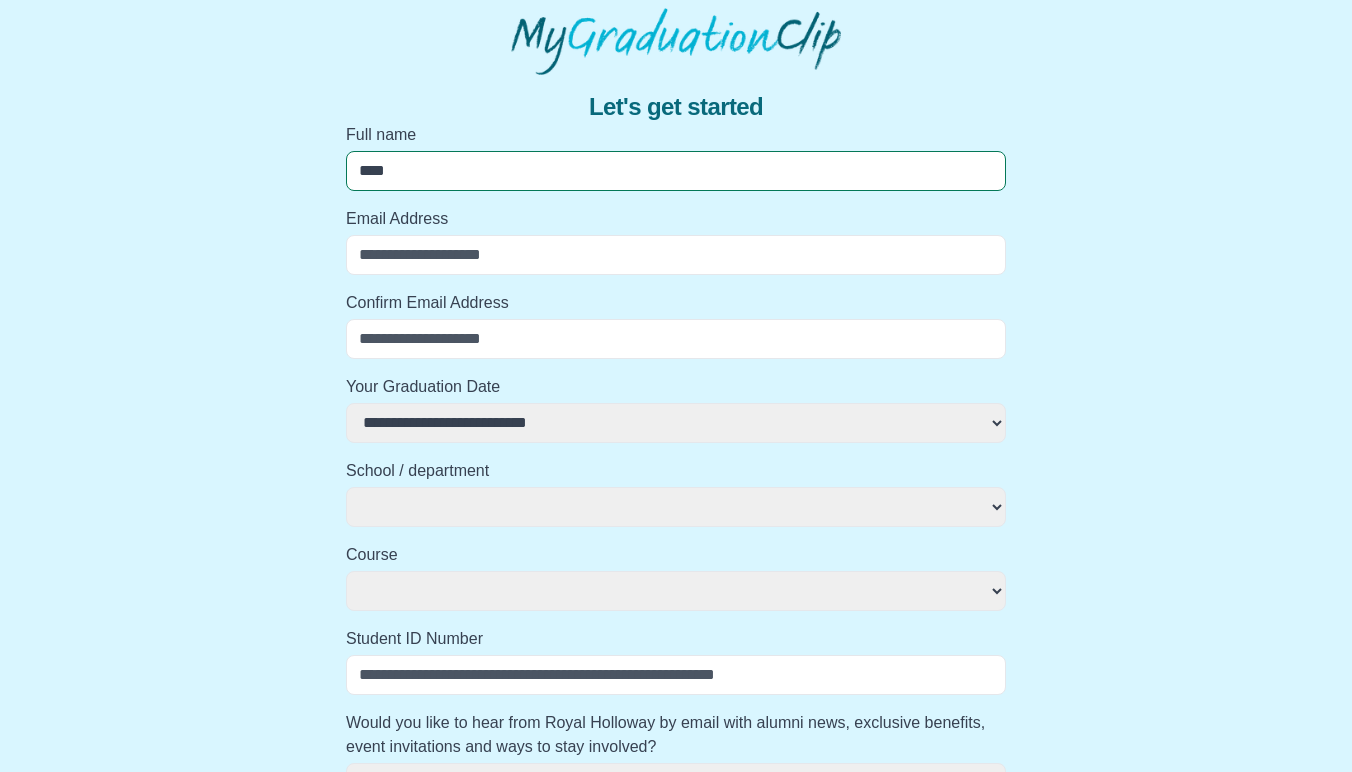 type on "*****" 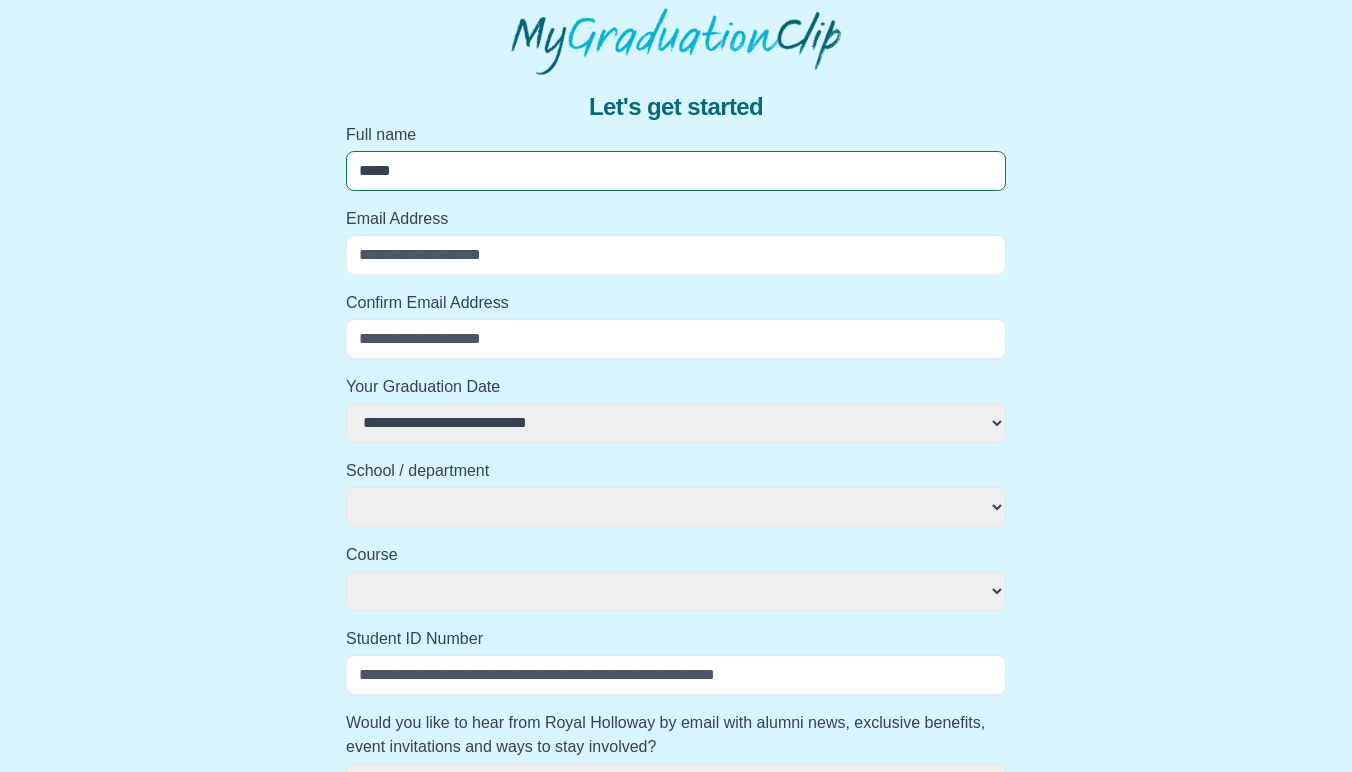 select 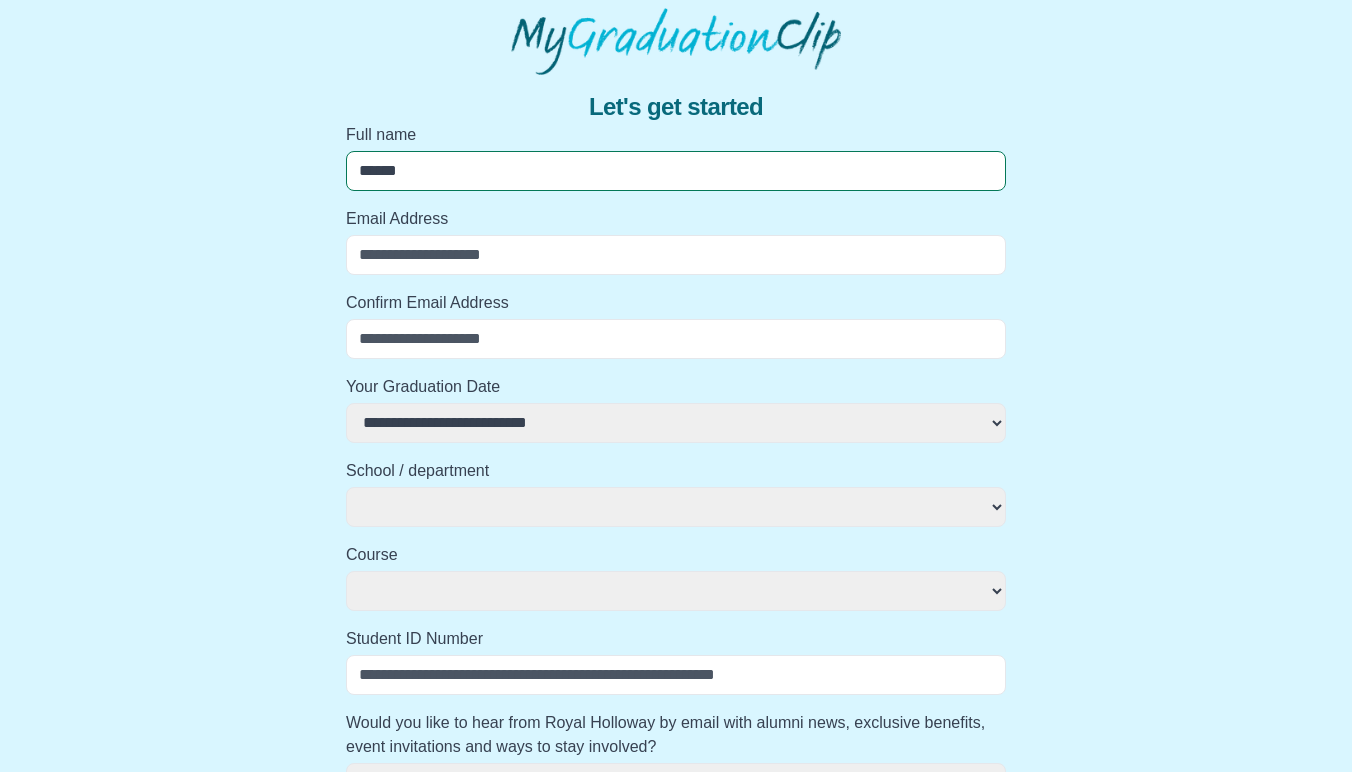 select 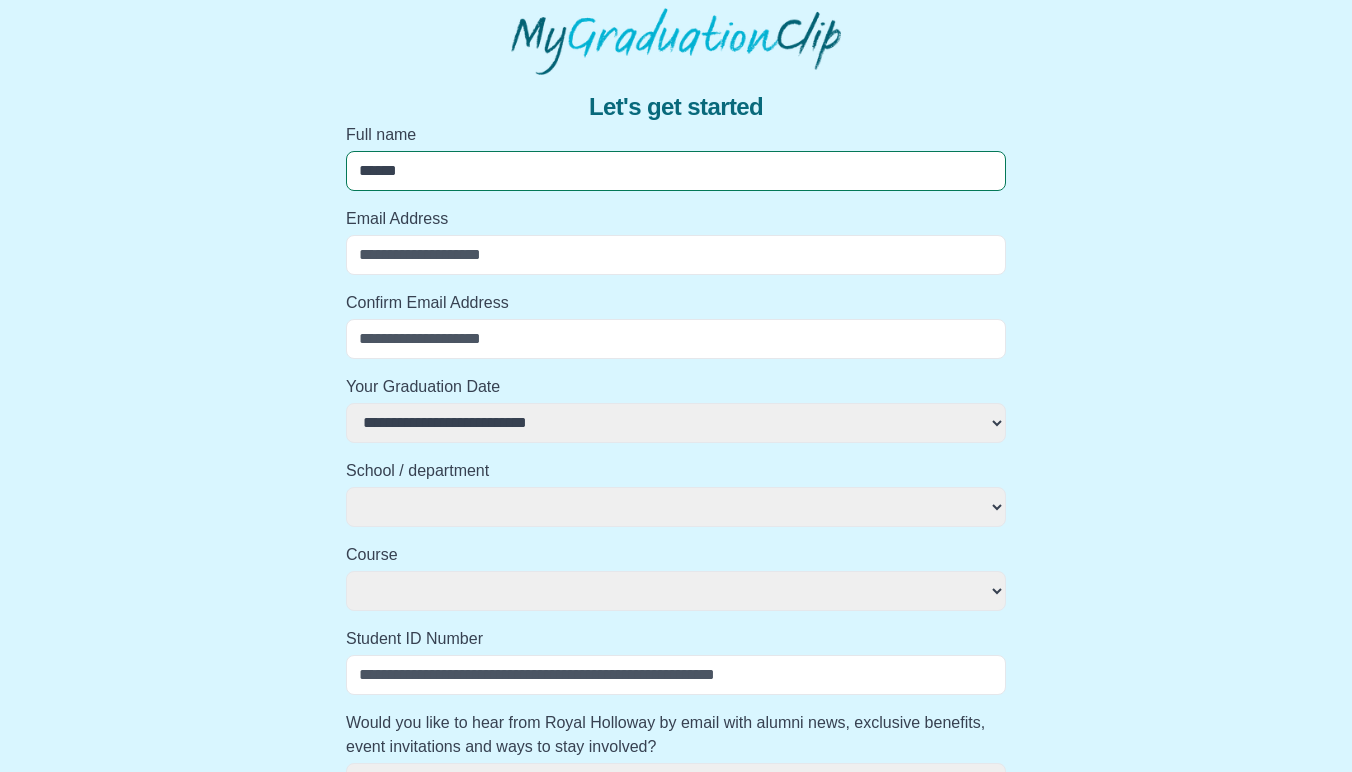 type on "*******" 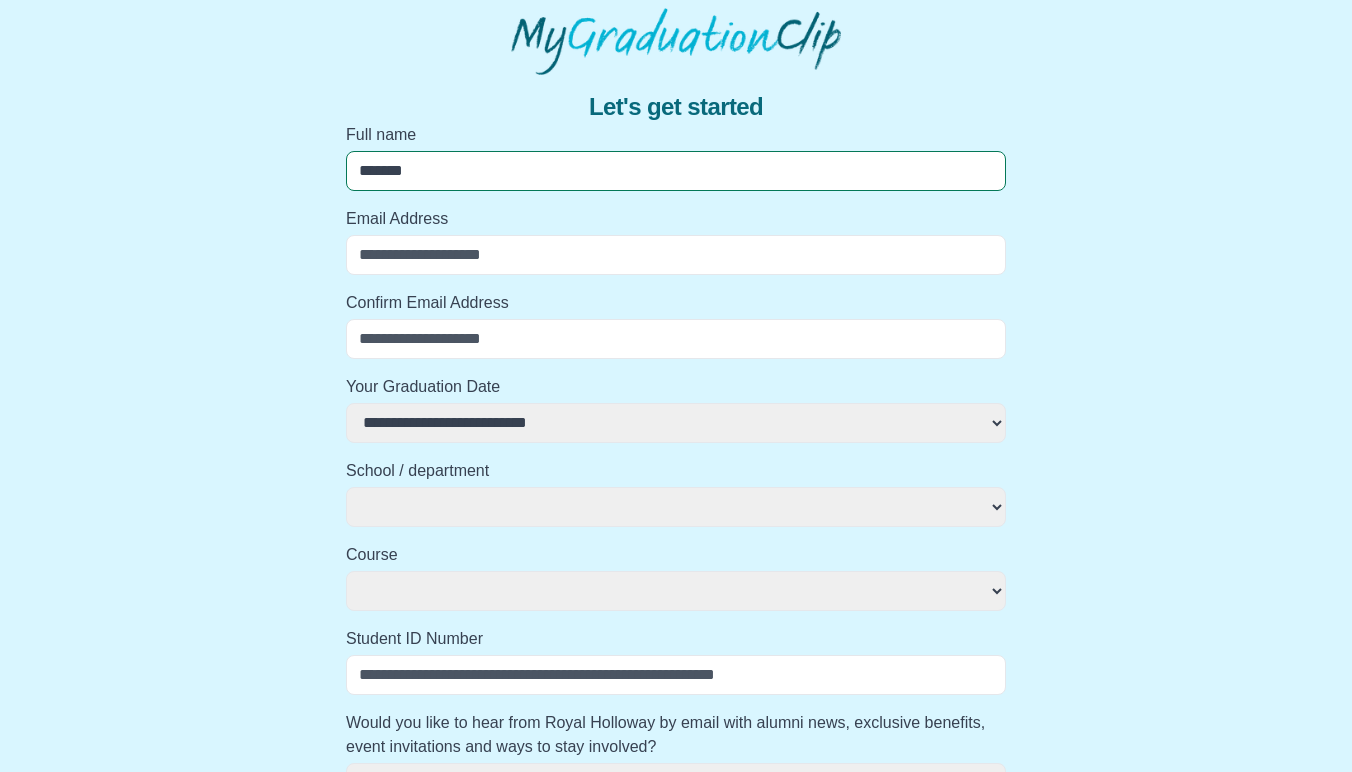 select 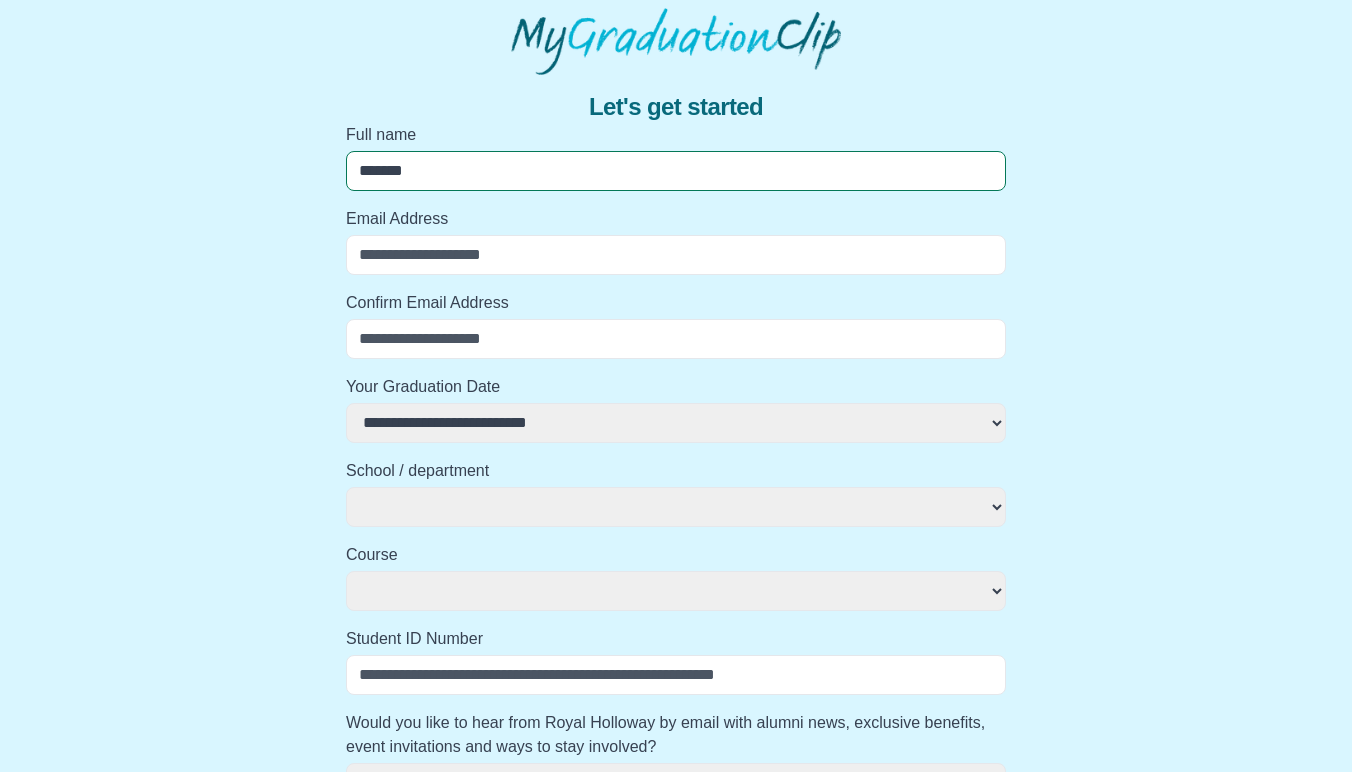 select 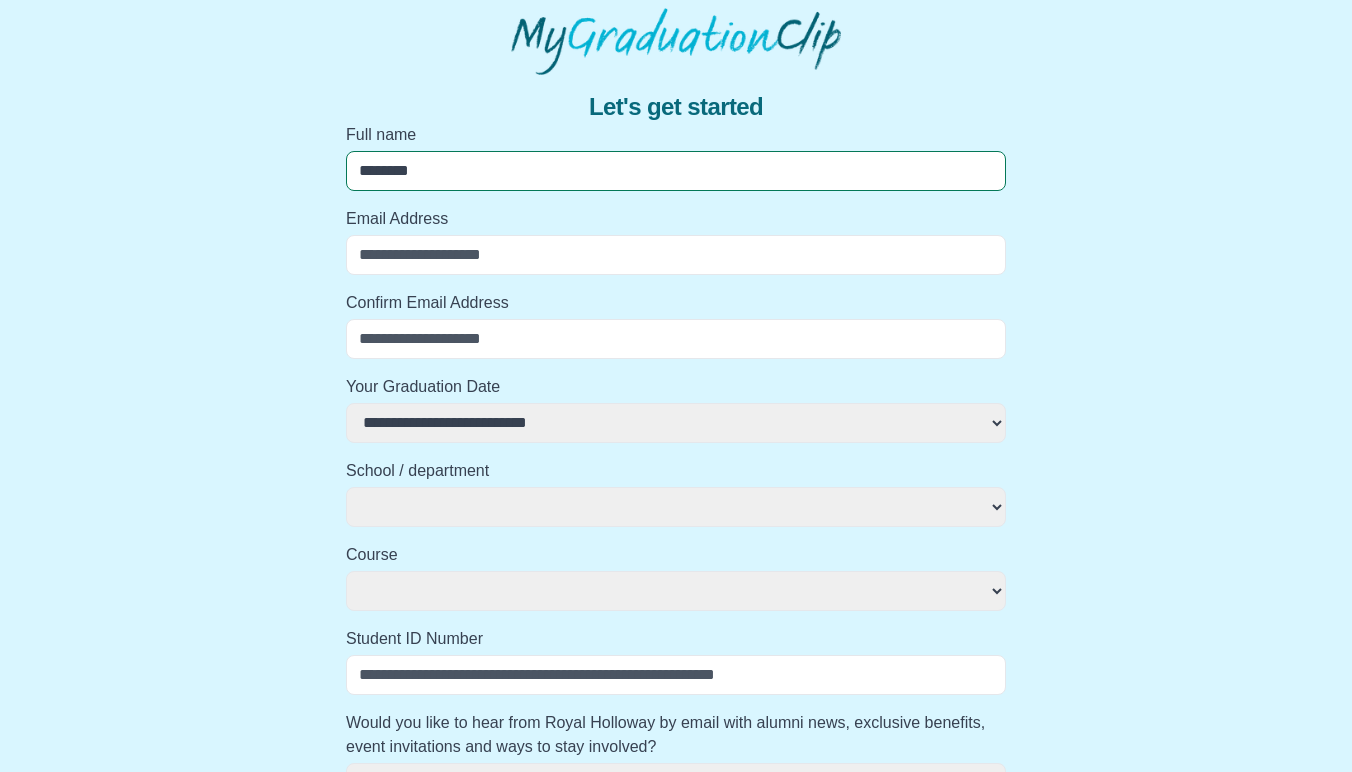 select 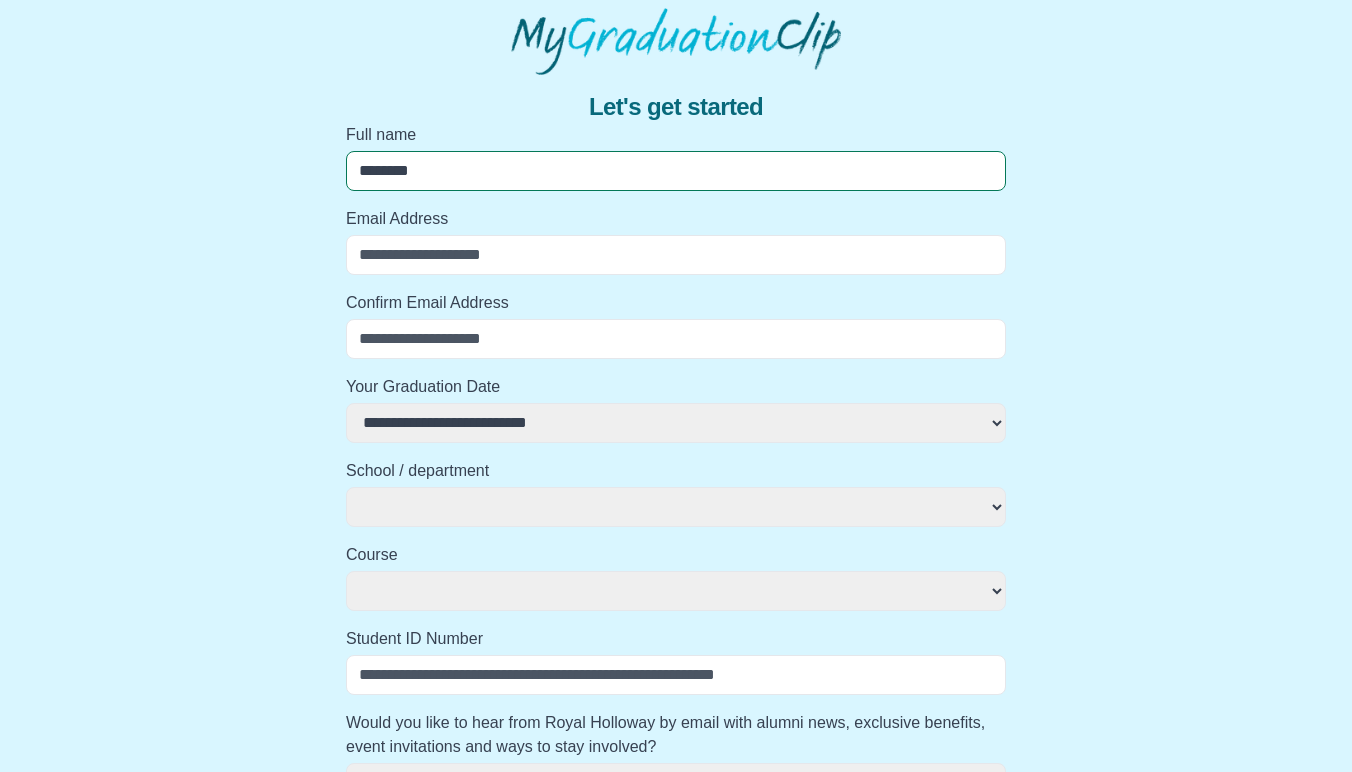 select 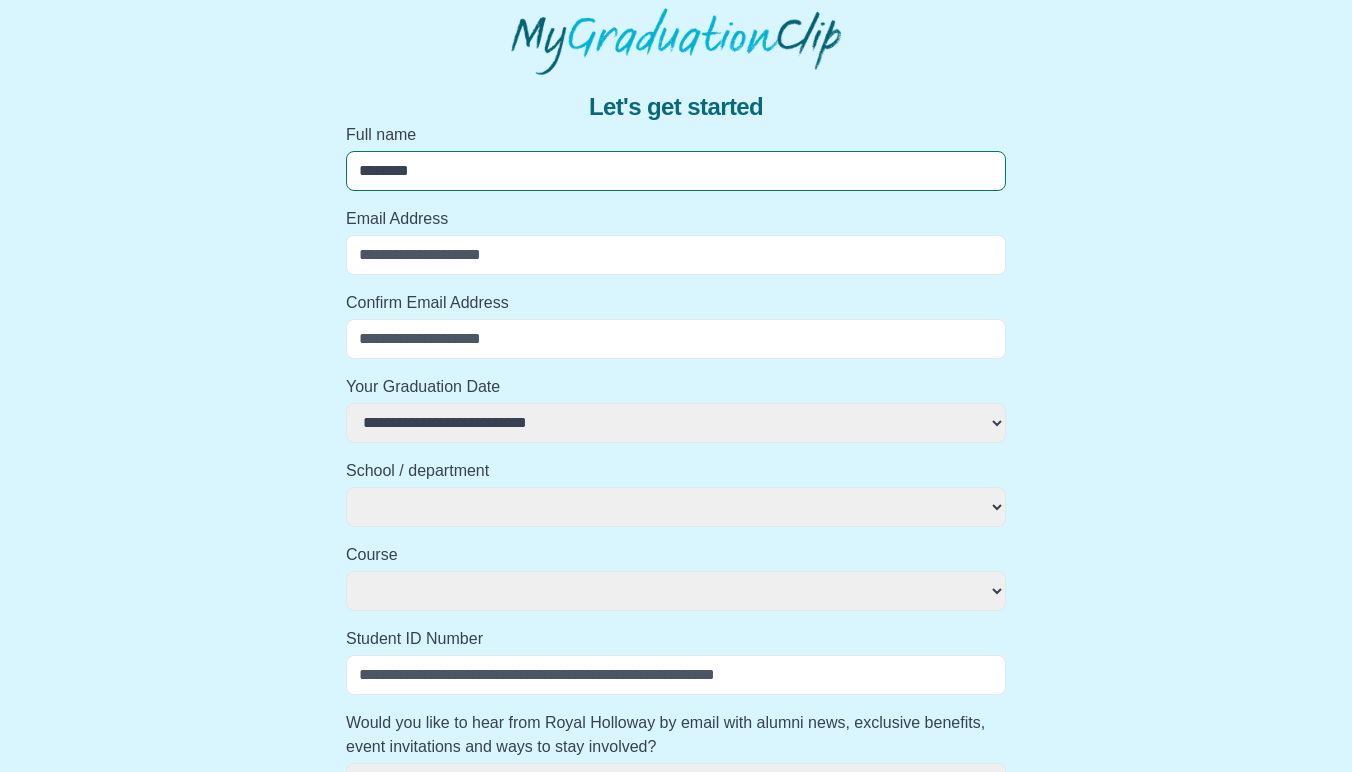 type on "*********" 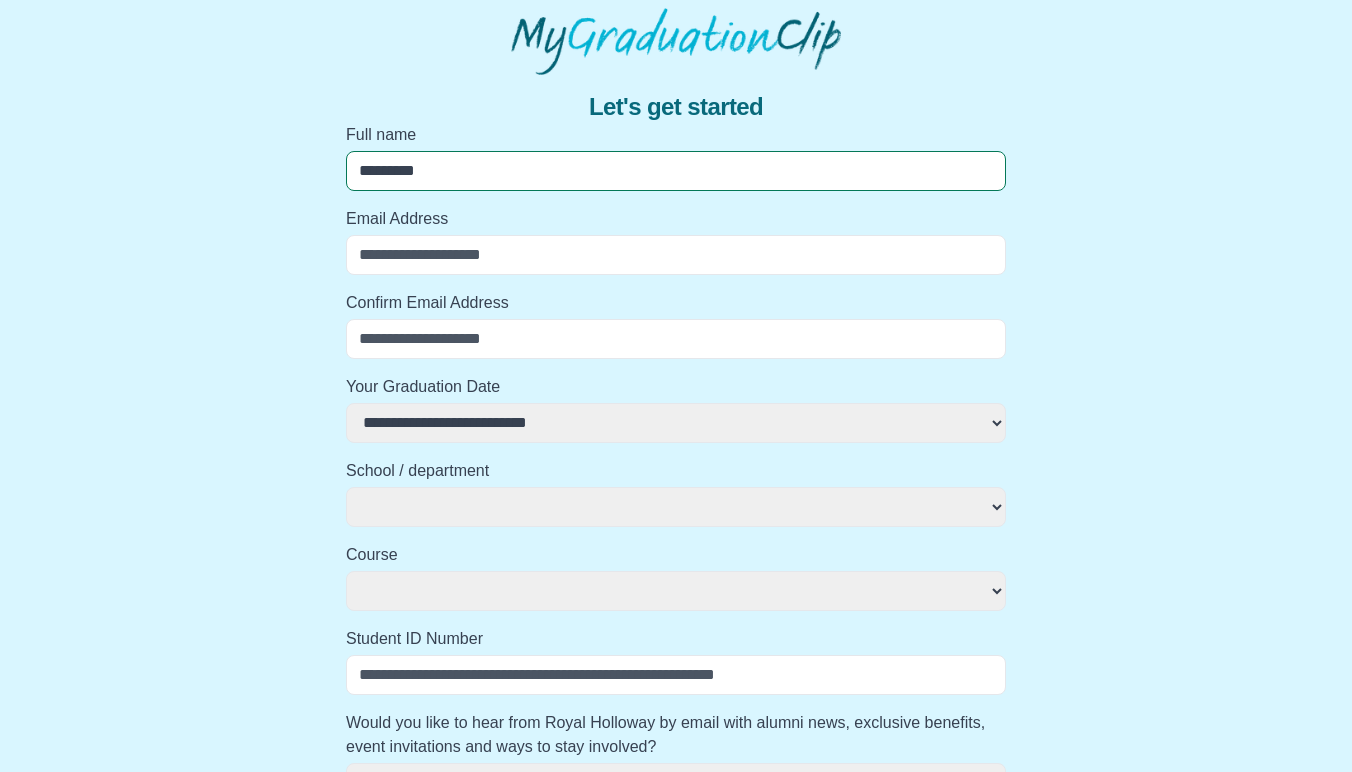 select 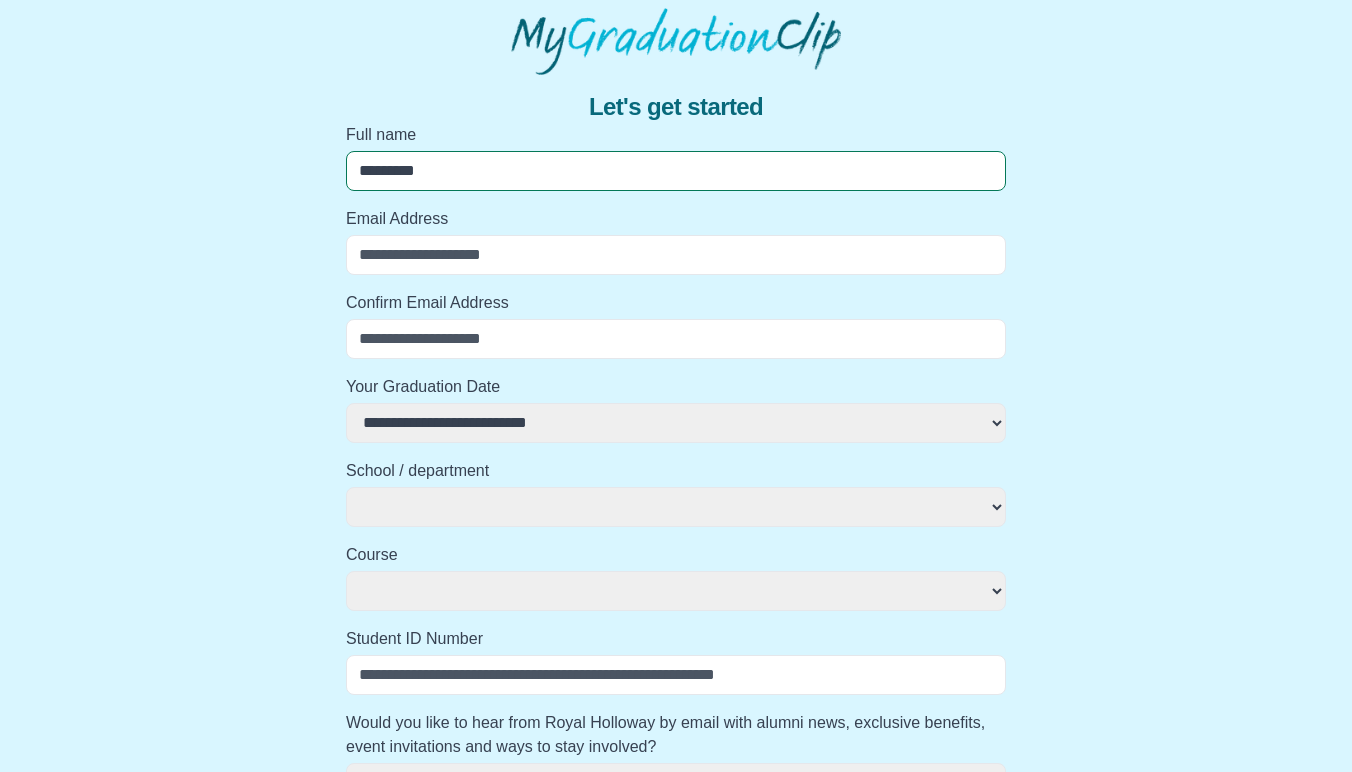 type on "**********" 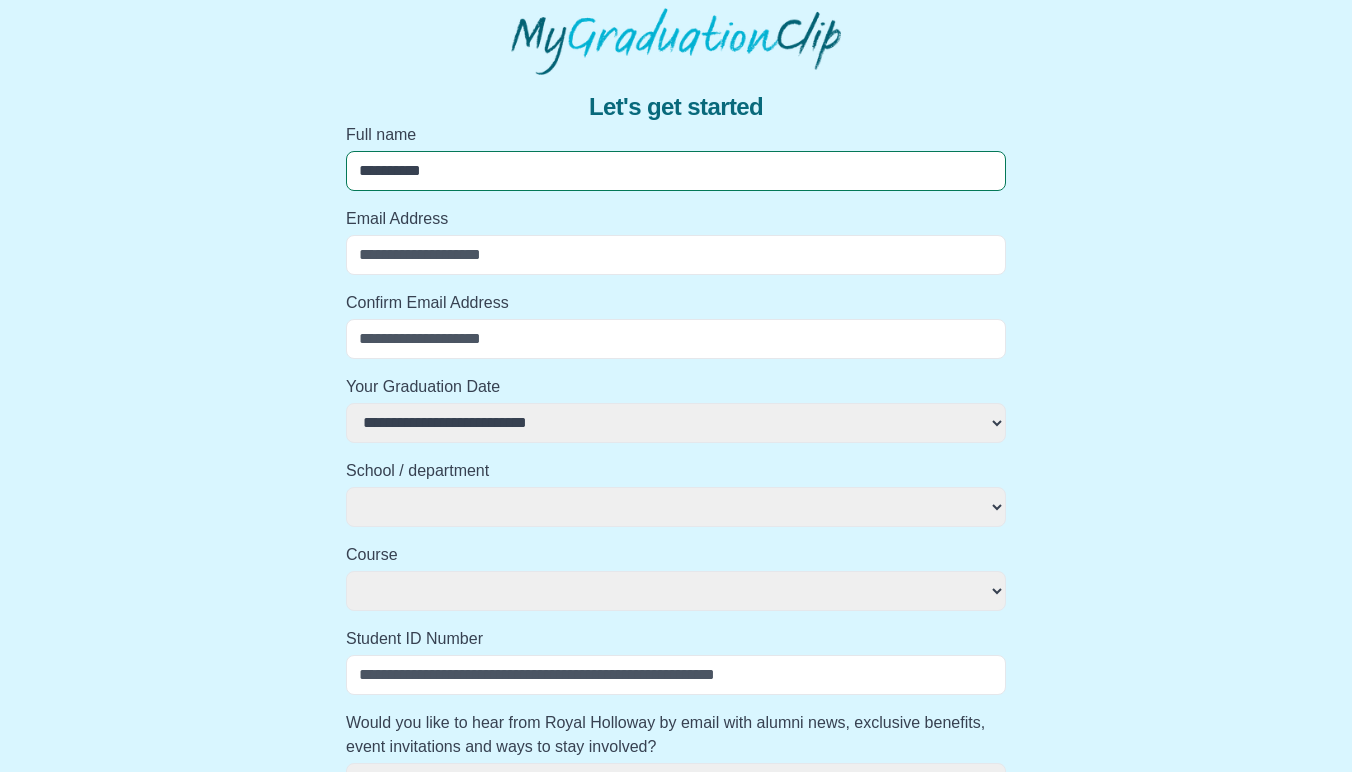 select 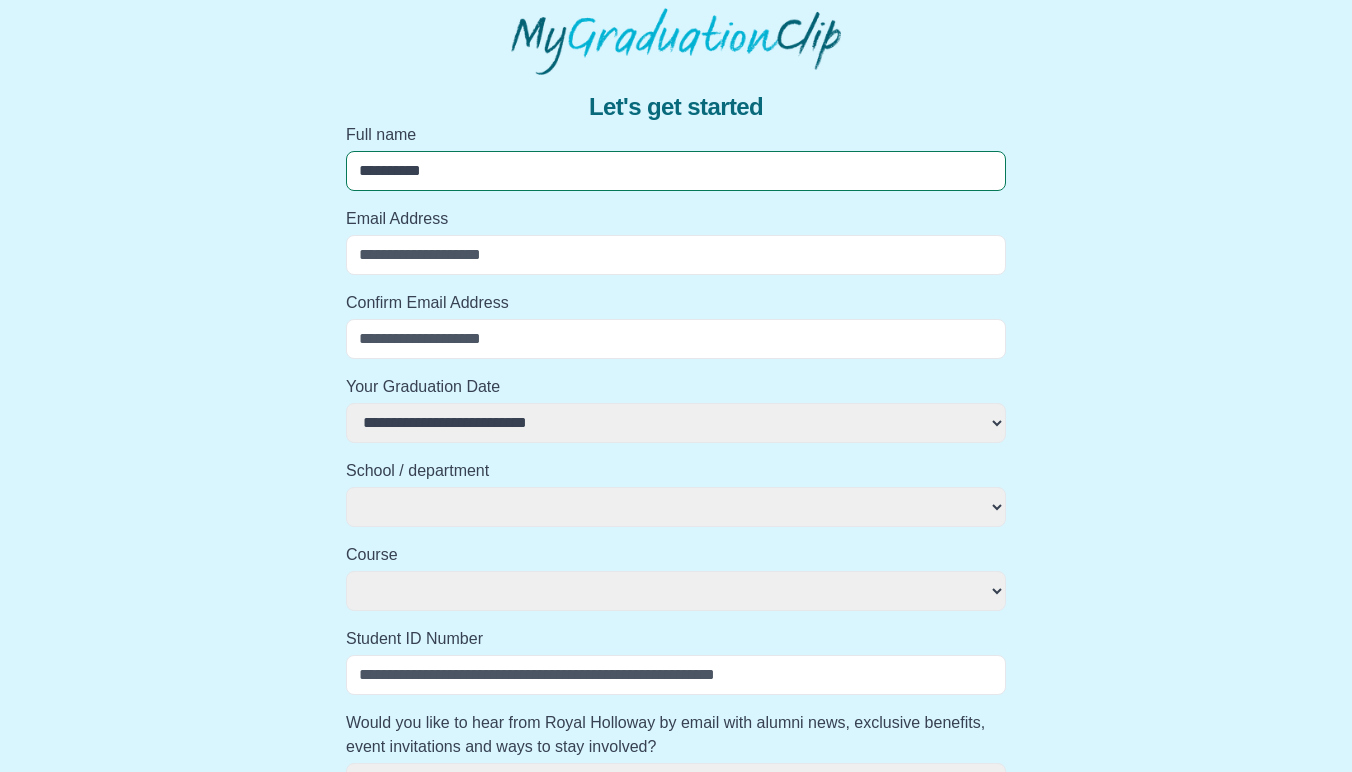 type on "**********" 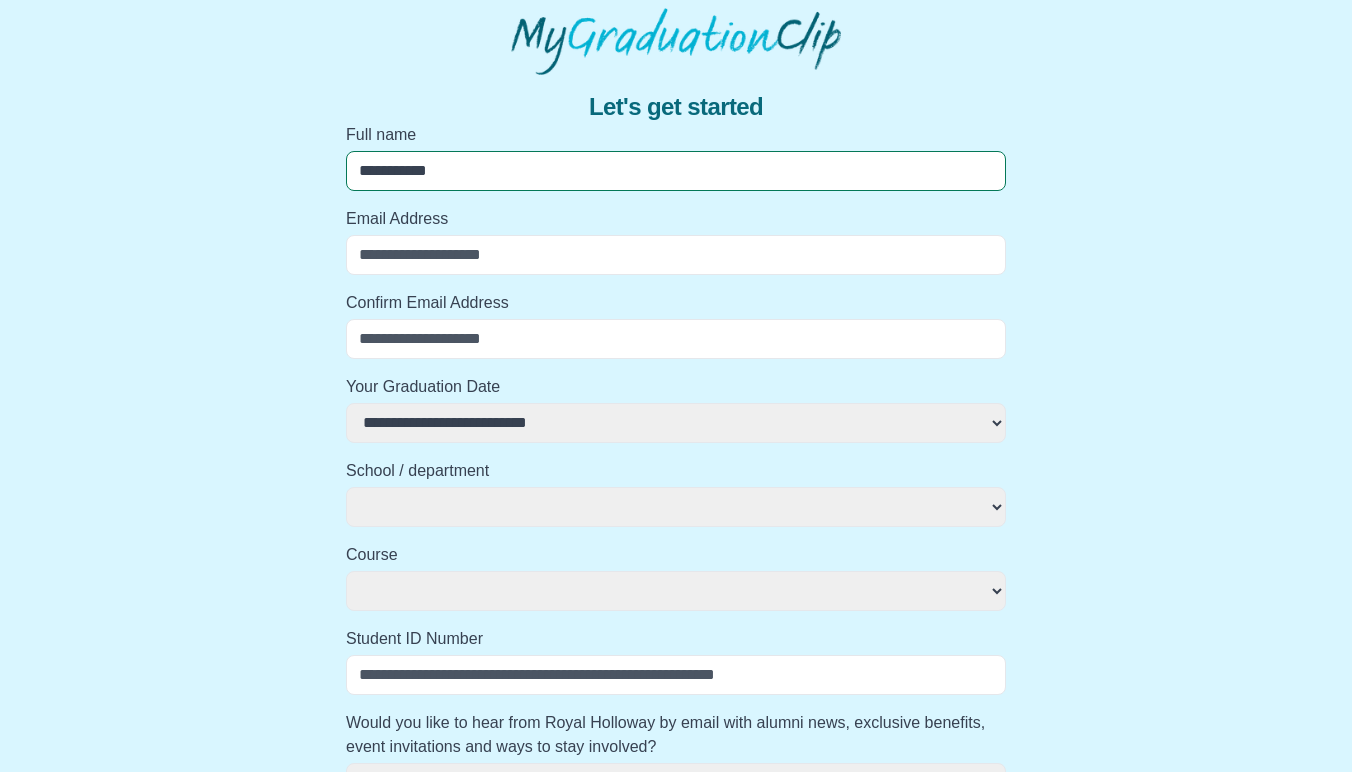 select 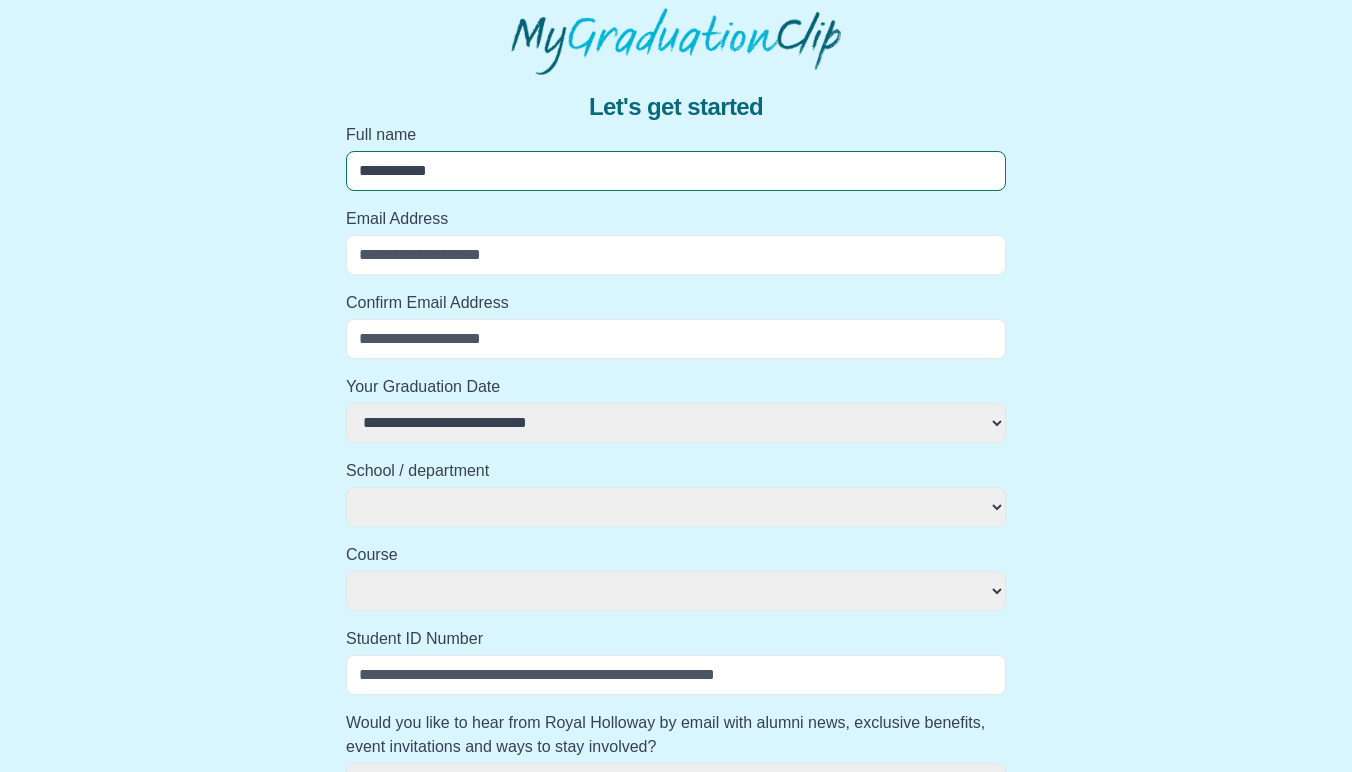 type on "**********" 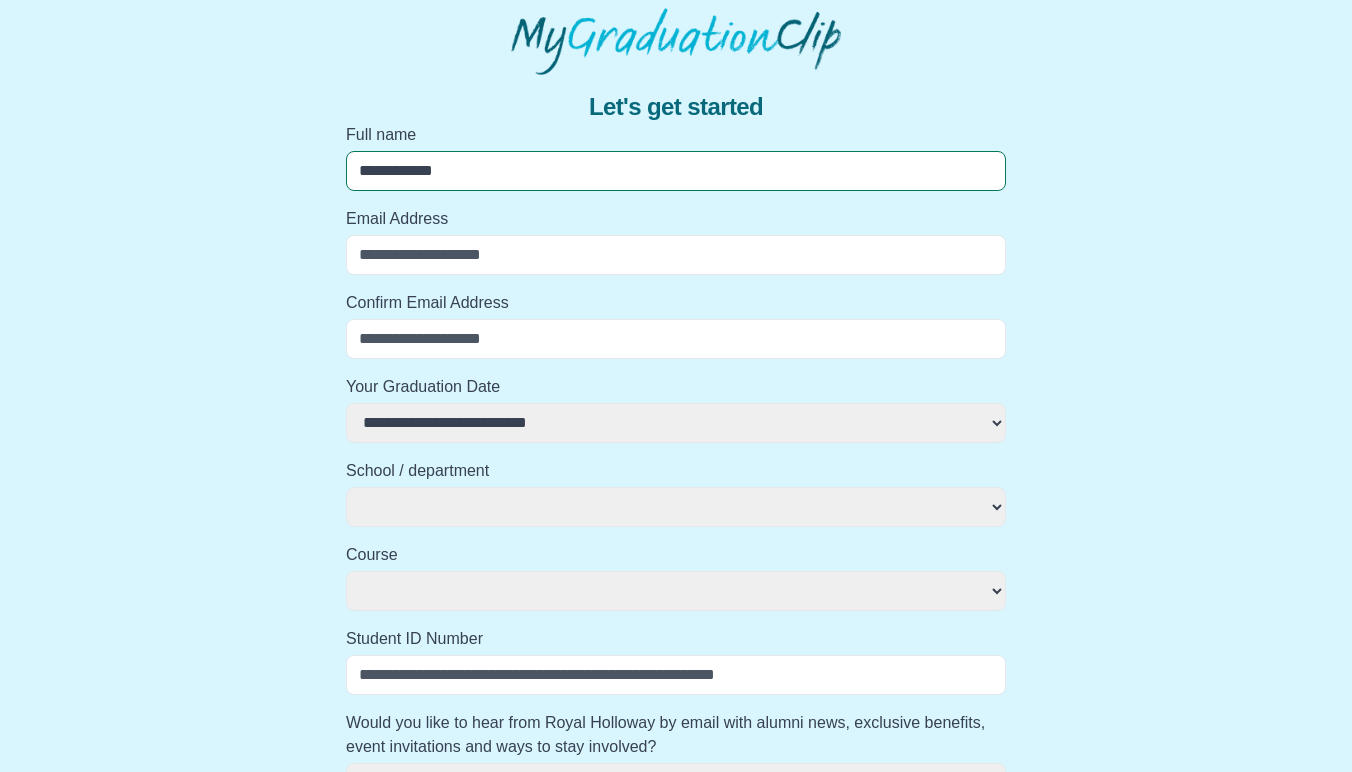 select 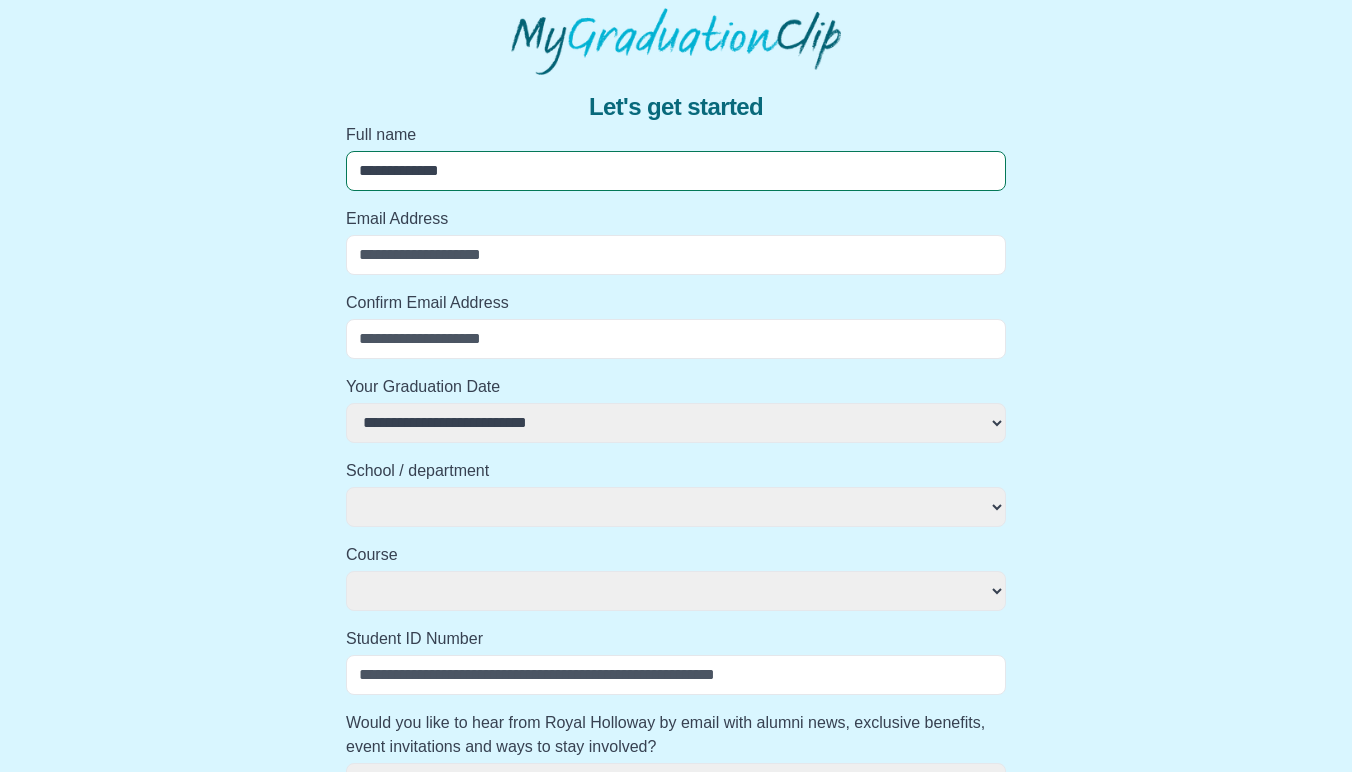 select 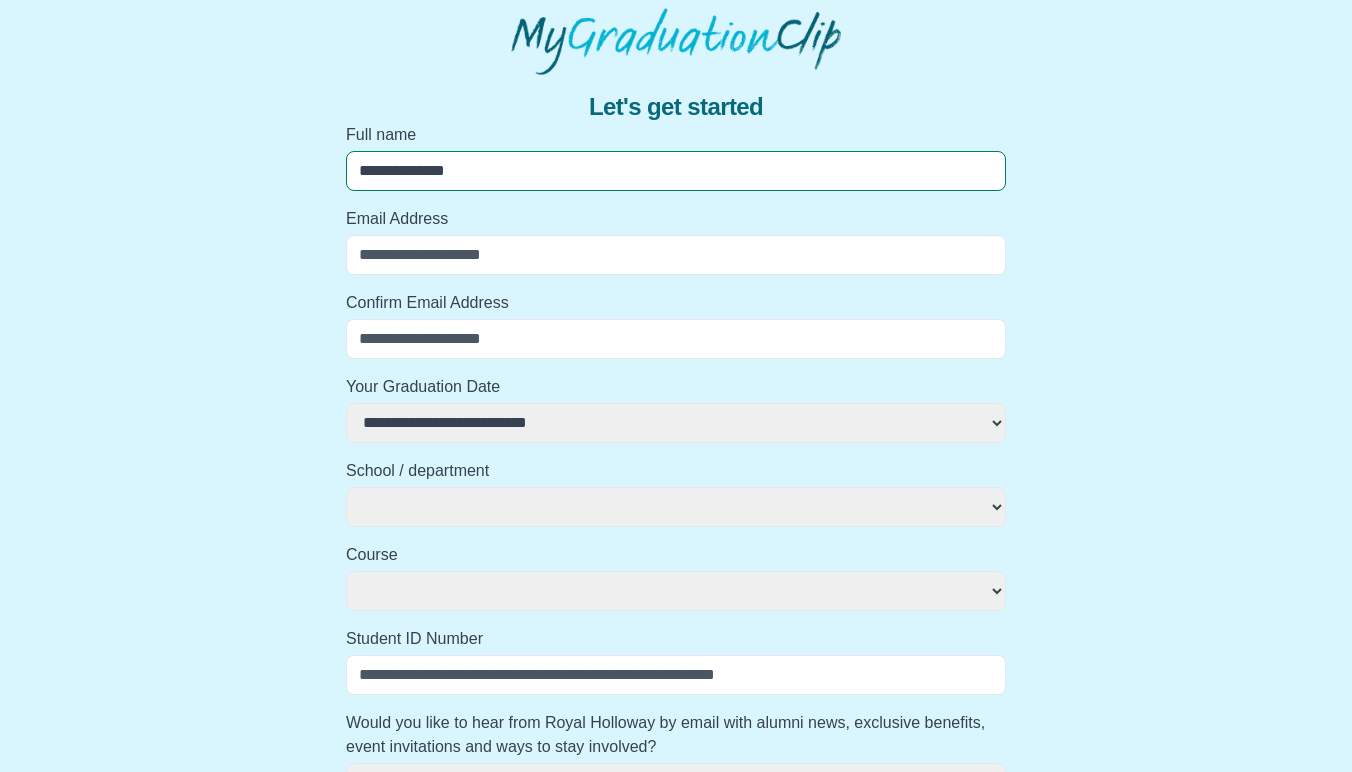 select 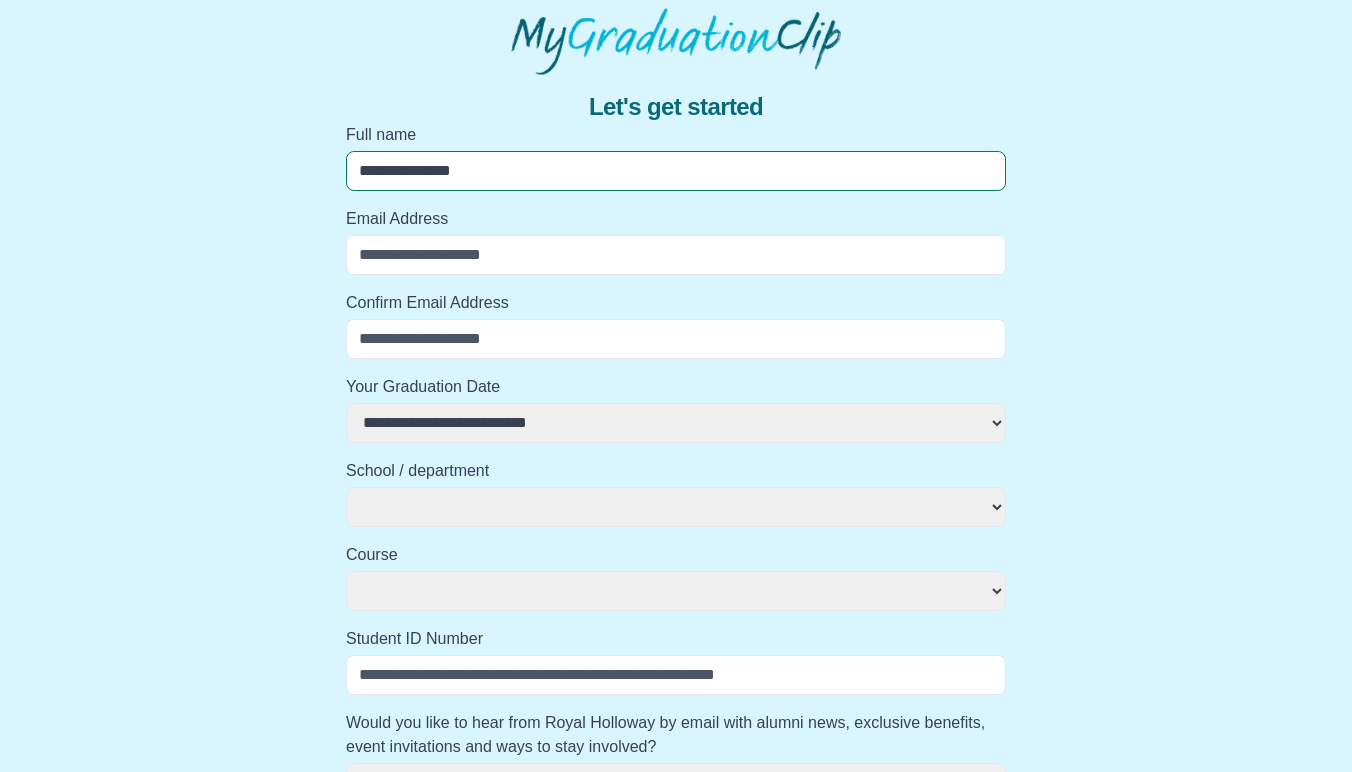 select 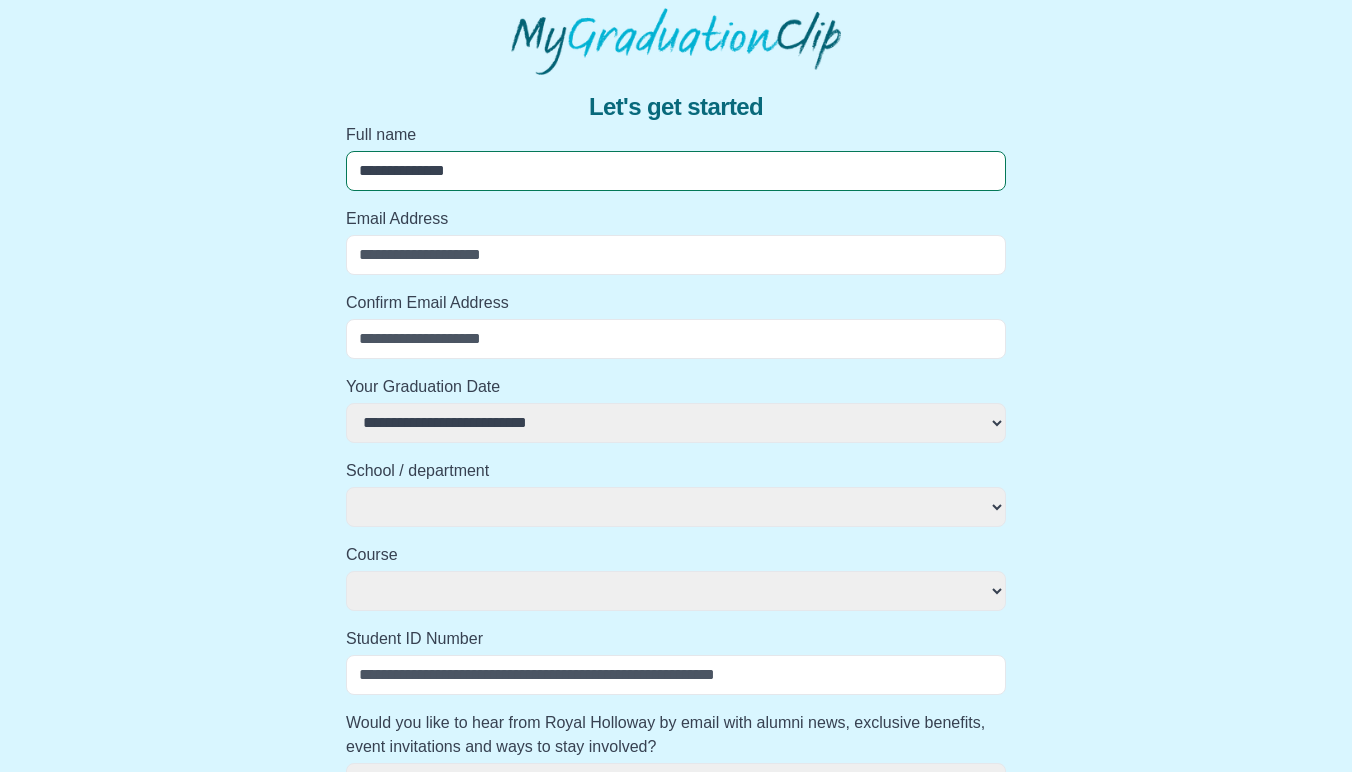 select 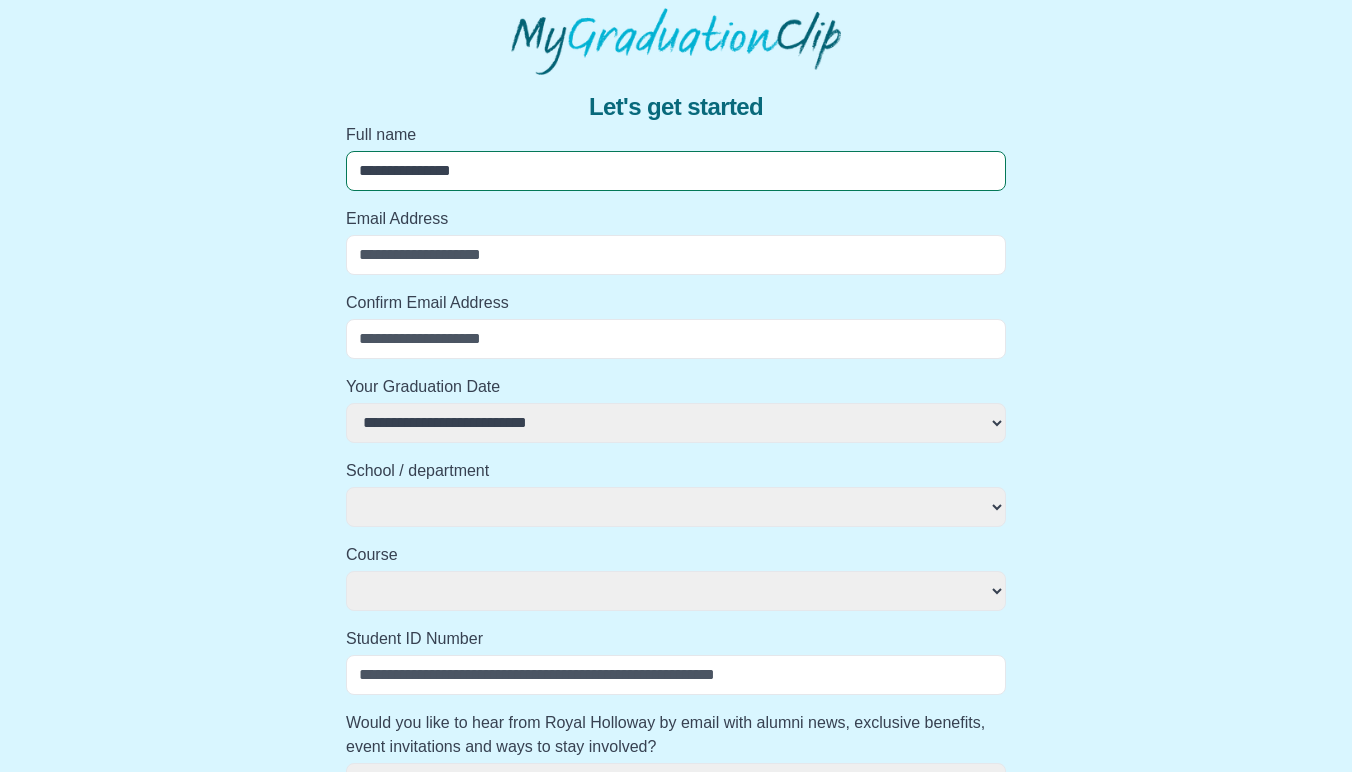 select 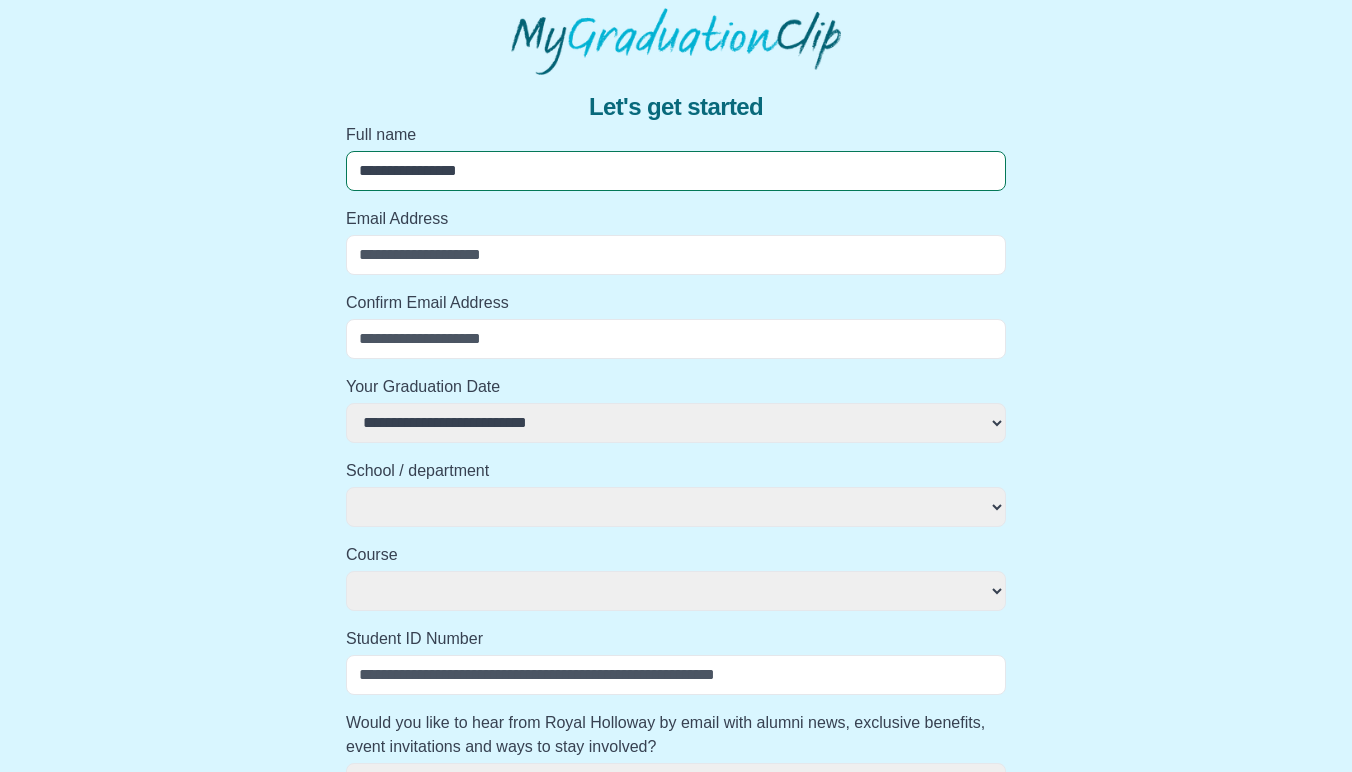select 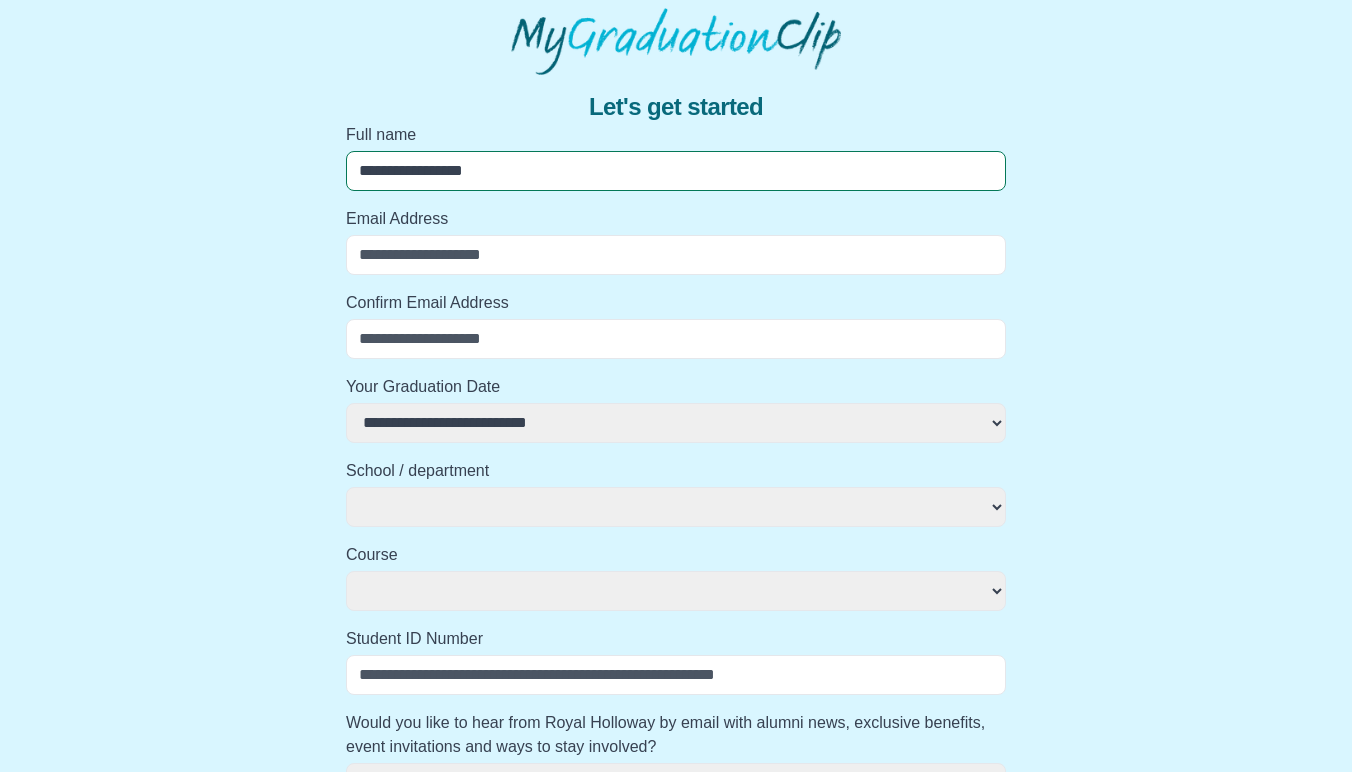 select 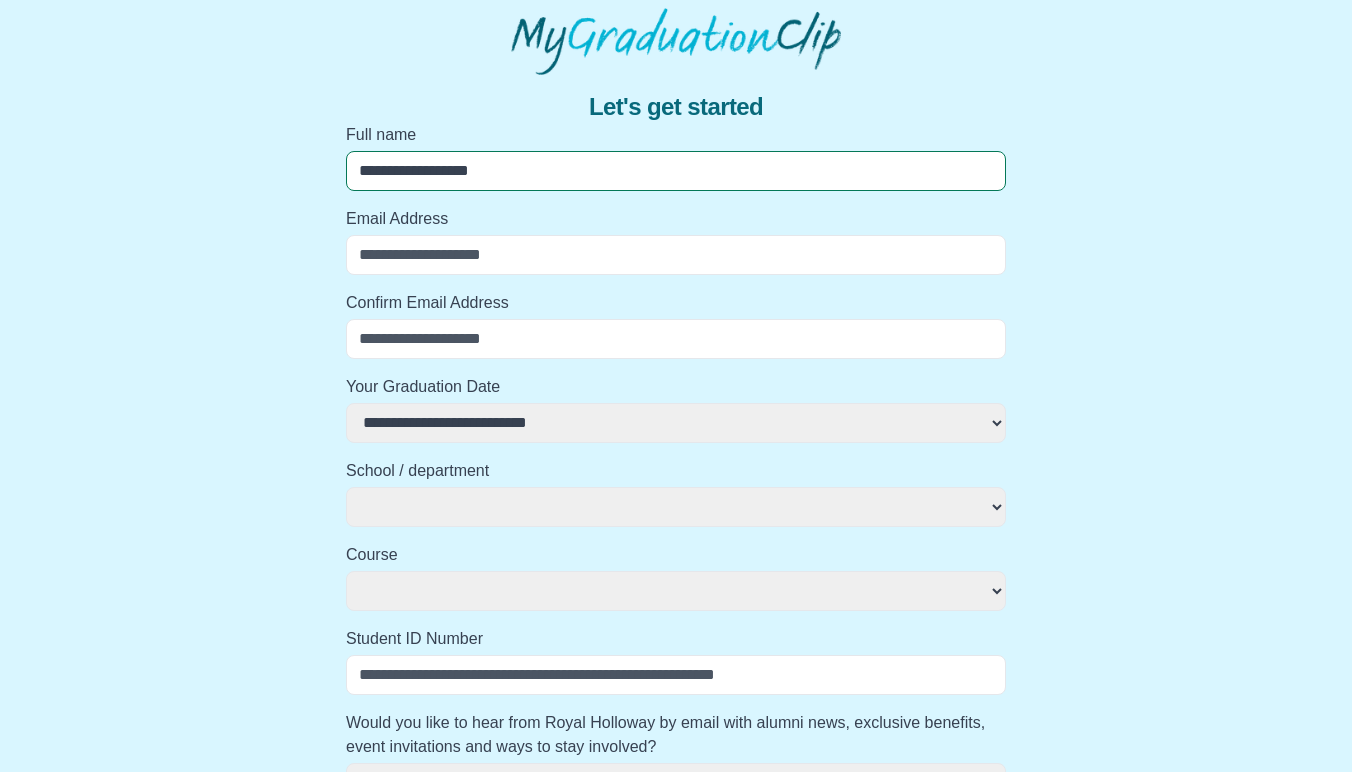 select 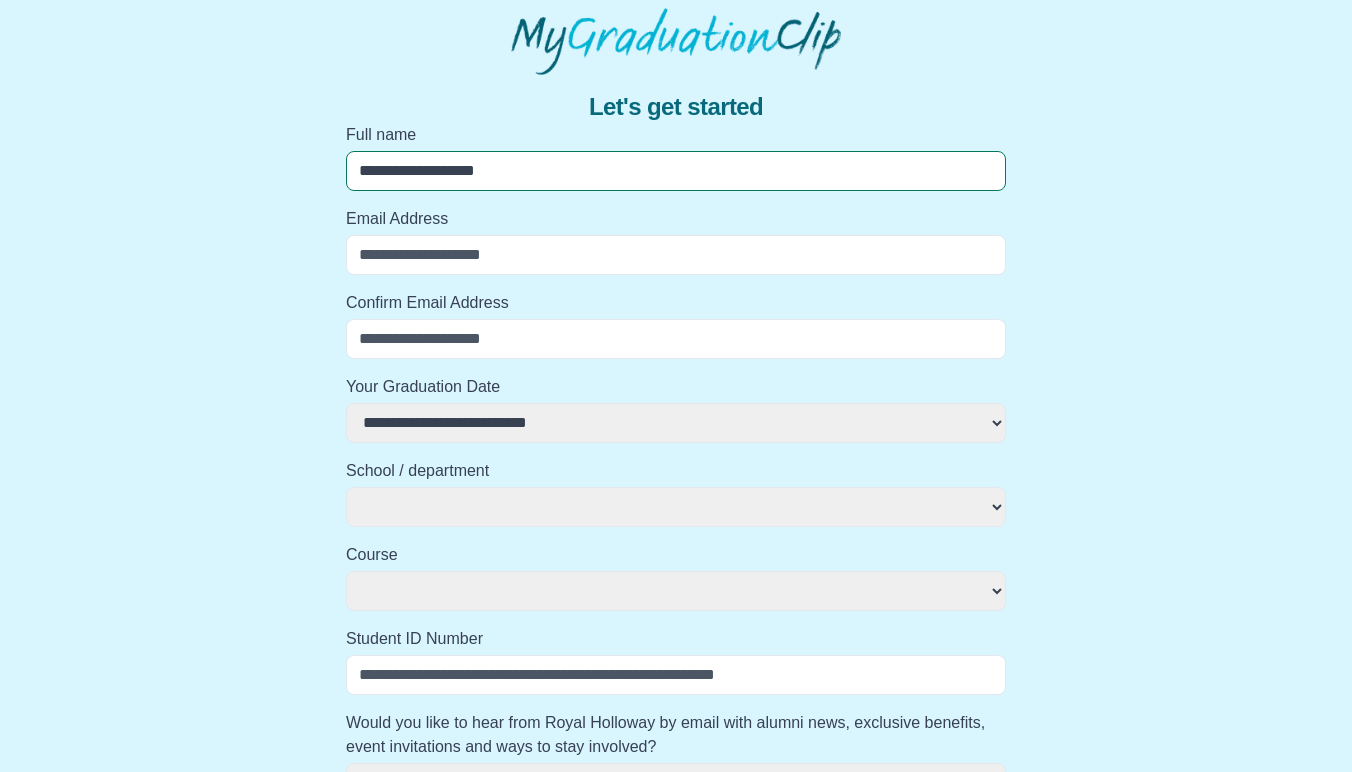 select 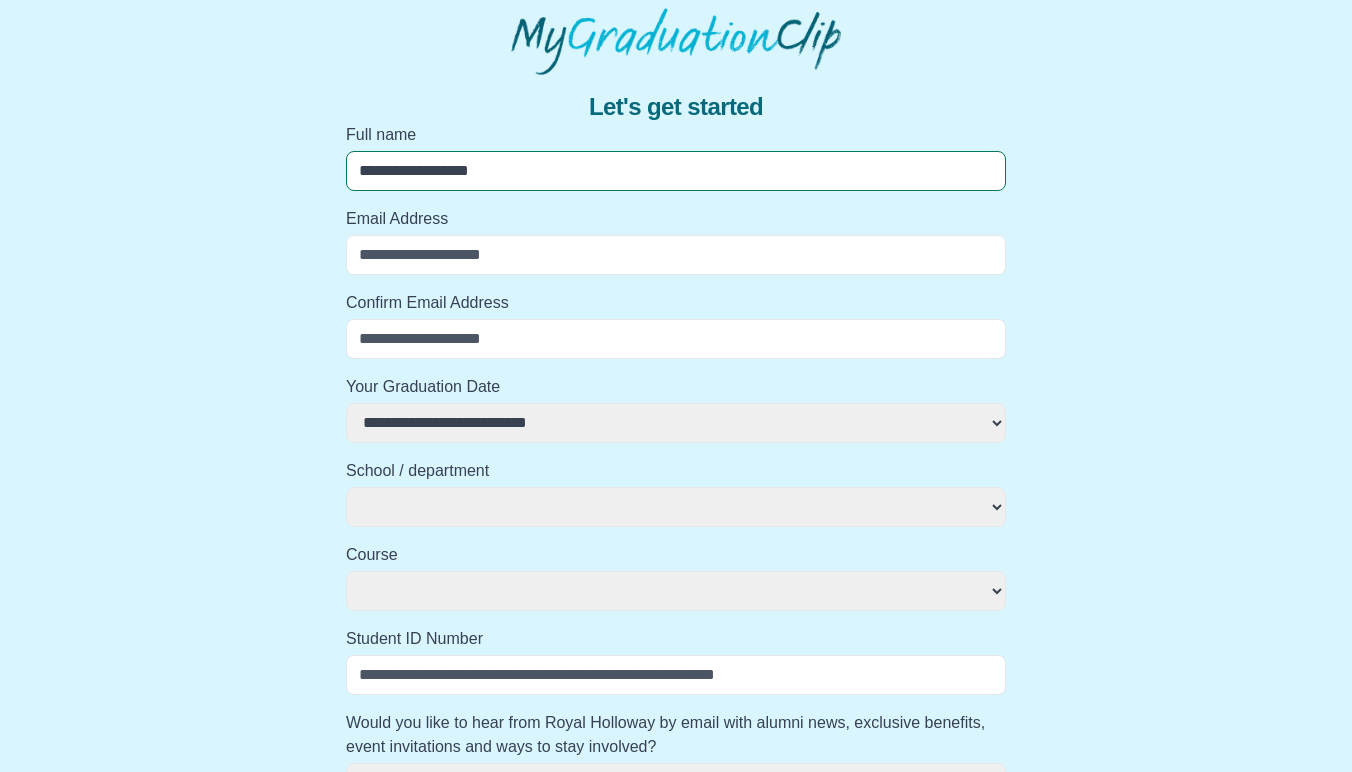 select 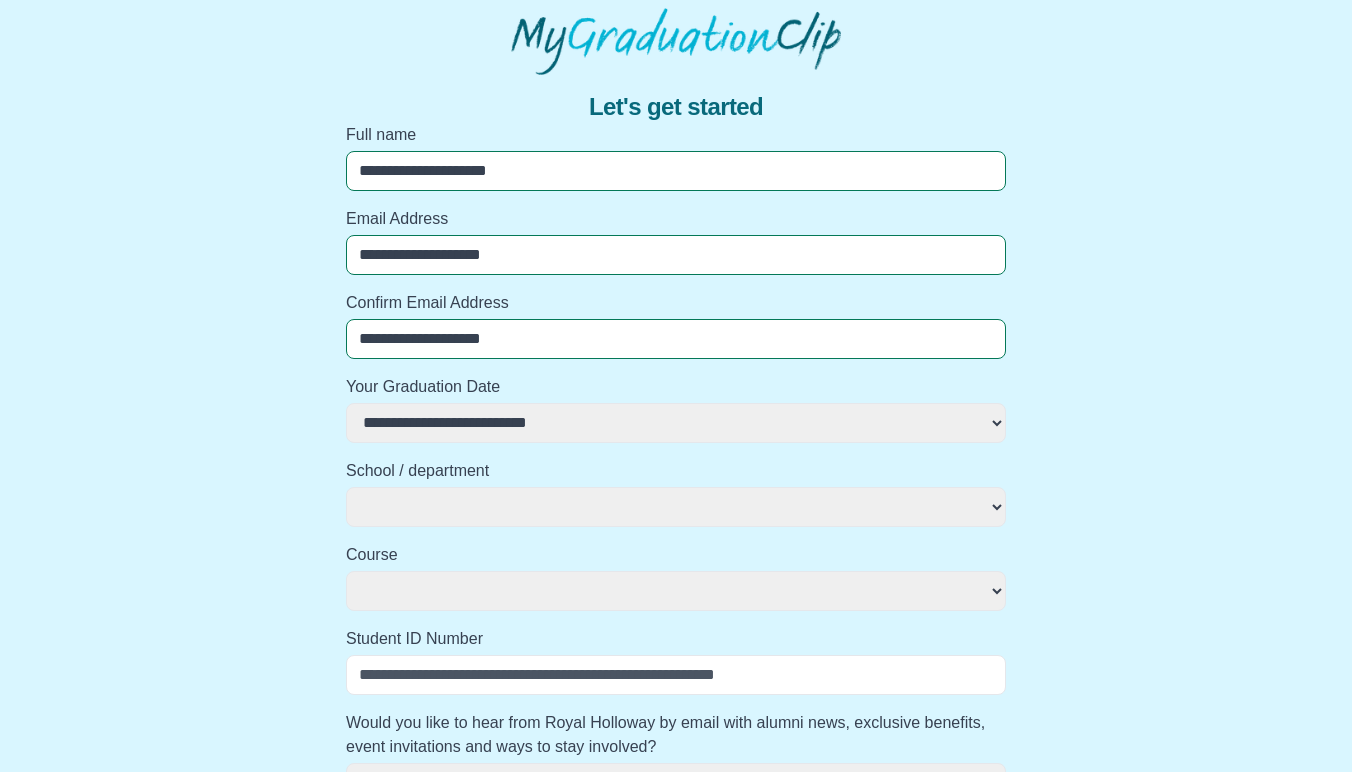 click on "**********" at bounding box center (676, 423) 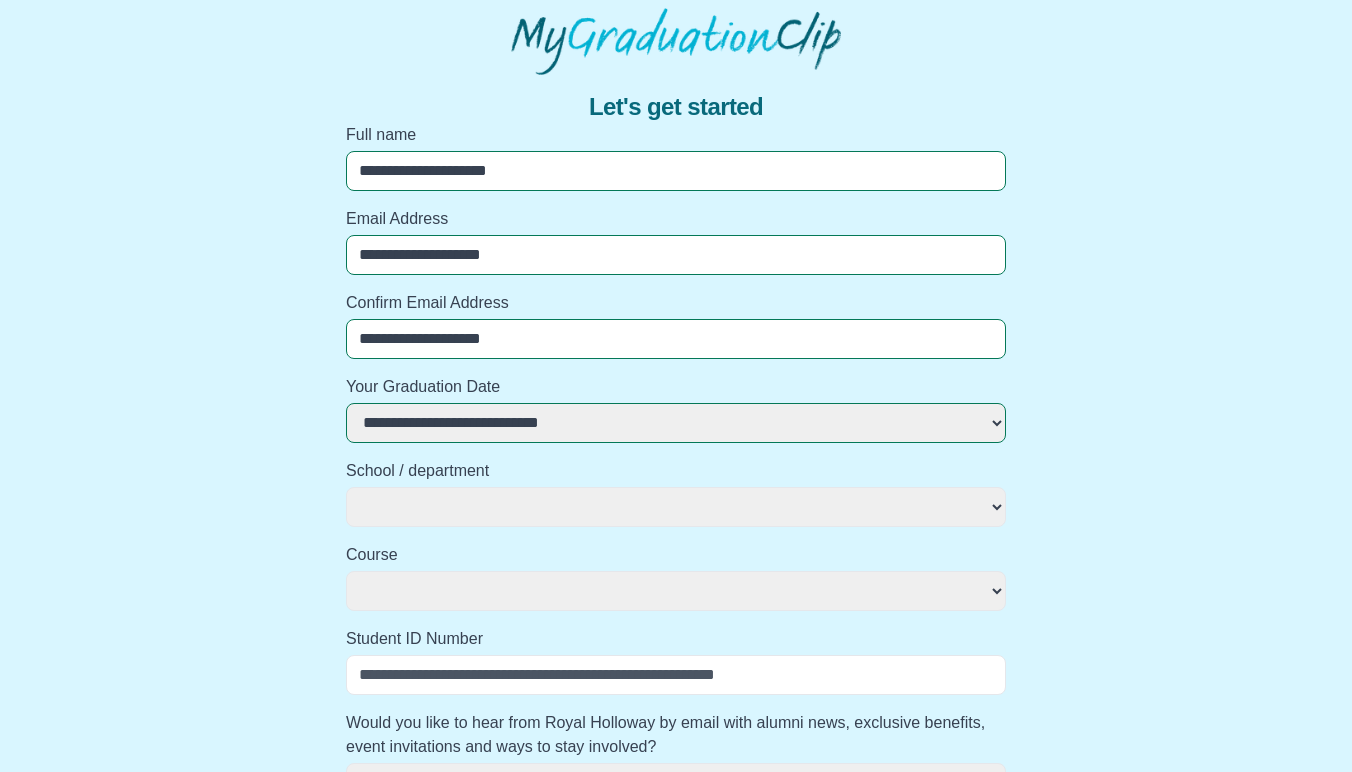 click on "**********" at bounding box center [676, 507] 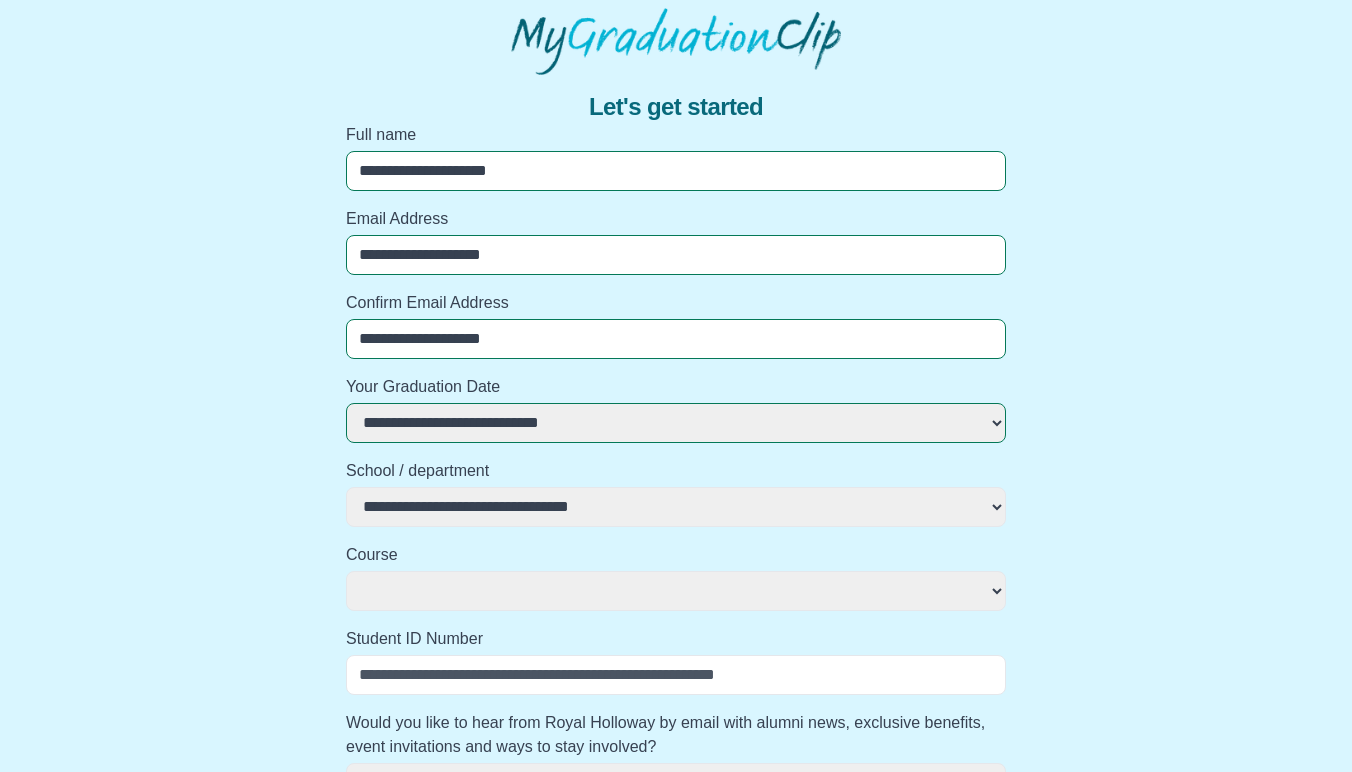 click on "**********" at bounding box center [676, 591] 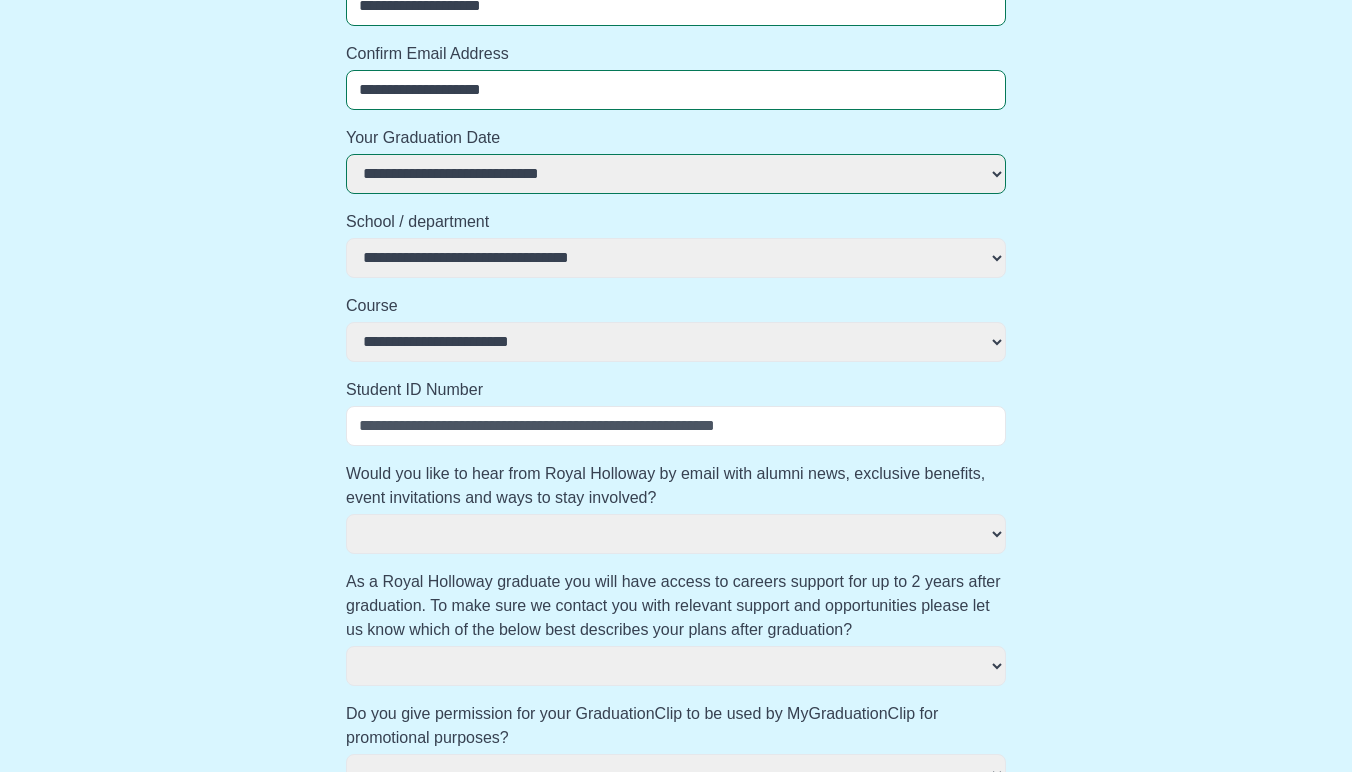scroll, scrollTop: 336, scrollLeft: 0, axis: vertical 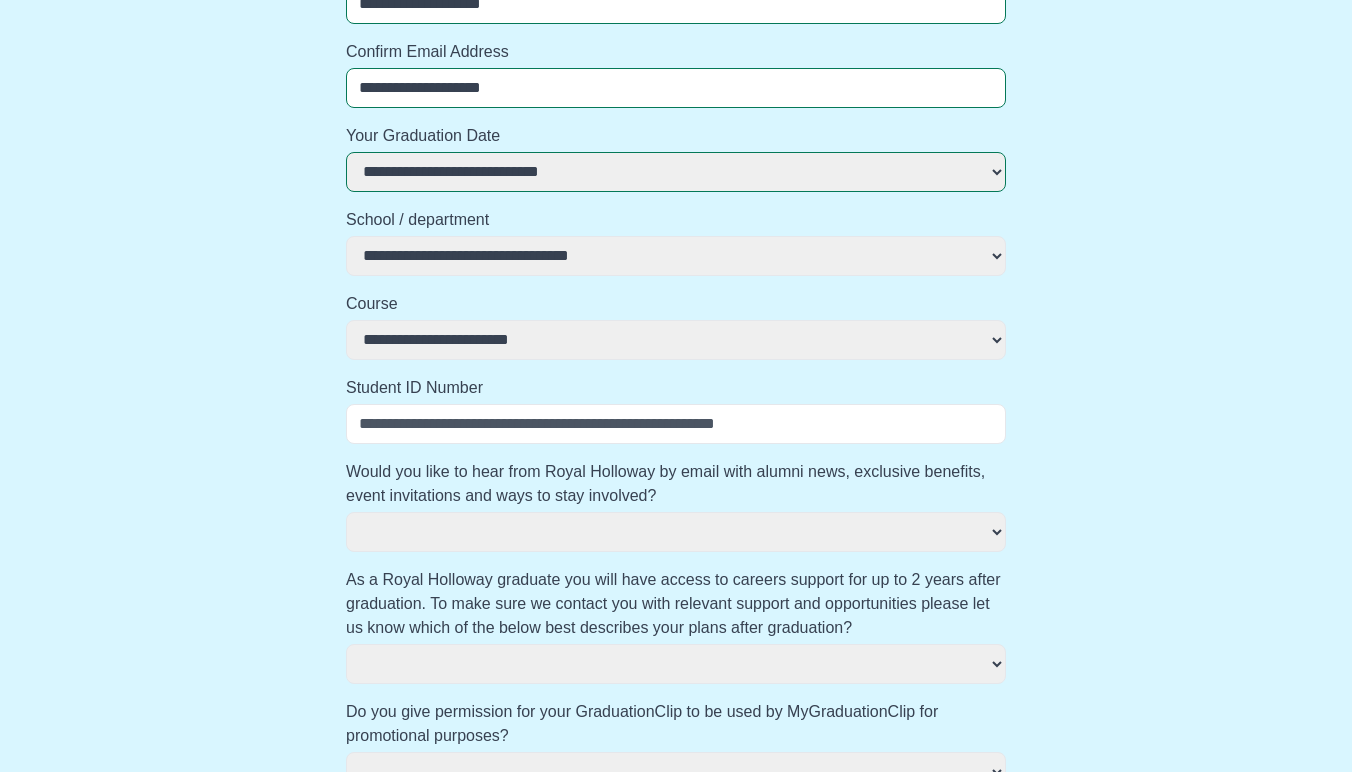 click on "Student ID Number" at bounding box center (676, 424) 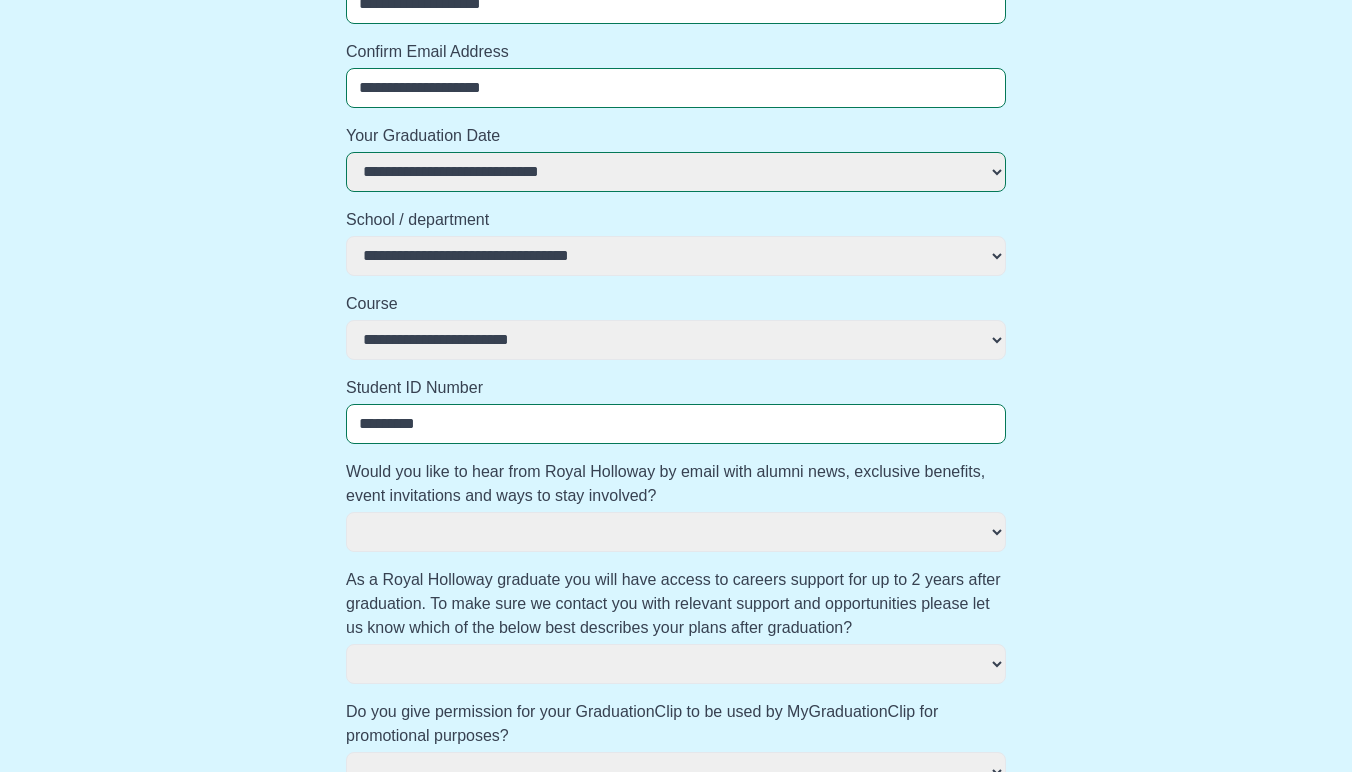 click on "*** **" at bounding box center (676, 532) 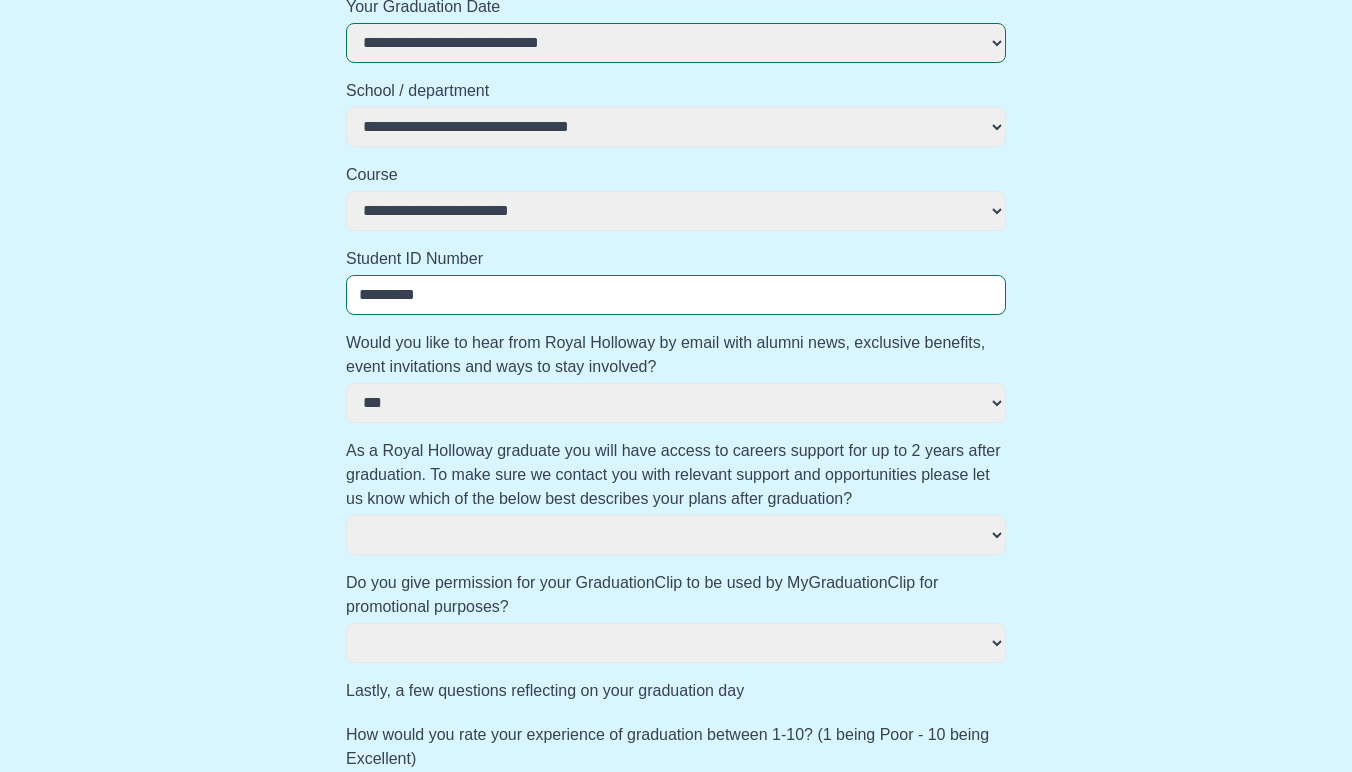 scroll, scrollTop: 472, scrollLeft: 0, axis: vertical 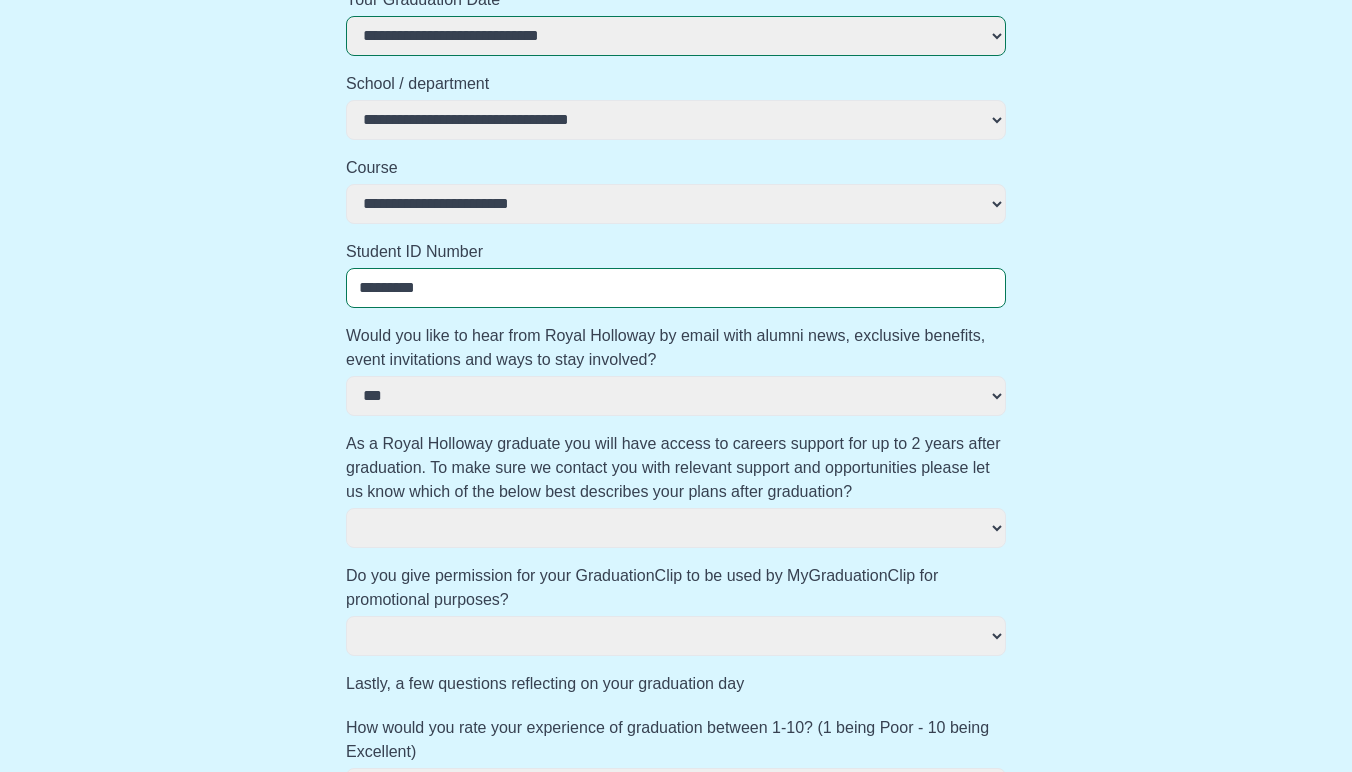 click on "**********" at bounding box center (676, 528) 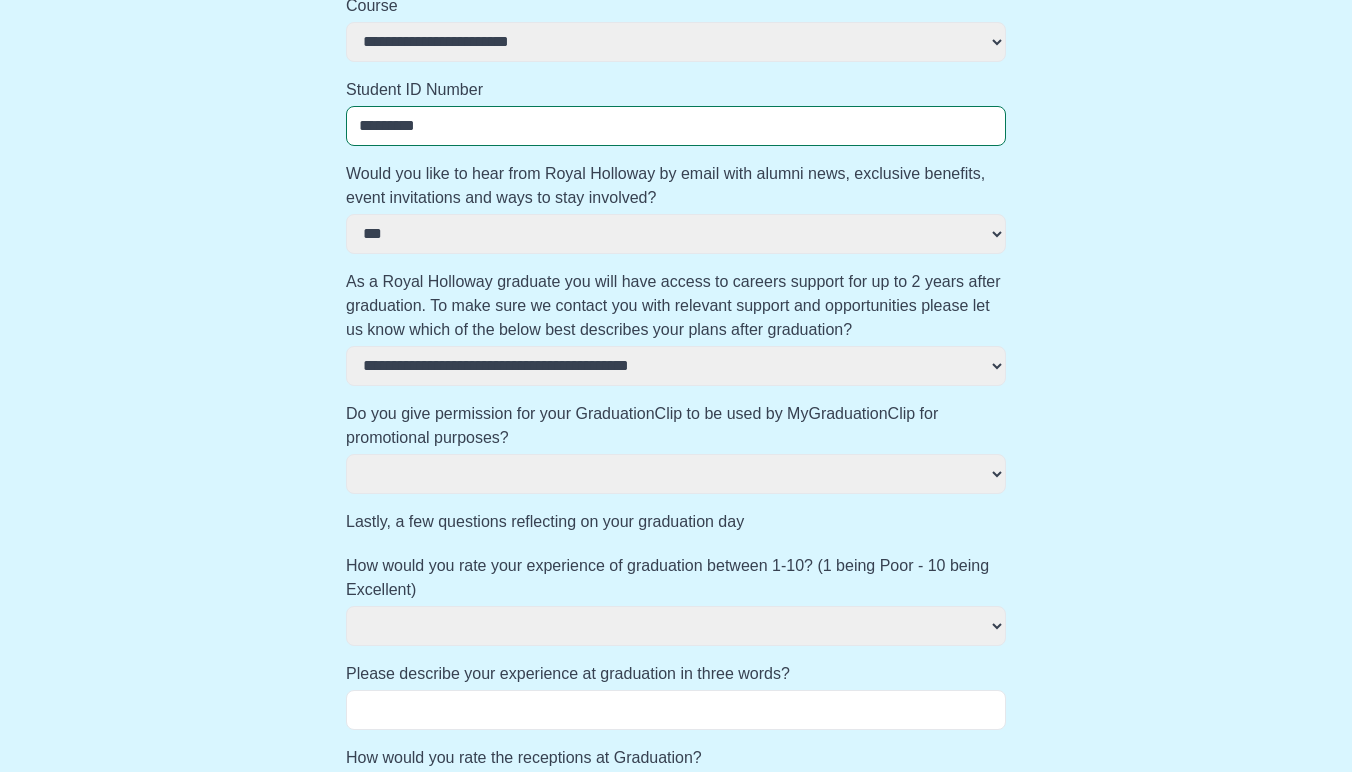 scroll, scrollTop: 636, scrollLeft: 0, axis: vertical 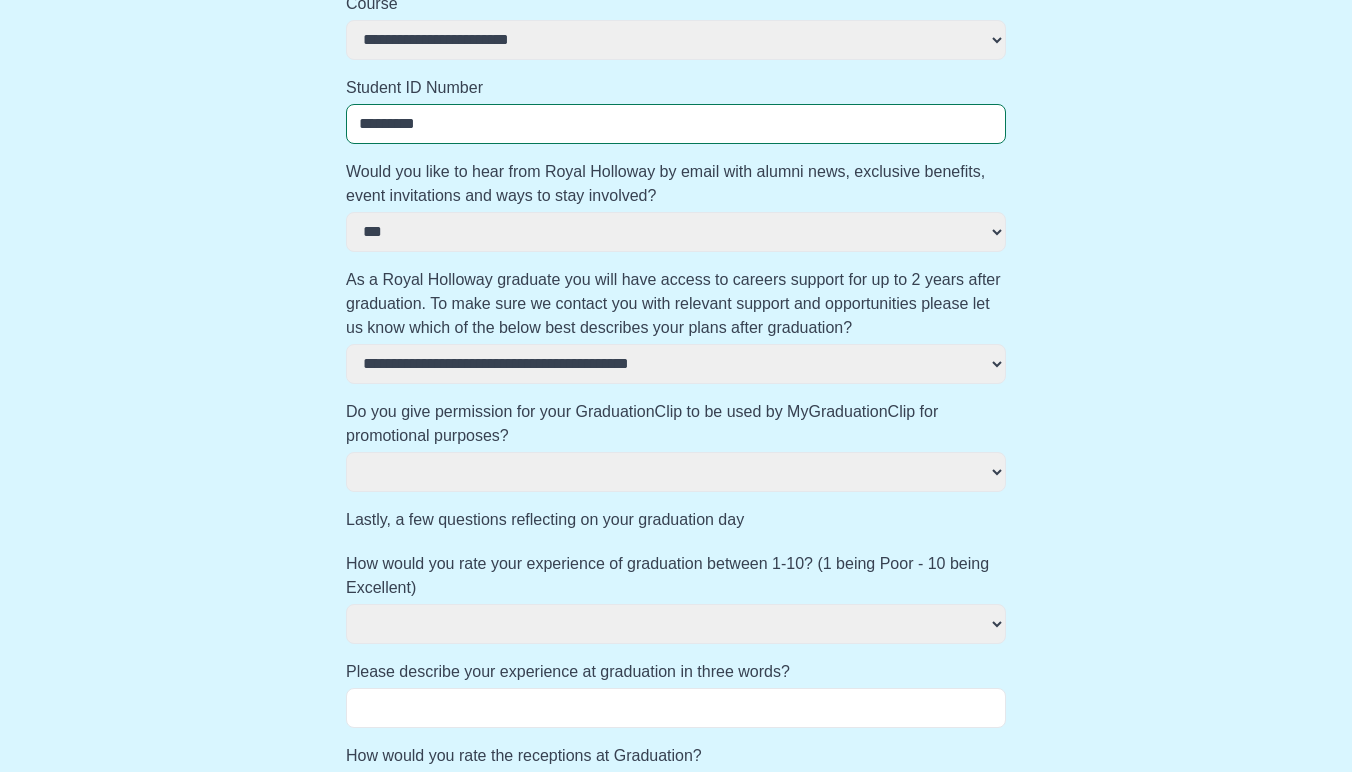 click on "*** **" at bounding box center (676, 472) 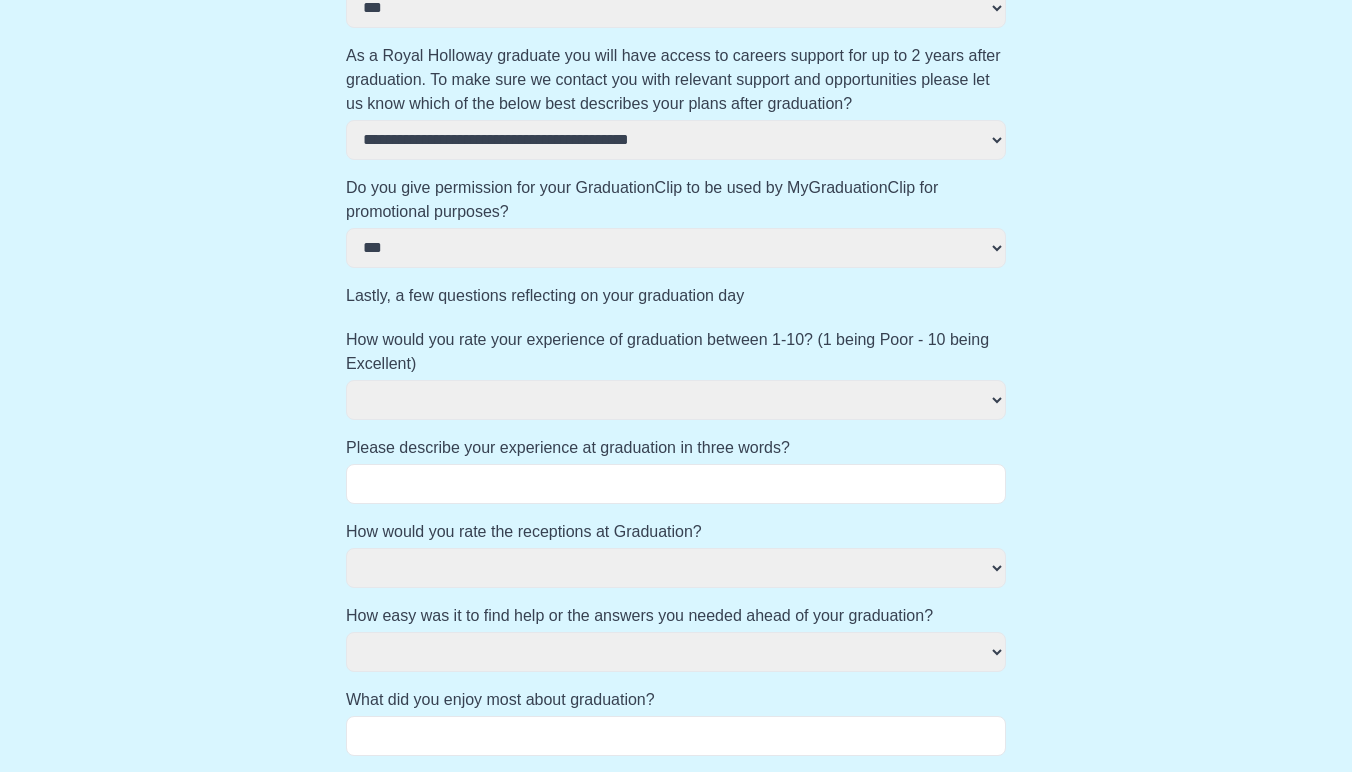 scroll, scrollTop: 870, scrollLeft: 0, axis: vertical 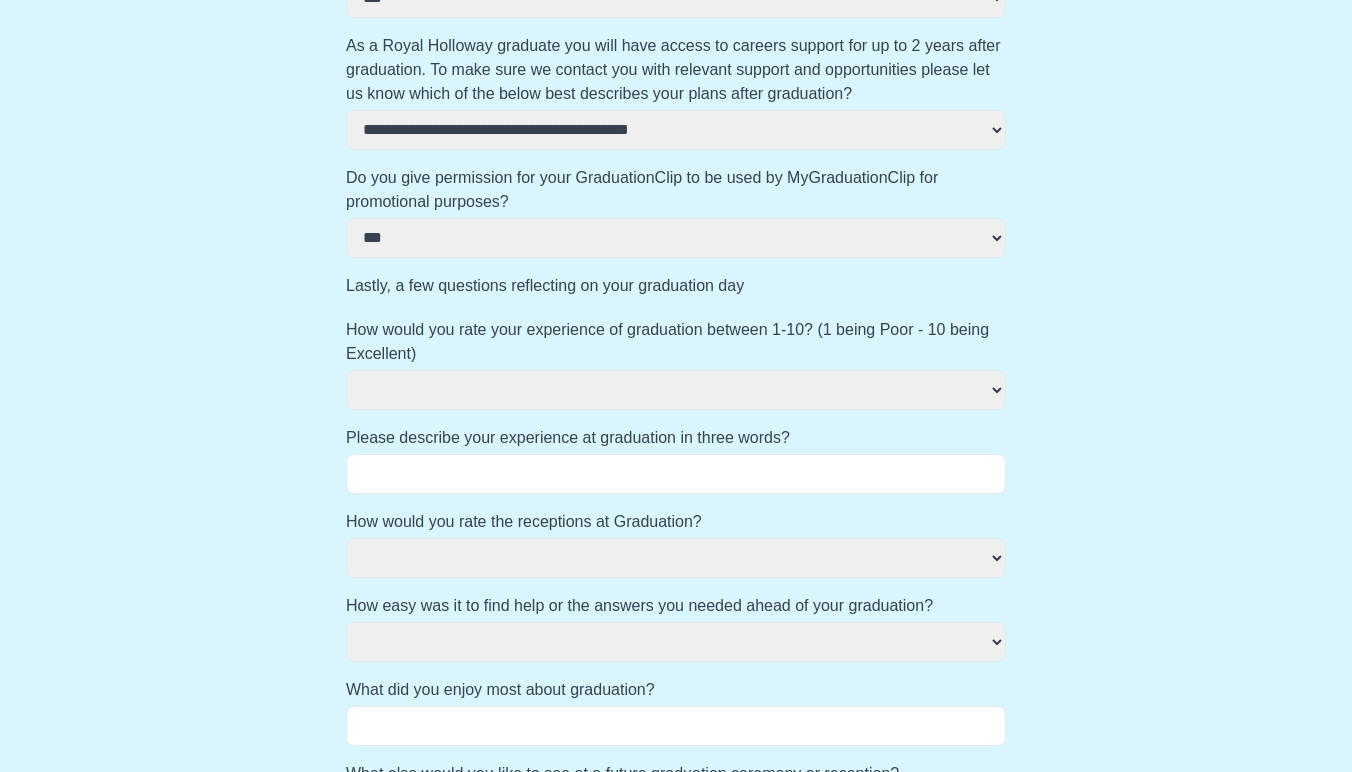 click on "**********" at bounding box center [676, 390] 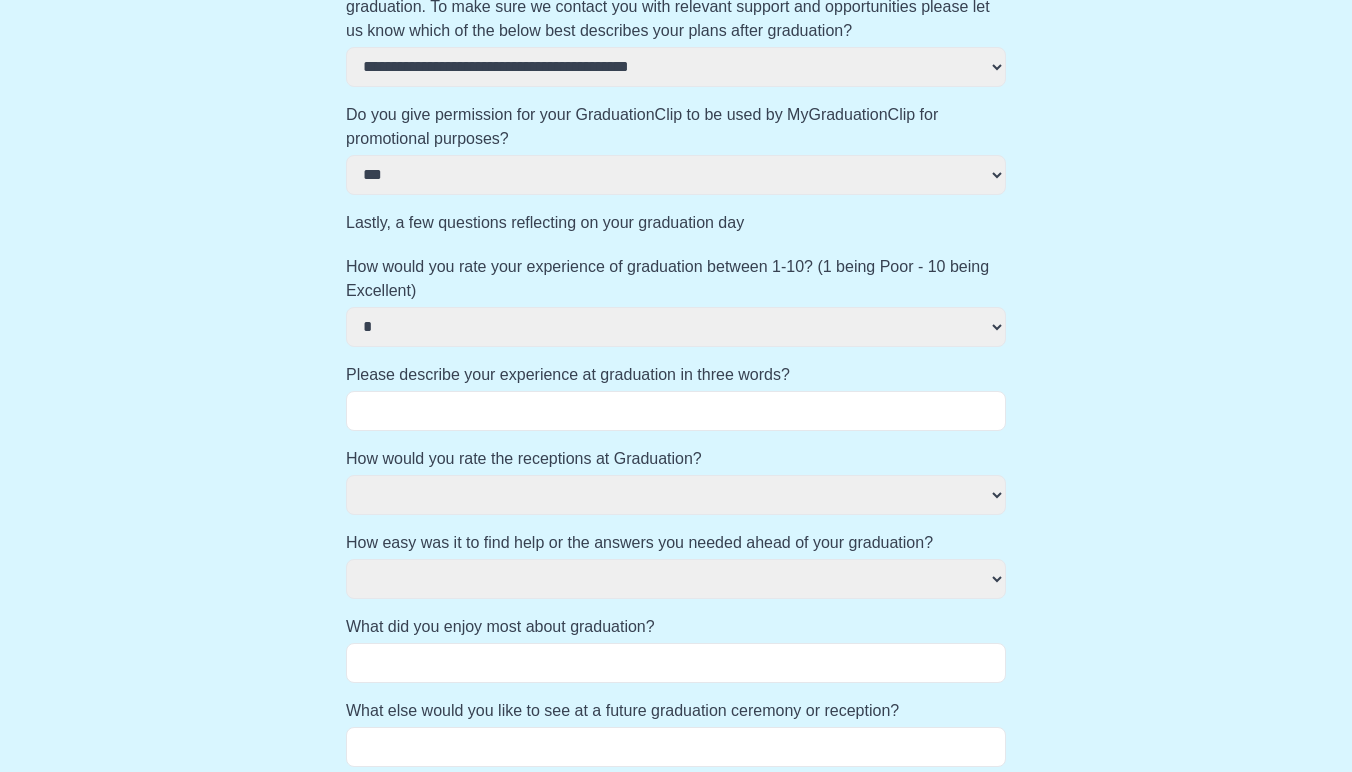 scroll, scrollTop: 946, scrollLeft: 0, axis: vertical 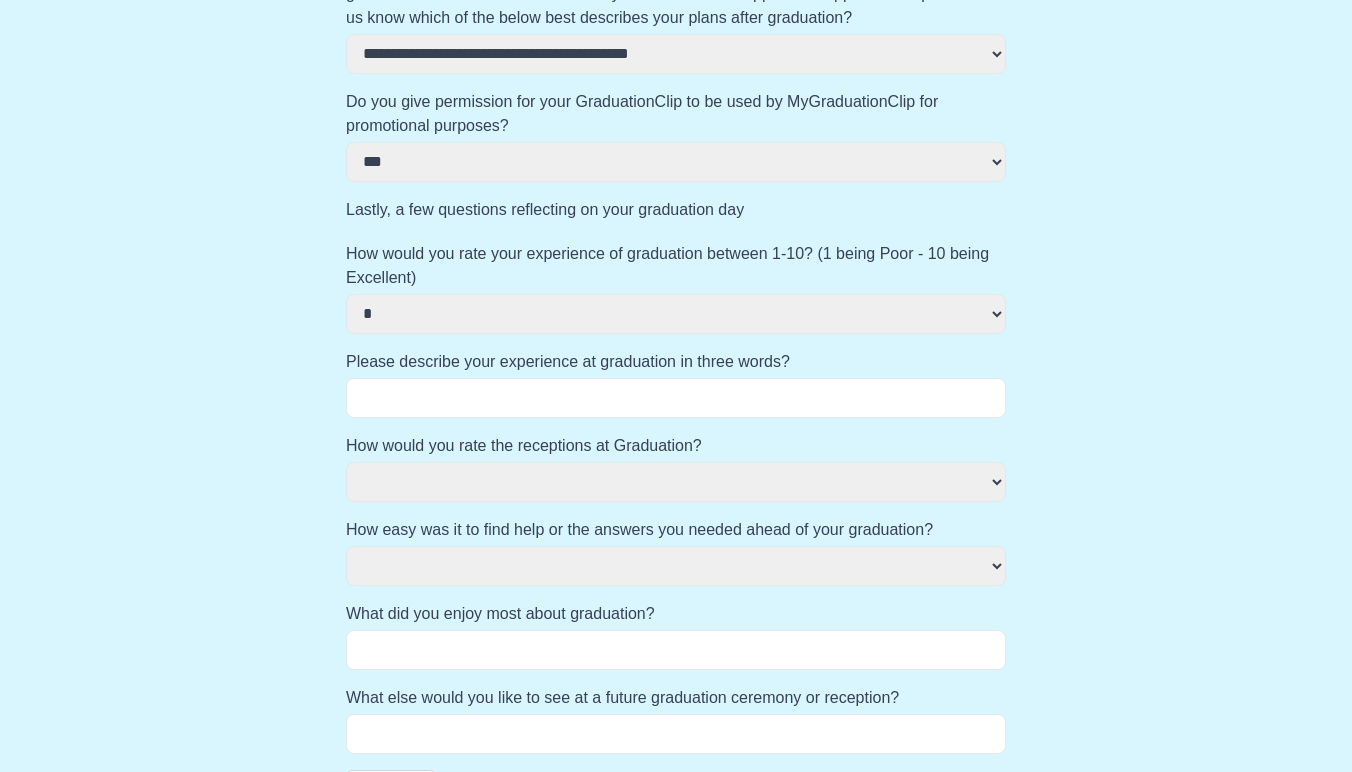 click on "Please describe your experience at graduation in three words?" at bounding box center [676, 398] 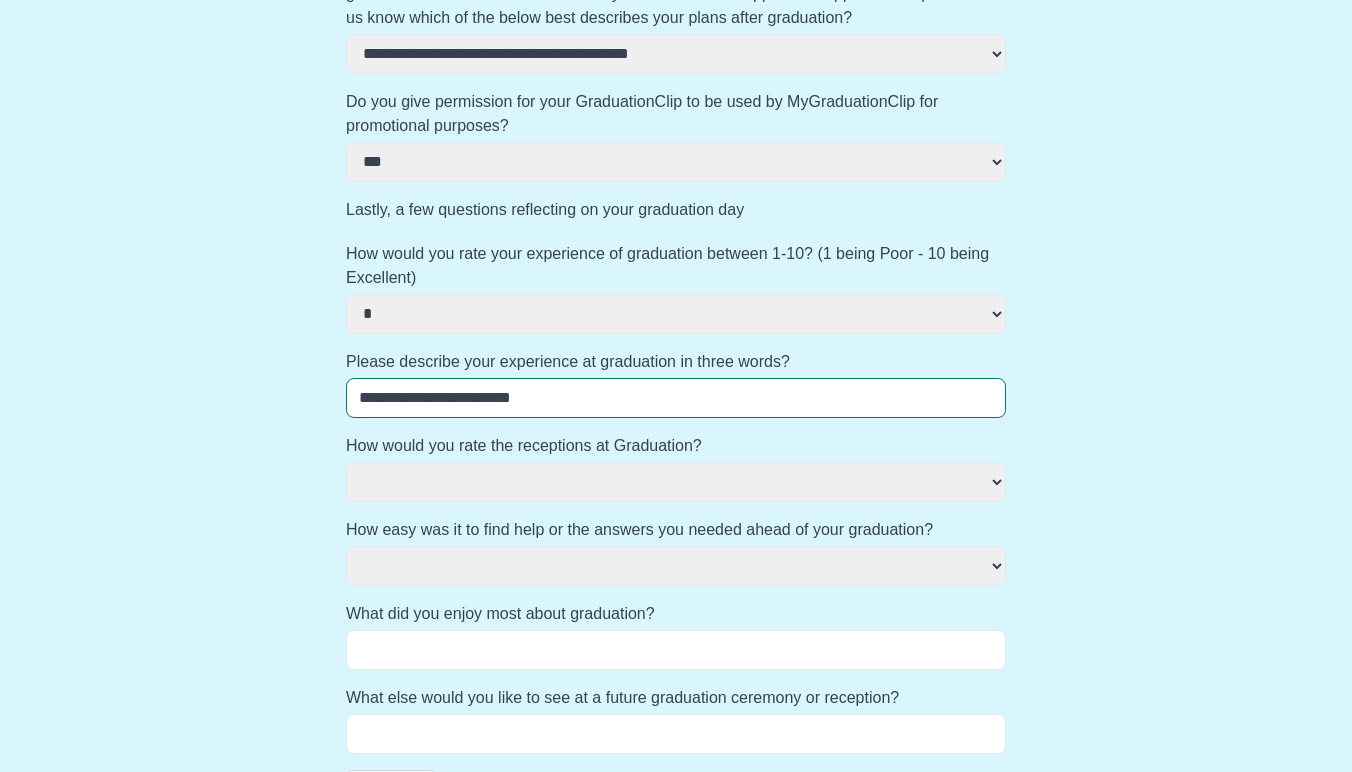 click on "********* **** ** **** *********" at bounding box center [676, 482] 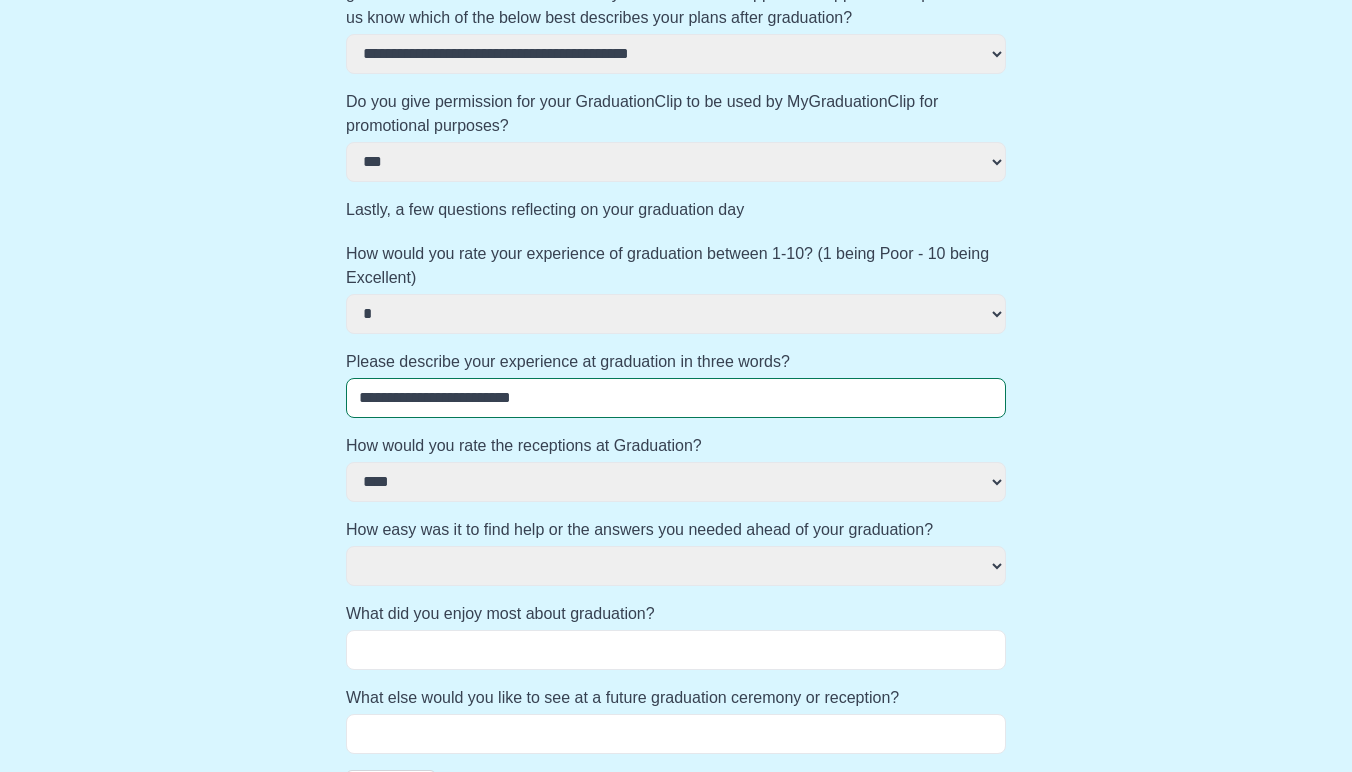 scroll, scrollTop: 997, scrollLeft: 0, axis: vertical 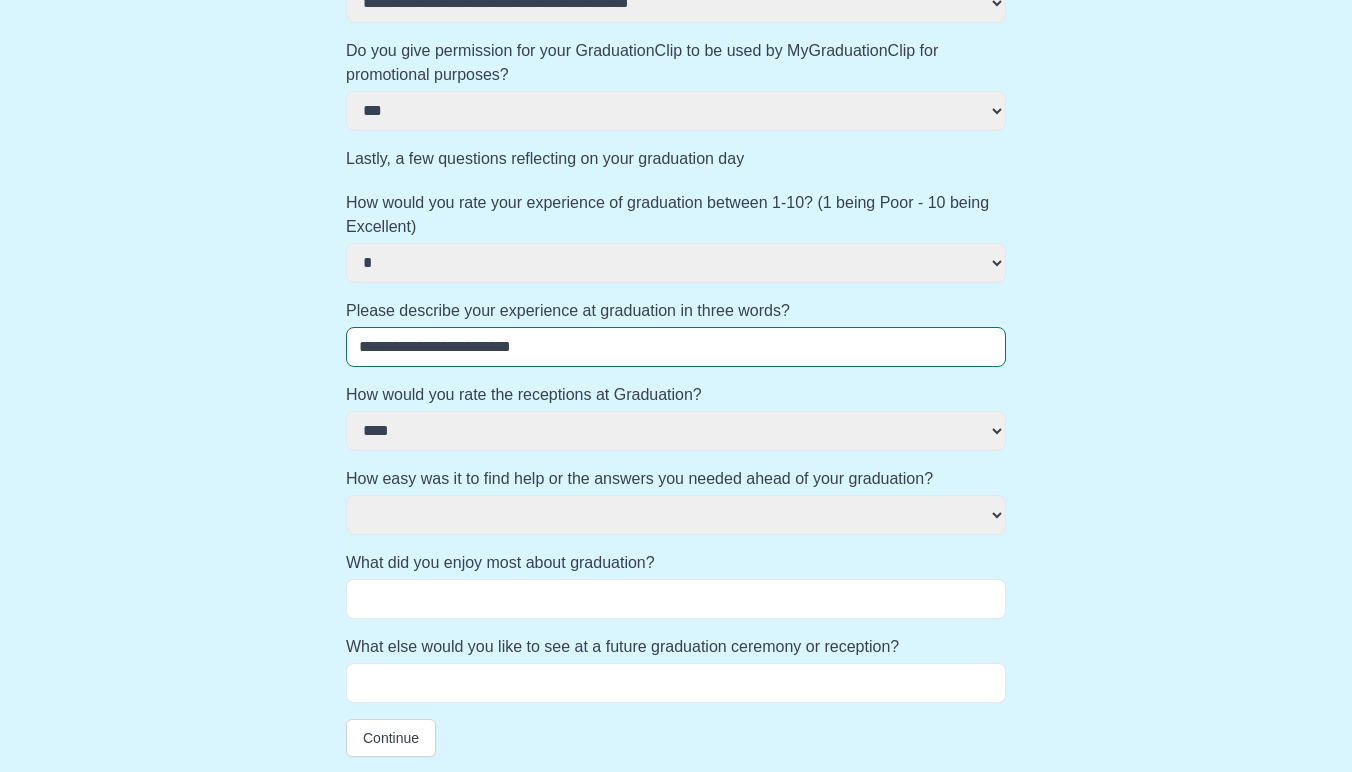 click on "**********" at bounding box center [676, 515] 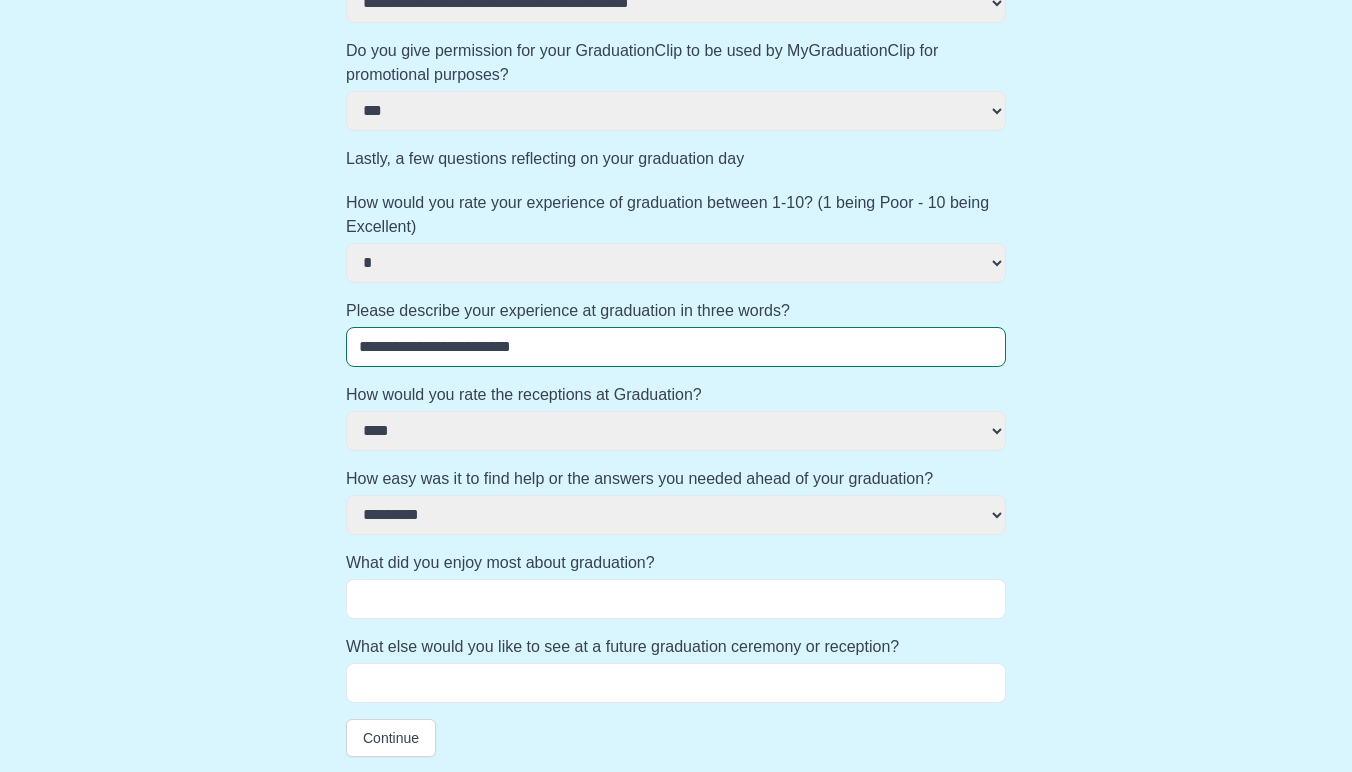 click on "What did you enjoy most about graduation?" at bounding box center (676, 599) 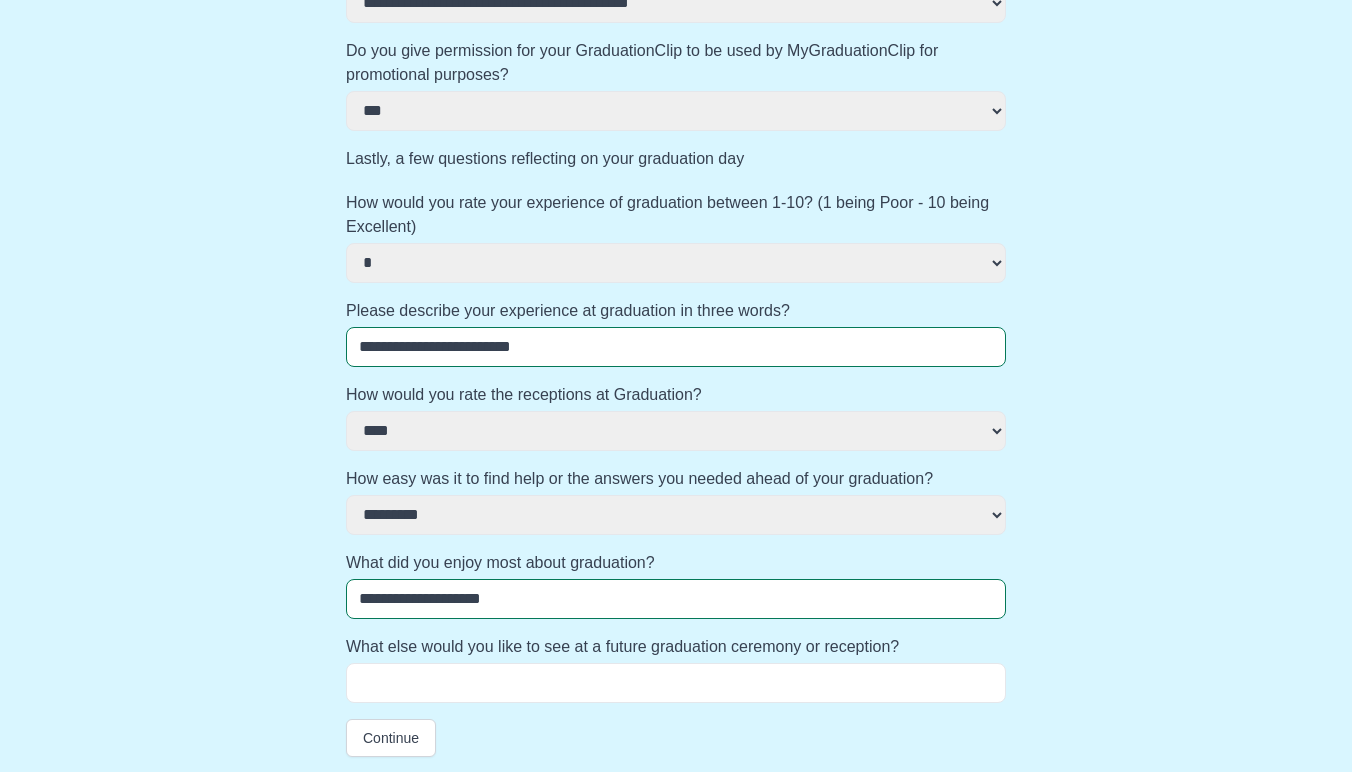 click on "What else would you like to see at a future graduation ceremony or reception?" at bounding box center [676, 683] 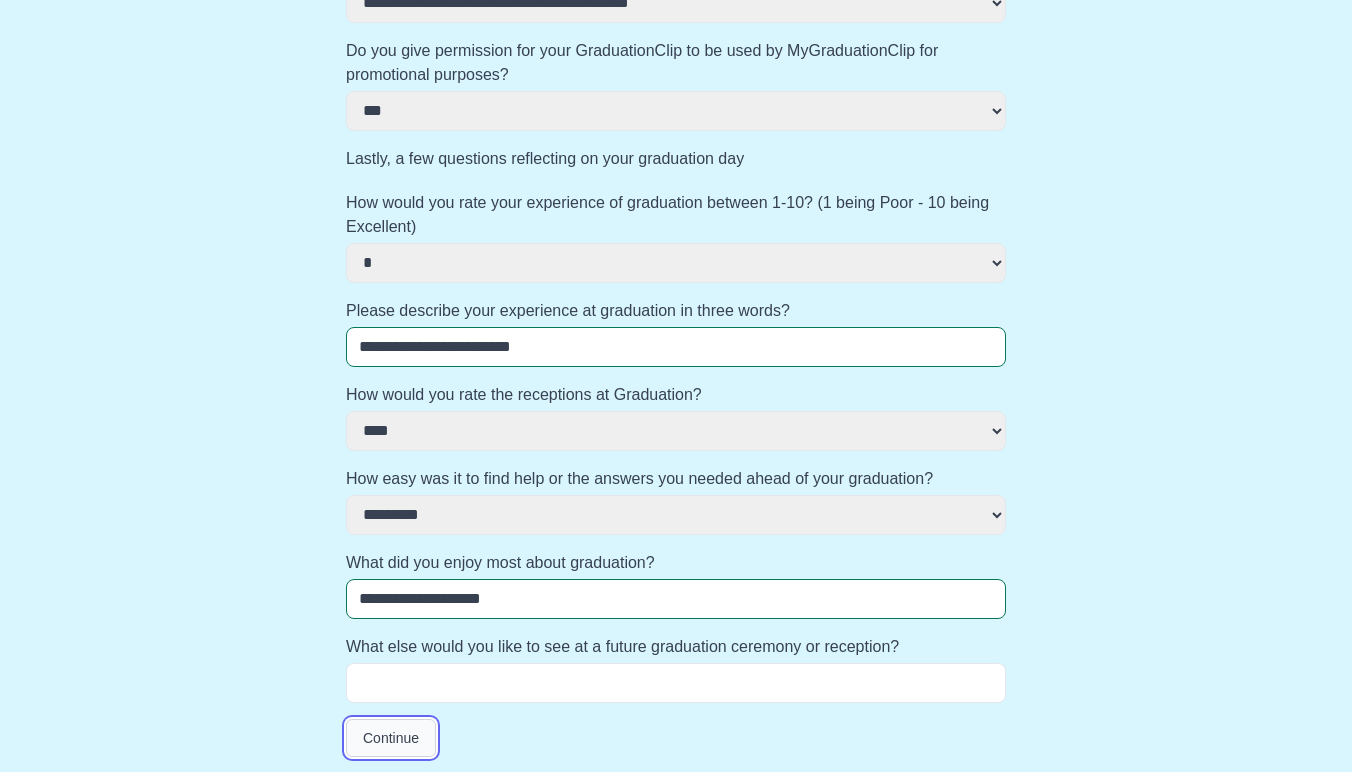 click on "Continue" at bounding box center (391, 738) 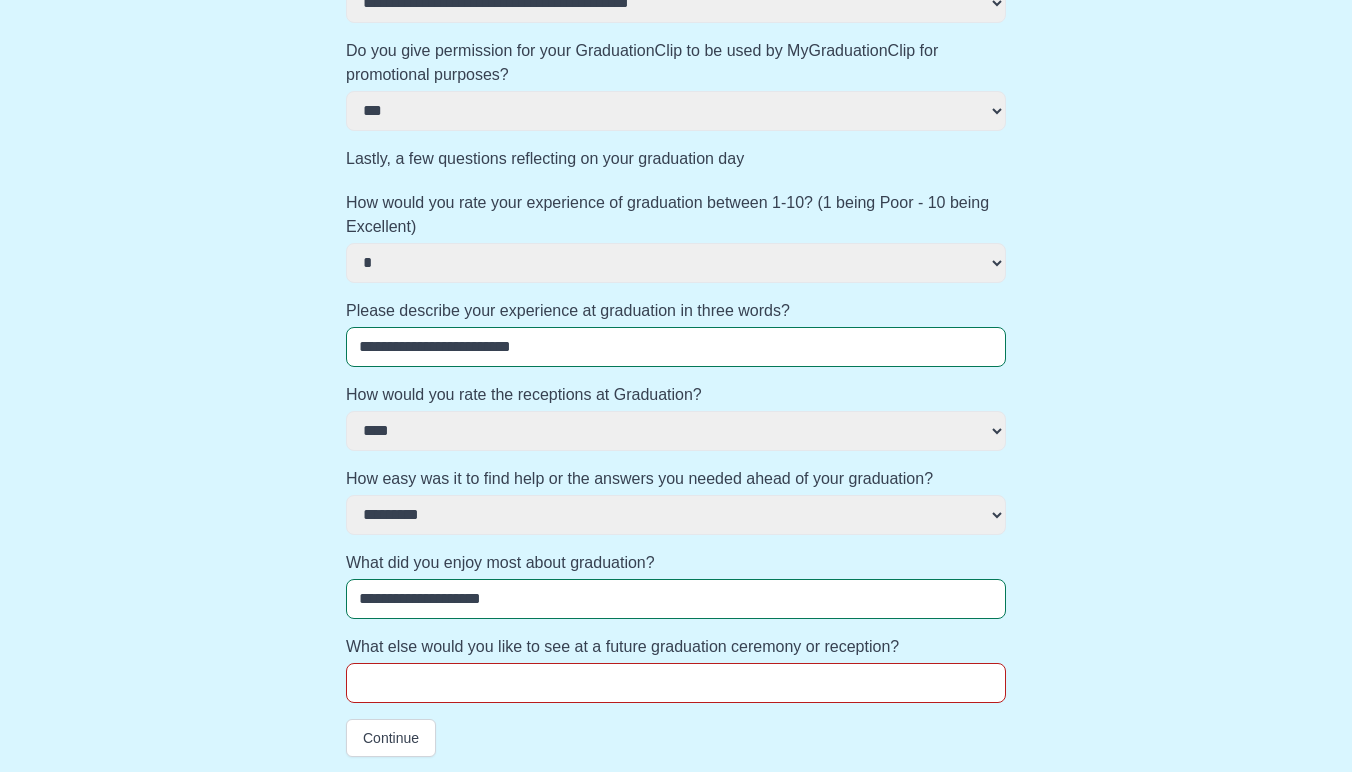 click on "What else would you like to see at a future graduation ceremony or reception?" at bounding box center [676, 683] 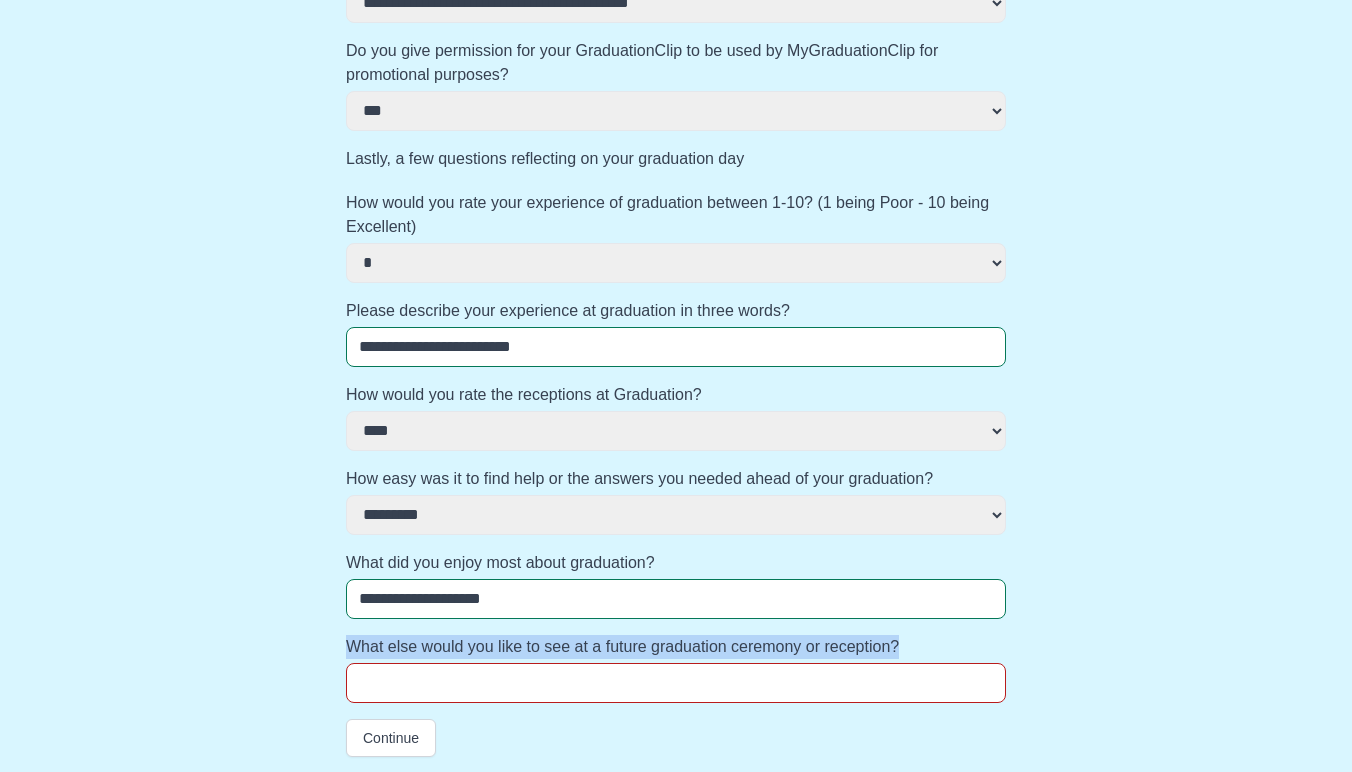 drag, startPoint x: 848, startPoint y: 637, endPoint x: 608, endPoint y: 626, distance: 240.25195 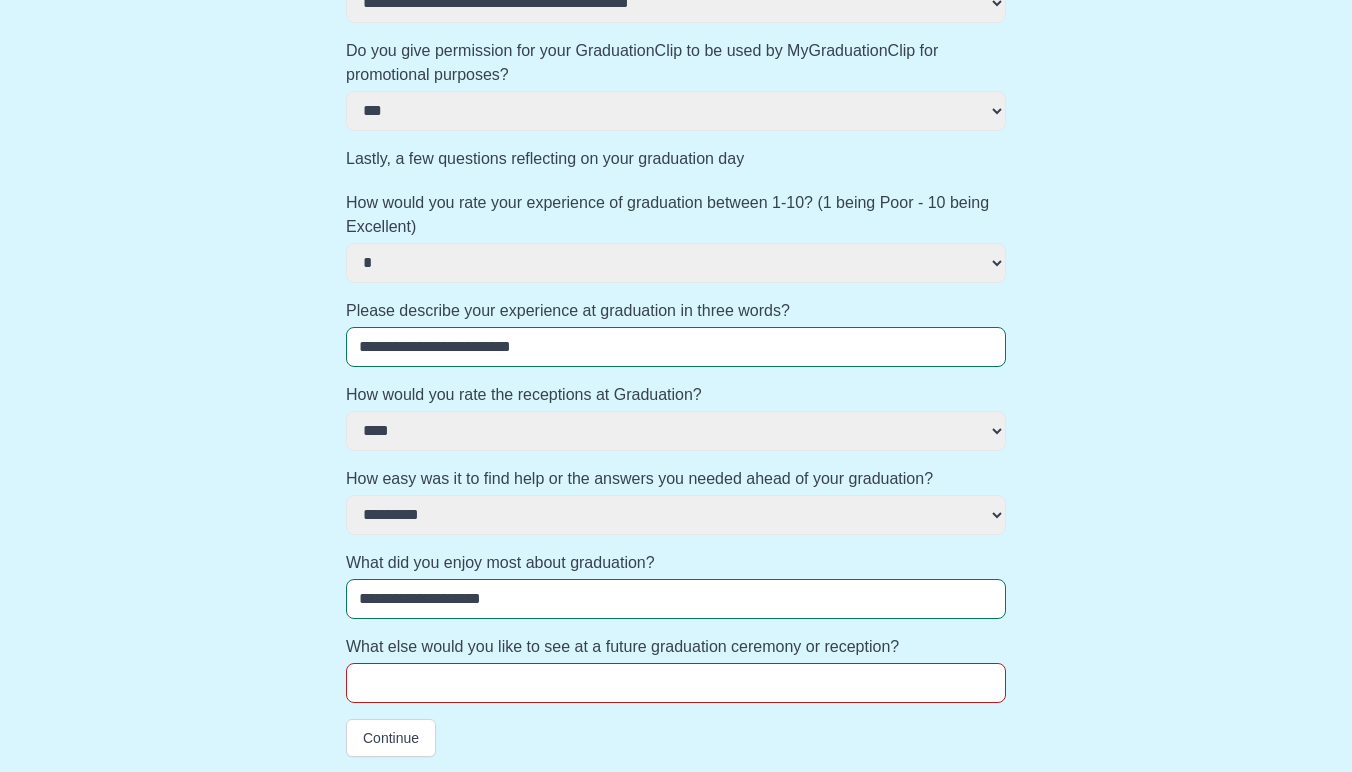 click on "What else would you like to see at a future graduation ceremony or reception?" at bounding box center [676, 683] 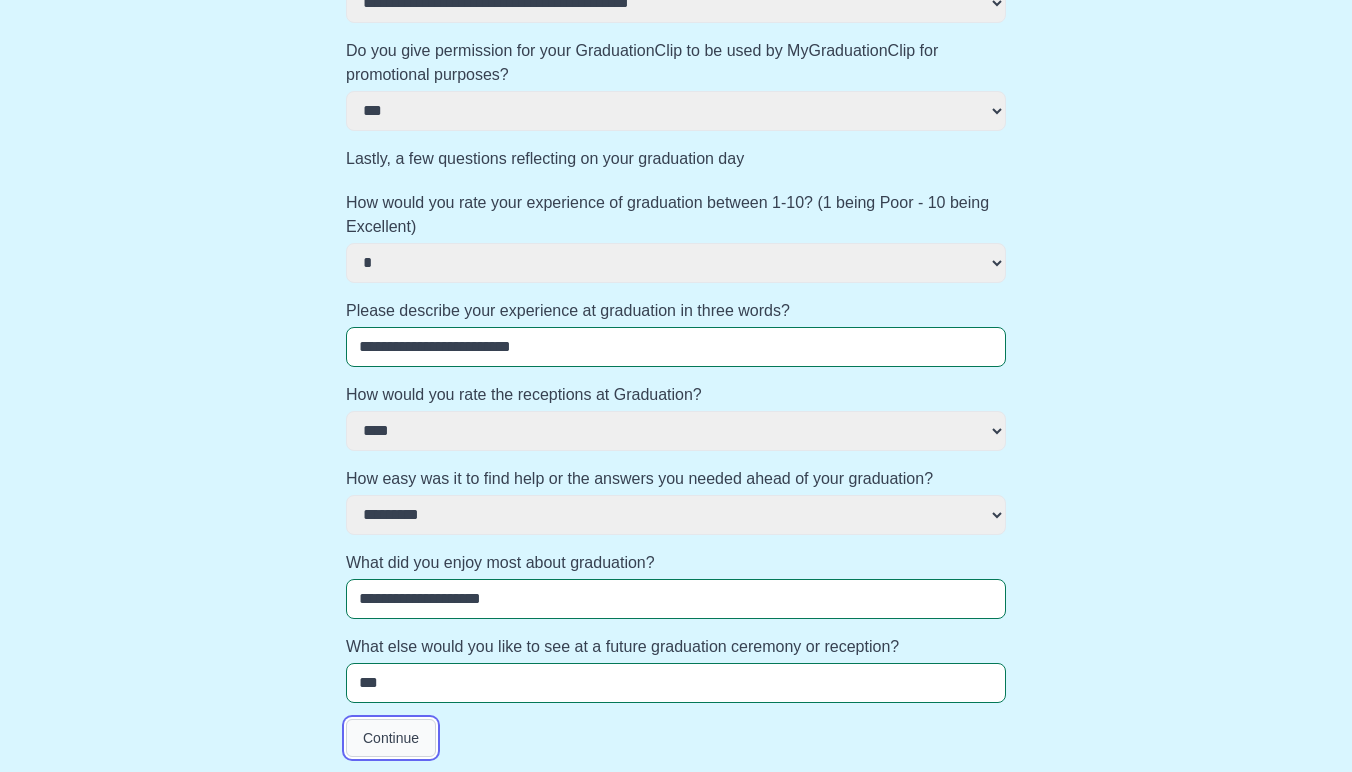 click on "Continue" at bounding box center [391, 738] 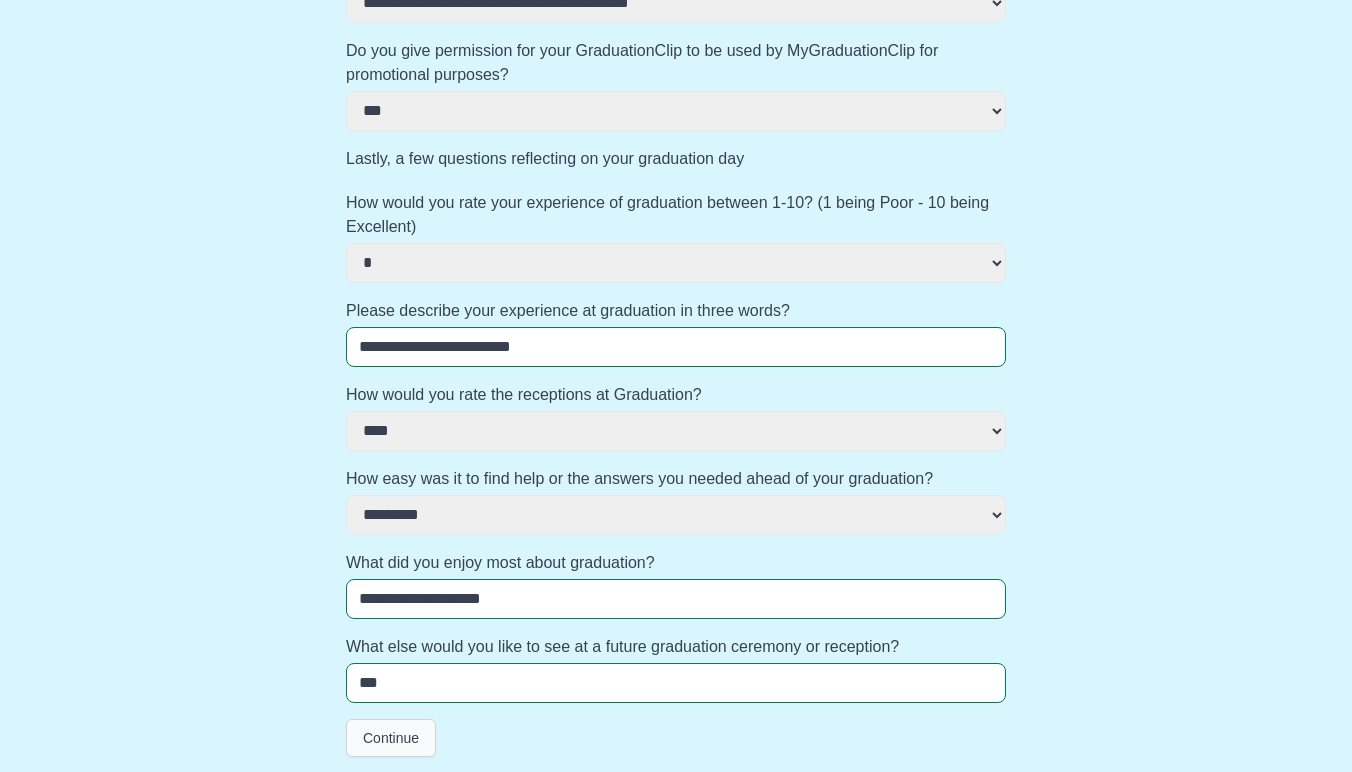 scroll, scrollTop: 0, scrollLeft: 0, axis: both 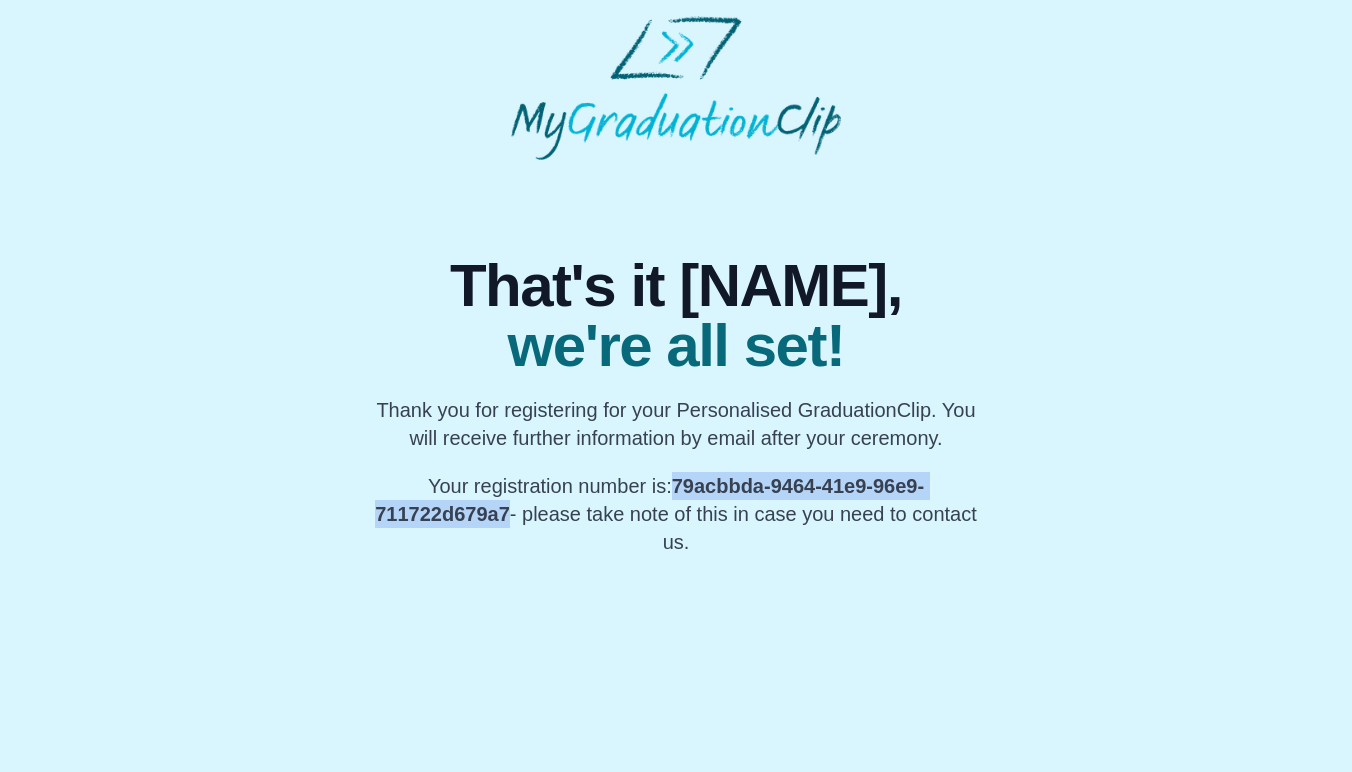 drag, startPoint x: 671, startPoint y: 481, endPoint x: 507, endPoint y: 517, distance: 167.90474 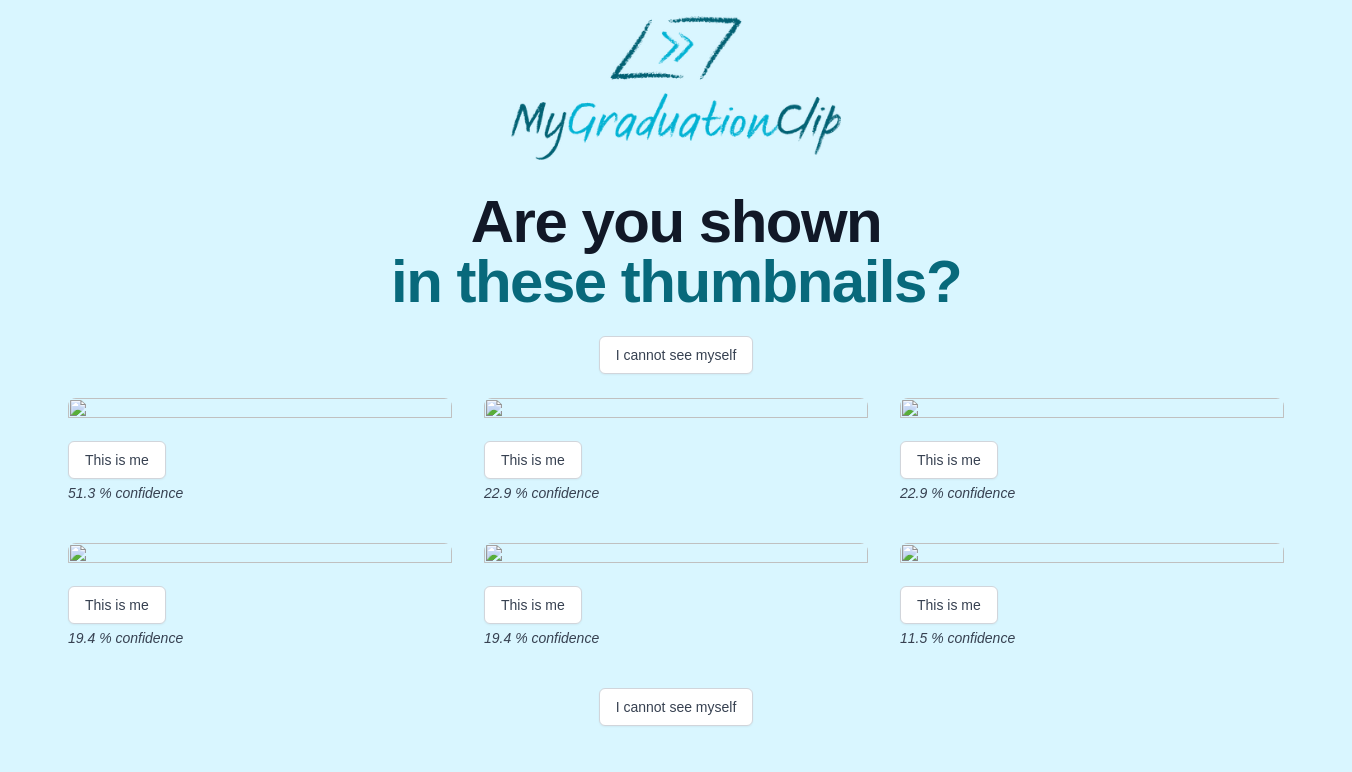 scroll, scrollTop: 233, scrollLeft: 0, axis: vertical 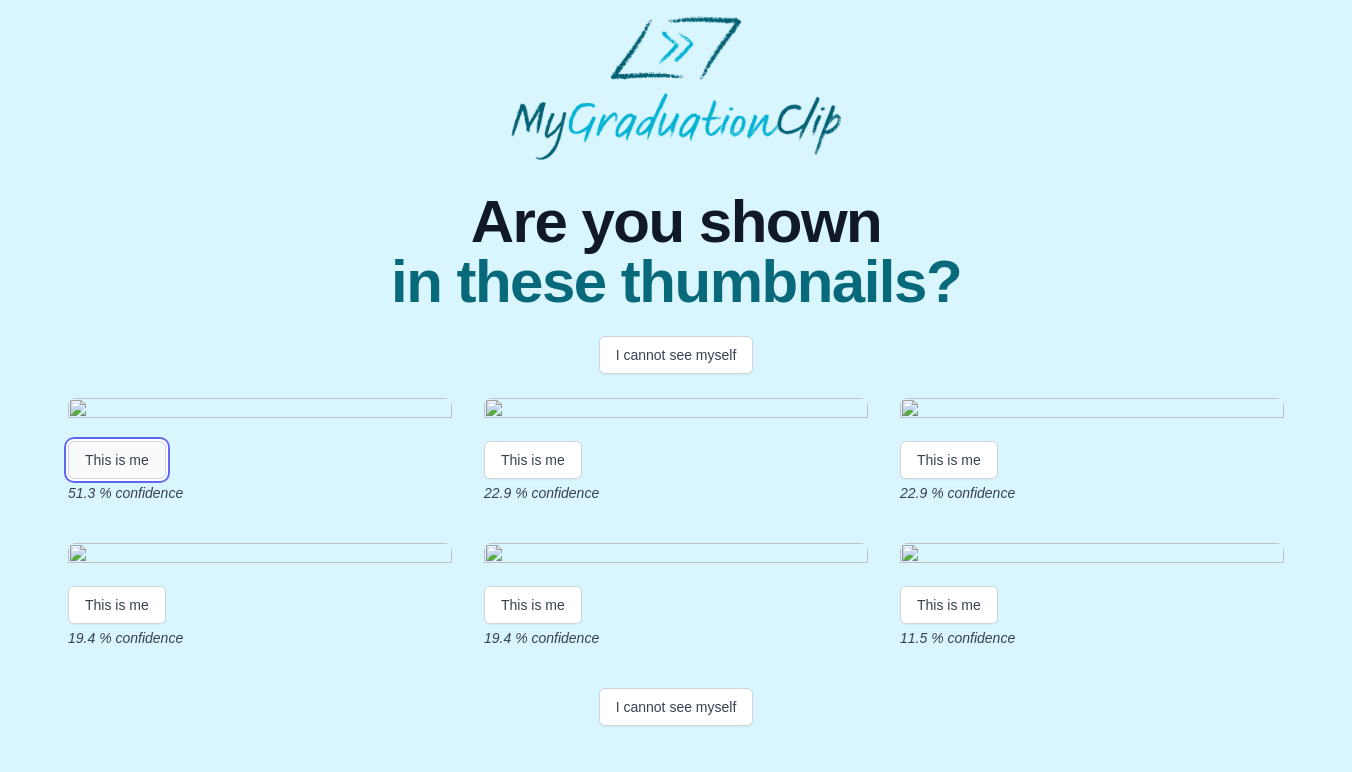 click on "This is me" at bounding box center (117, 460) 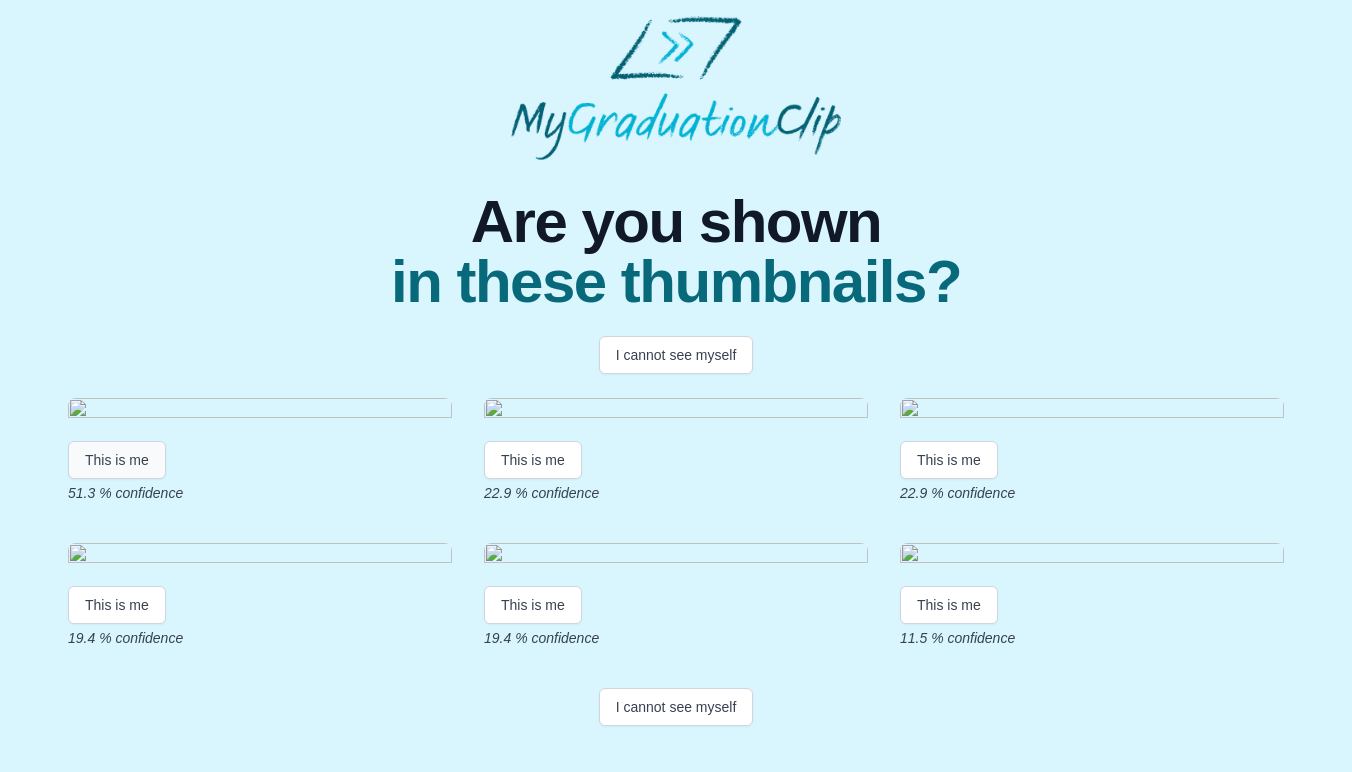scroll, scrollTop: 0, scrollLeft: 0, axis: both 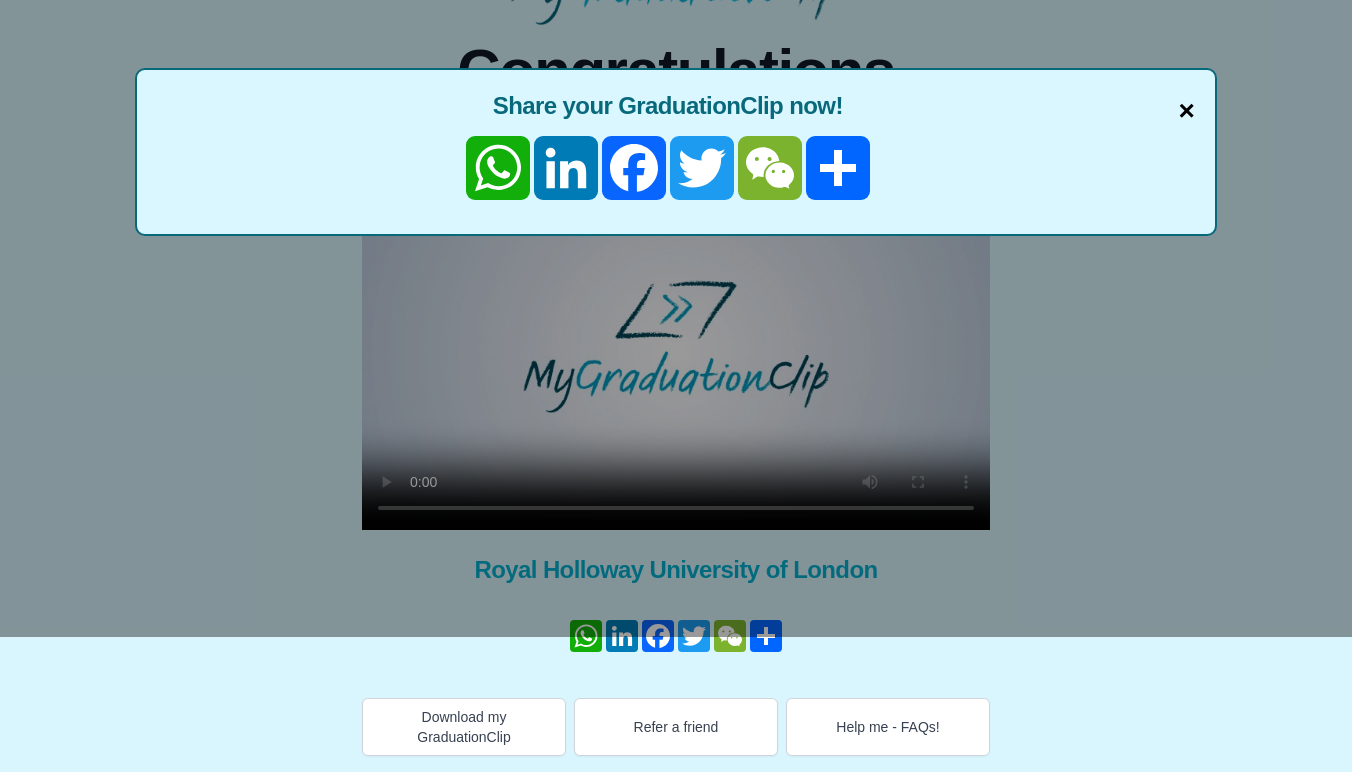 click on "×" at bounding box center (1186, 111) 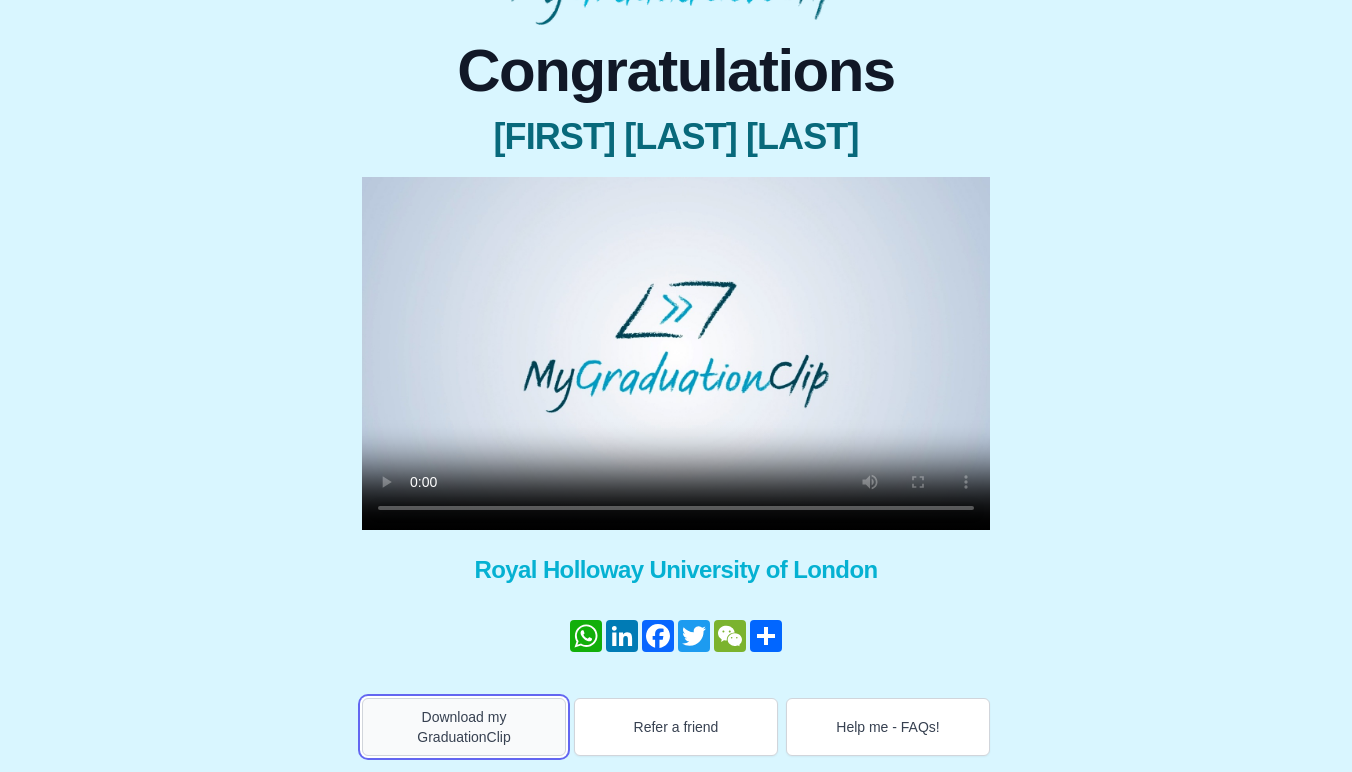click on "Download my GraduationClip" at bounding box center (464, 727) 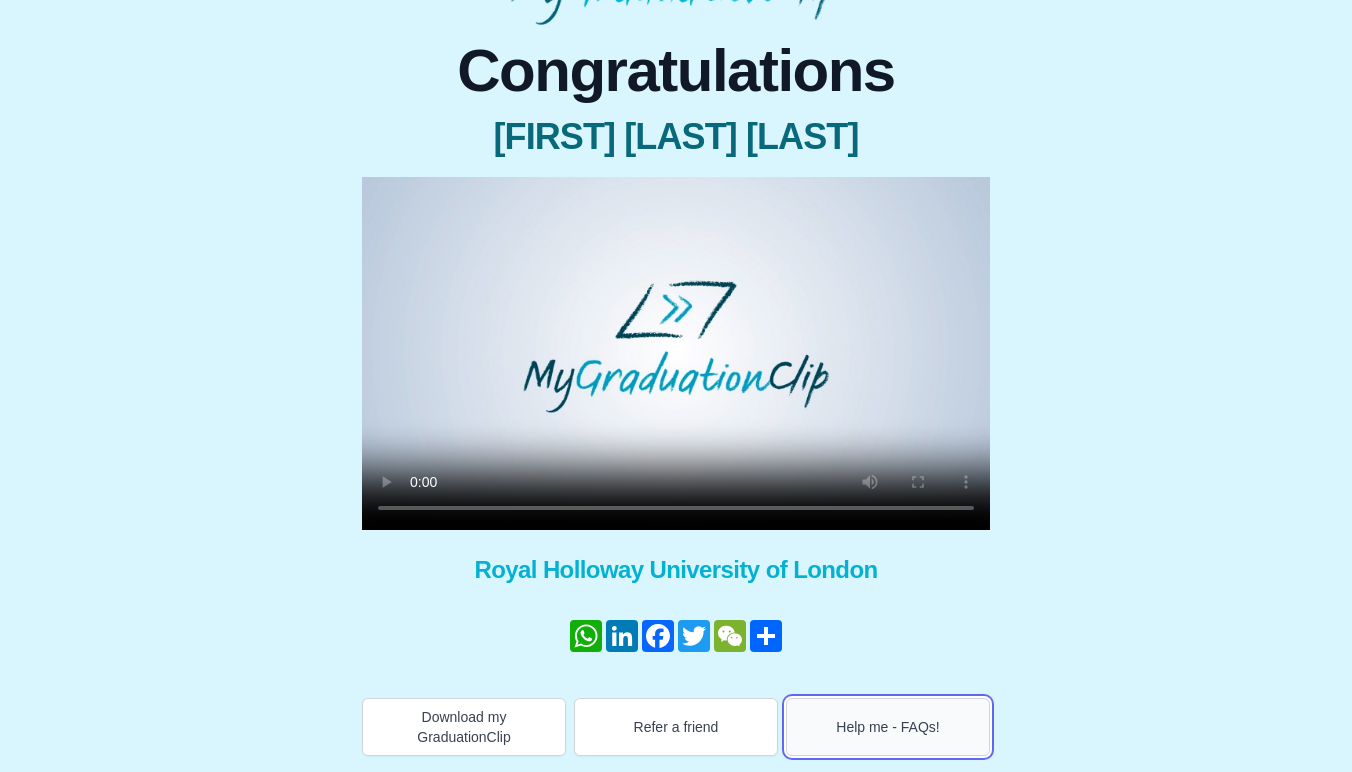 click on "Help me - FAQs!" at bounding box center (888, 727) 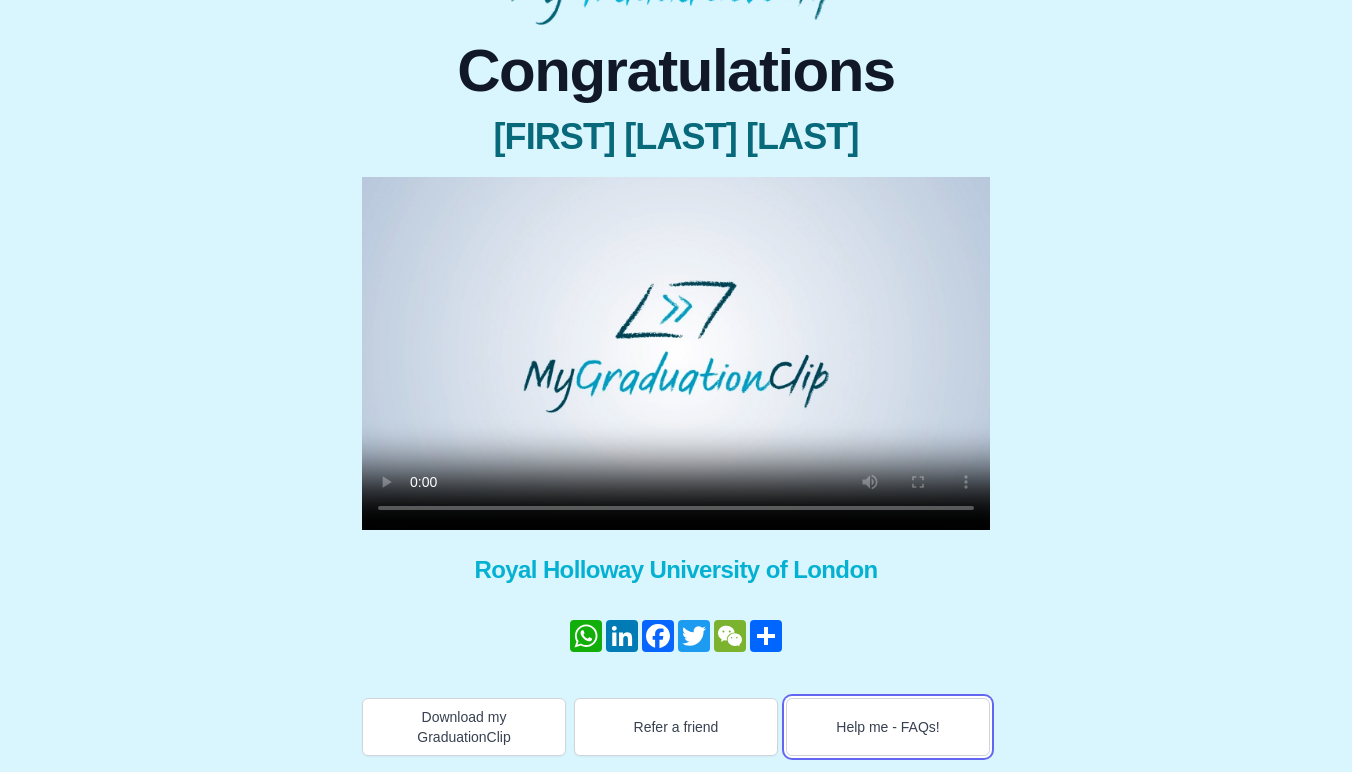 scroll, scrollTop: 0, scrollLeft: 0, axis: both 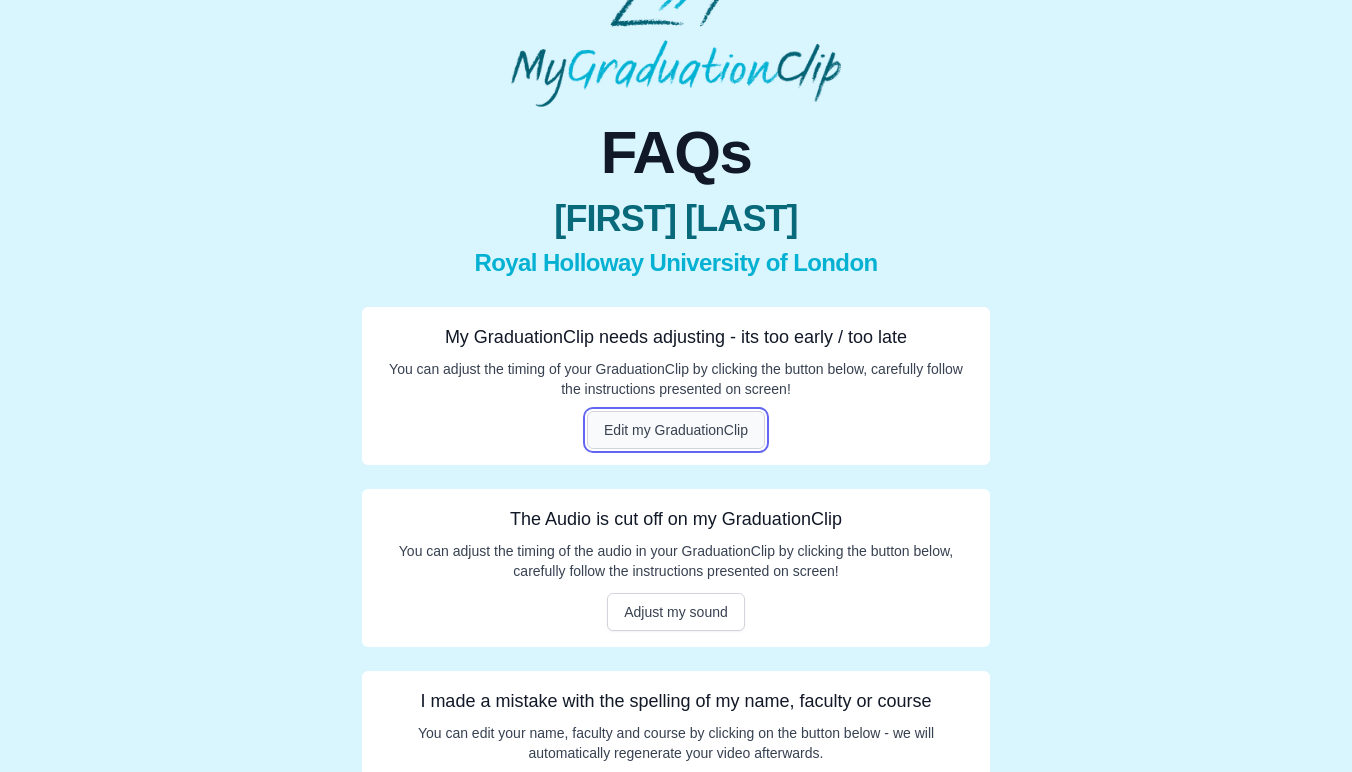 click on "Edit my GraduationClip" at bounding box center [676, 430] 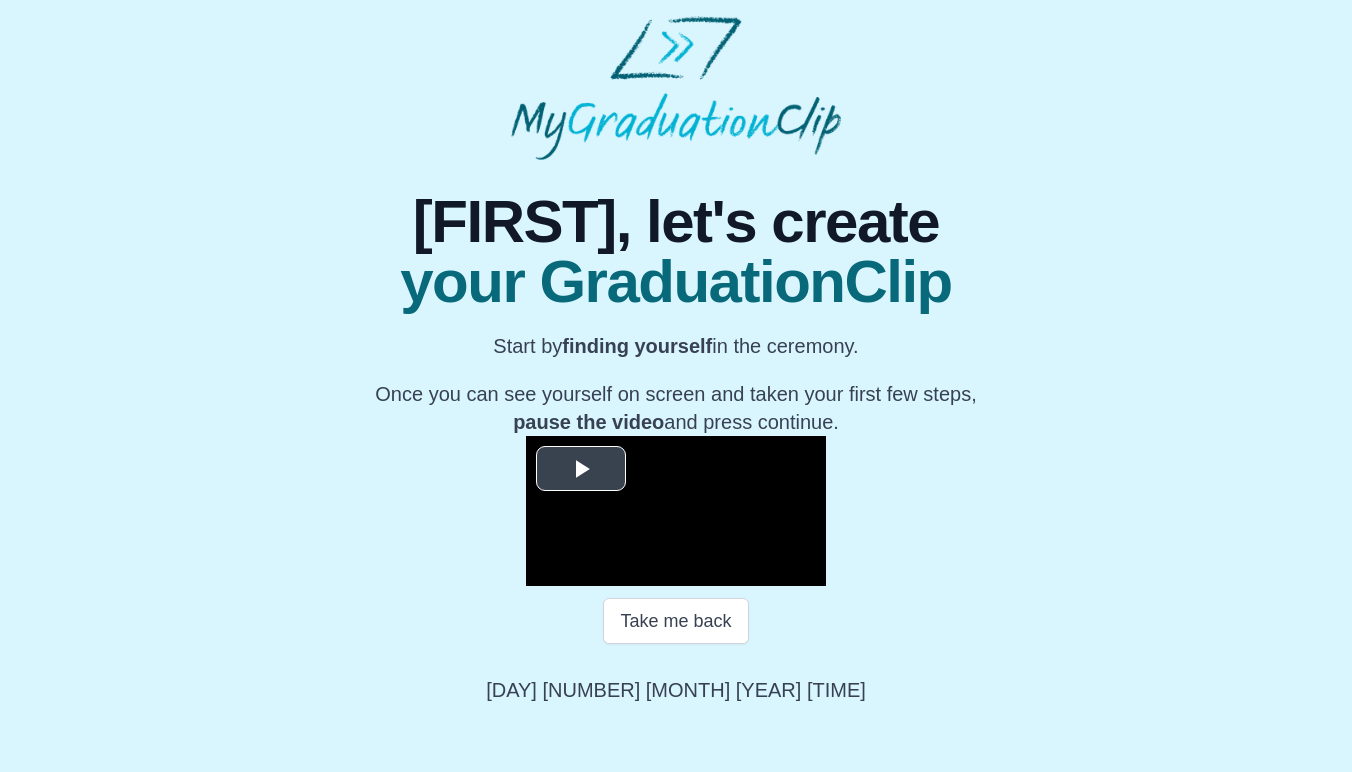 scroll, scrollTop: 178, scrollLeft: 0, axis: vertical 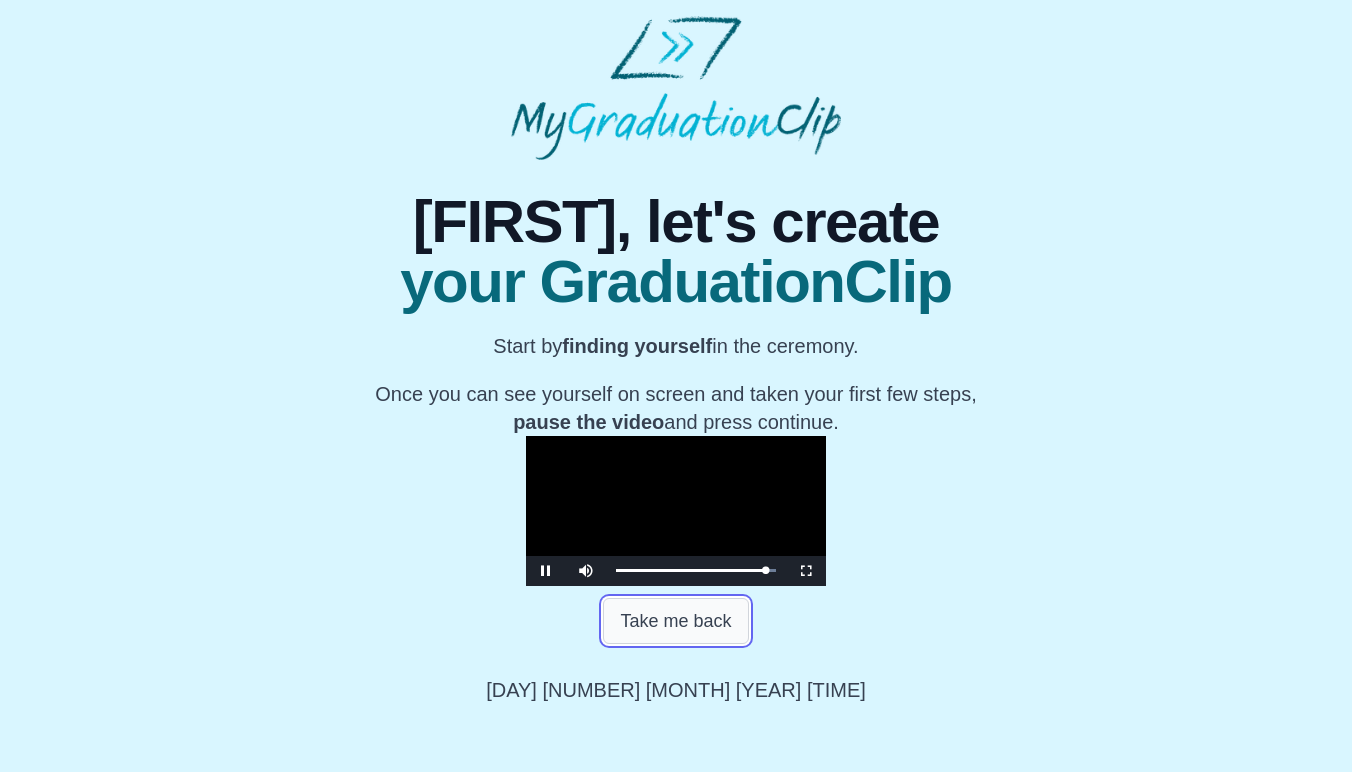 click on "Take me back" at bounding box center (675, 621) 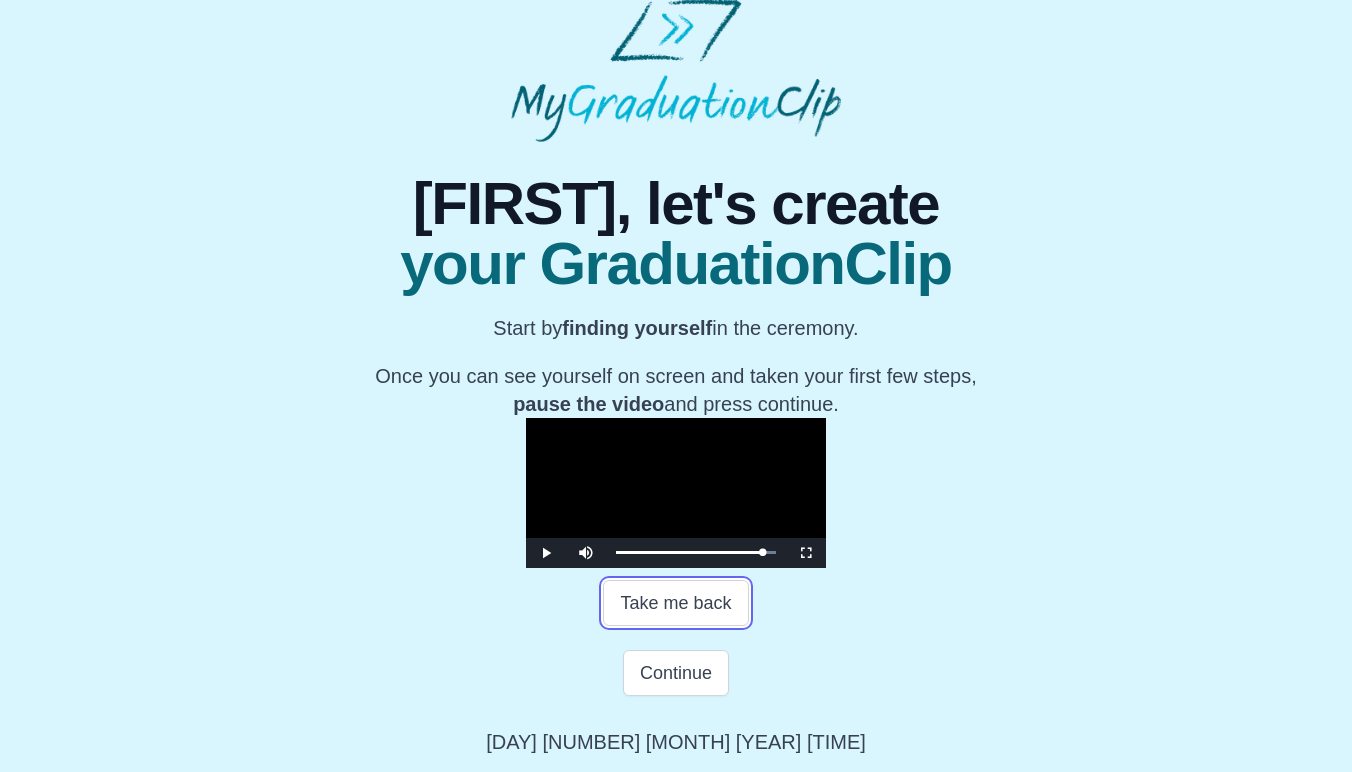 scroll, scrollTop: 248, scrollLeft: 0, axis: vertical 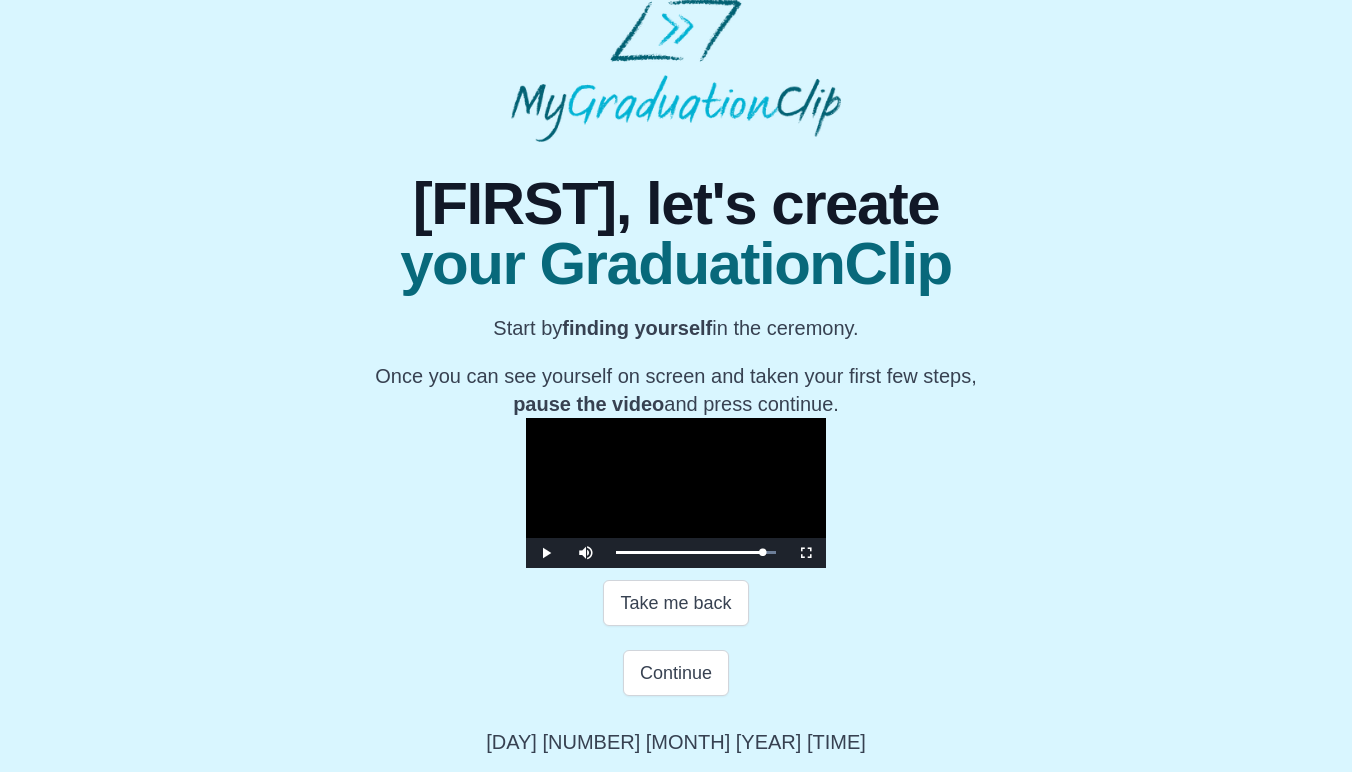 click at bounding box center [676, 493] 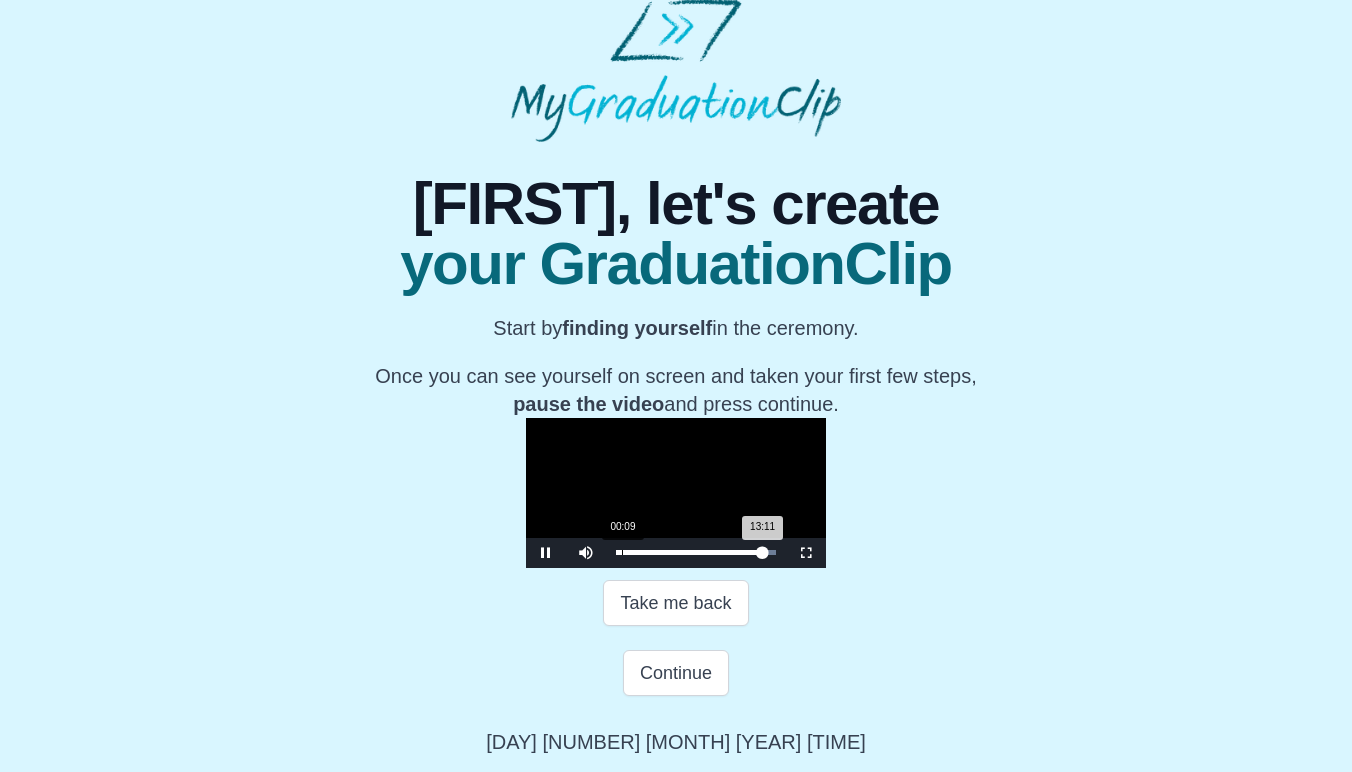 click on "Loaded : 0% 00:09 13:11 Progress : 0%" at bounding box center (696, 553) 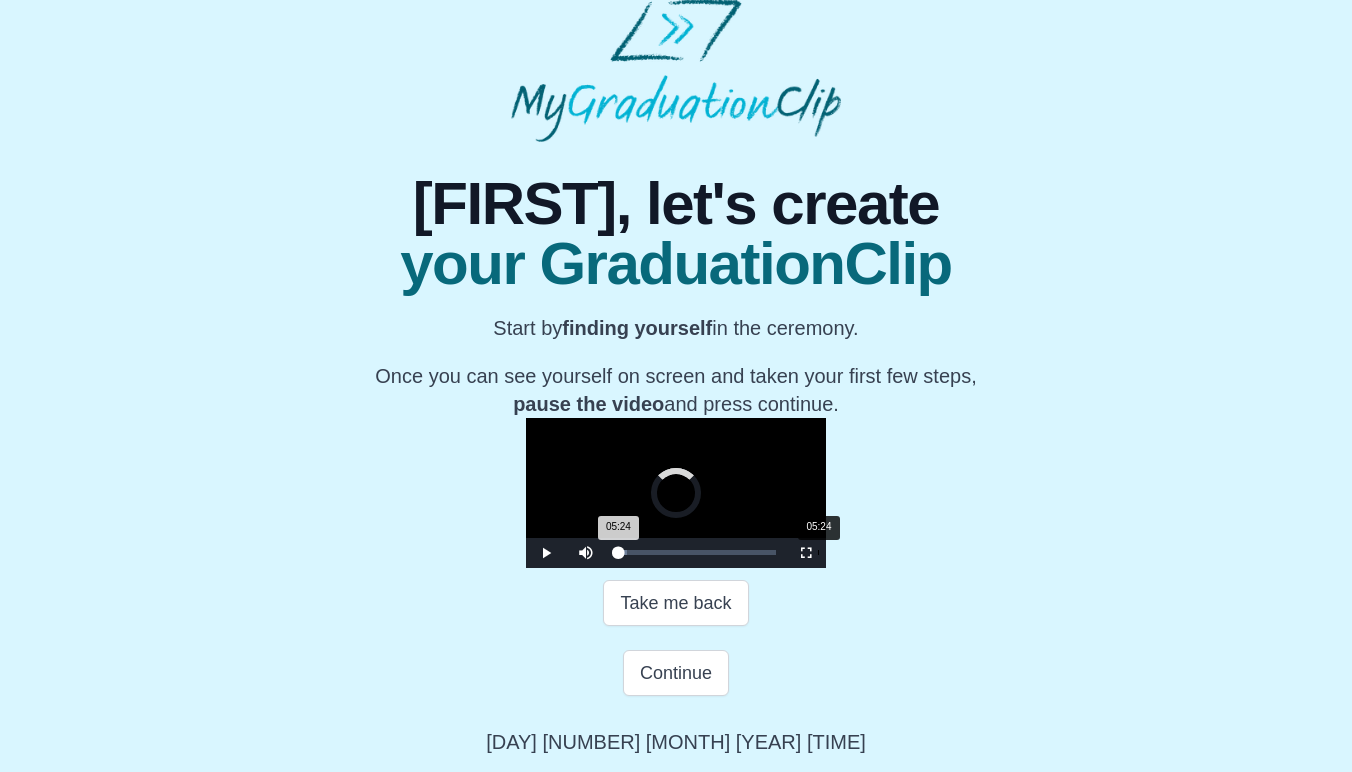 click on "Loaded : 0% 05:24 05:24 Progress : 0%" at bounding box center [696, 553] 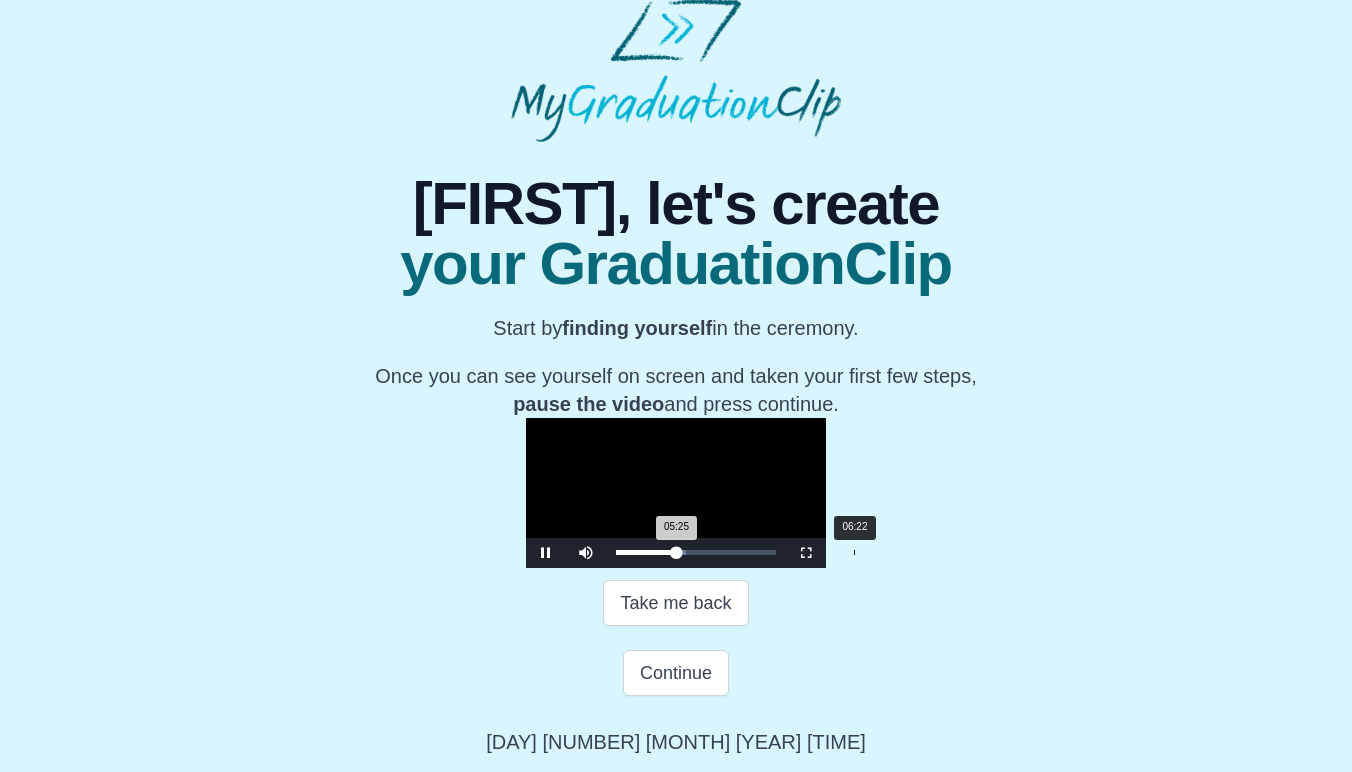 click on "Loaded : 0% 06:22 05:25 Progress : 0%" at bounding box center [696, 552] 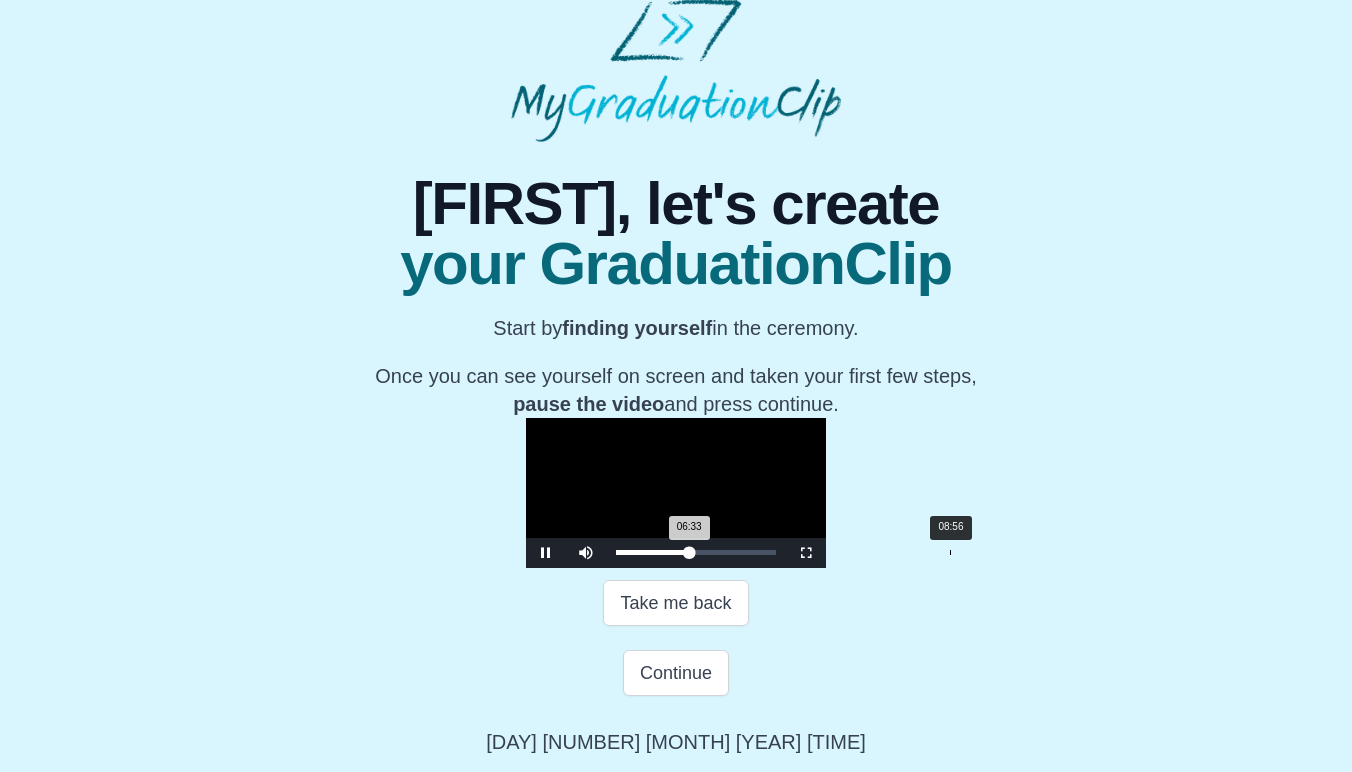 click on "08:56" at bounding box center [950, 552] 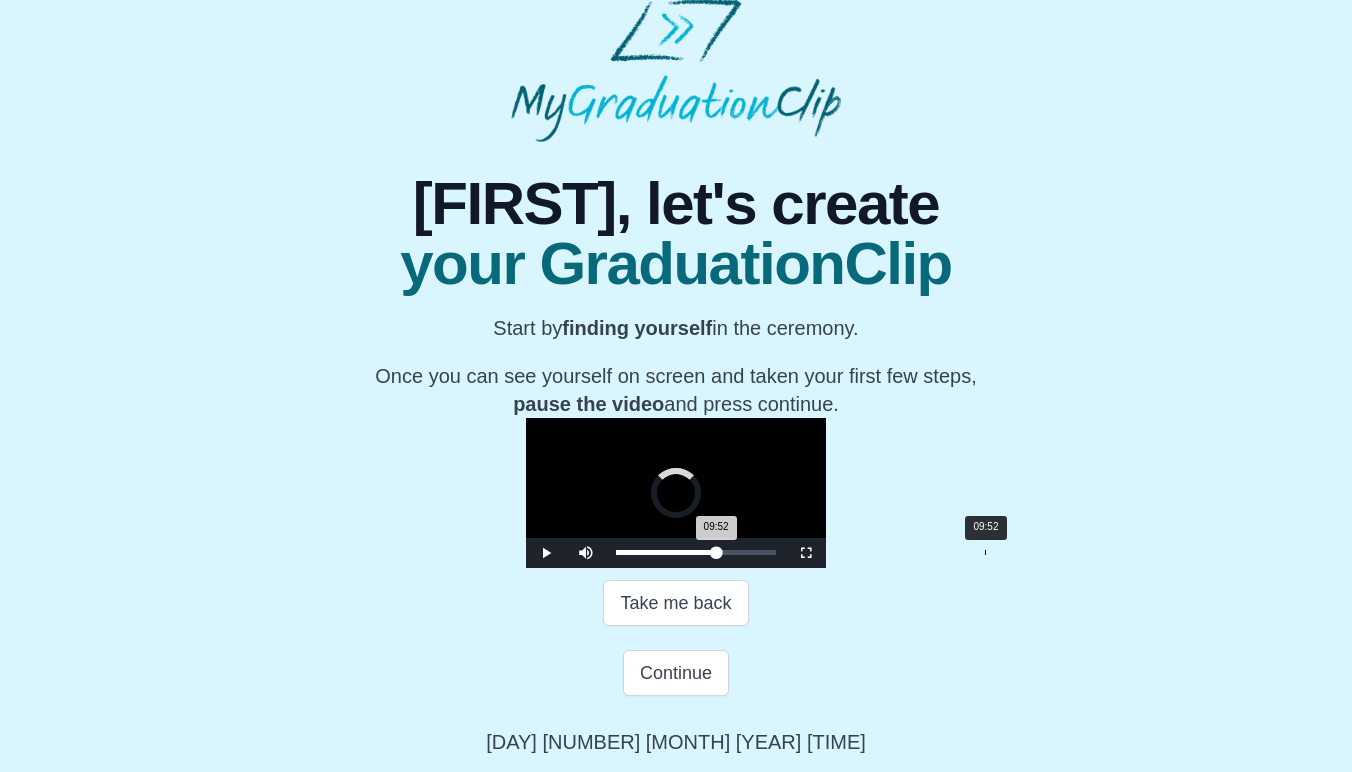 click on "Loaded : 0% 09:52 09:52 Progress : 0%" at bounding box center (696, 553) 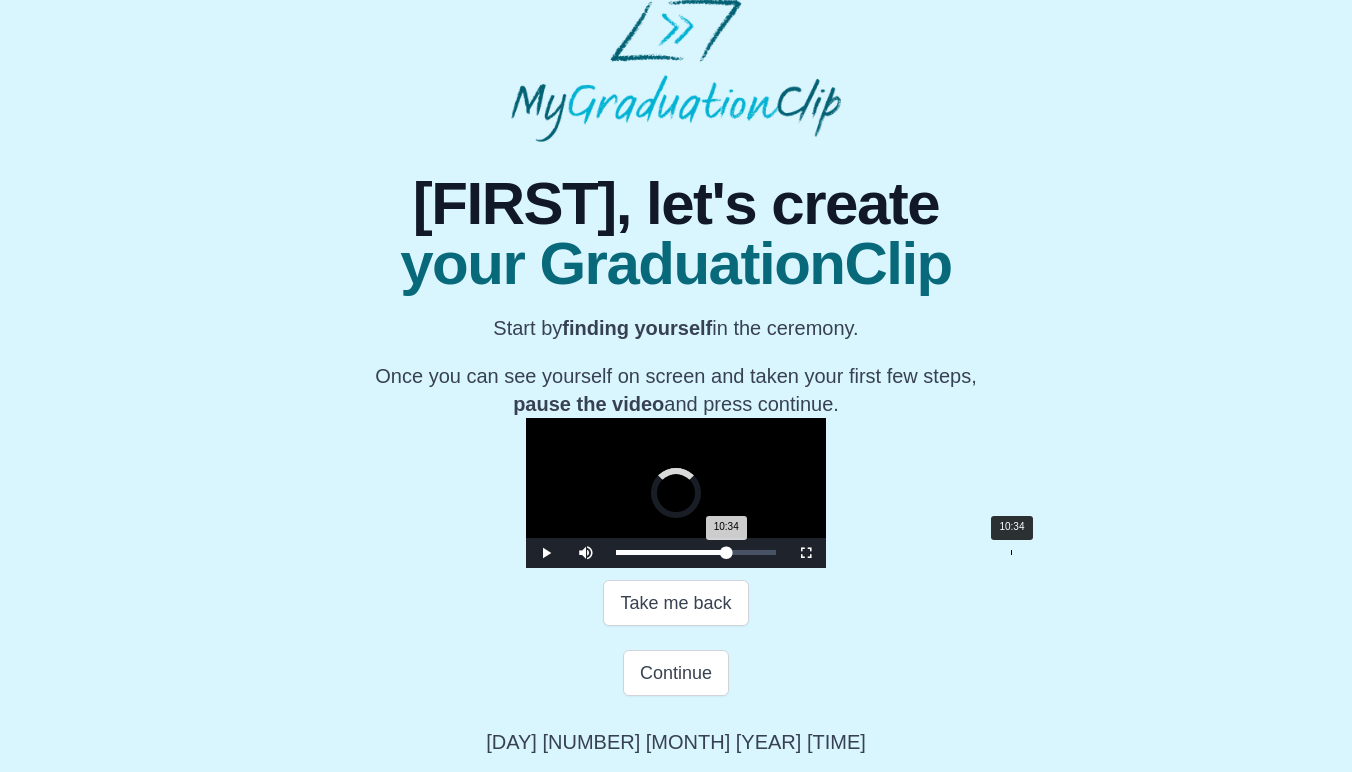 click on "Loaded : 0% 10:34 10:34 Progress : 0%" at bounding box center (696, 553) 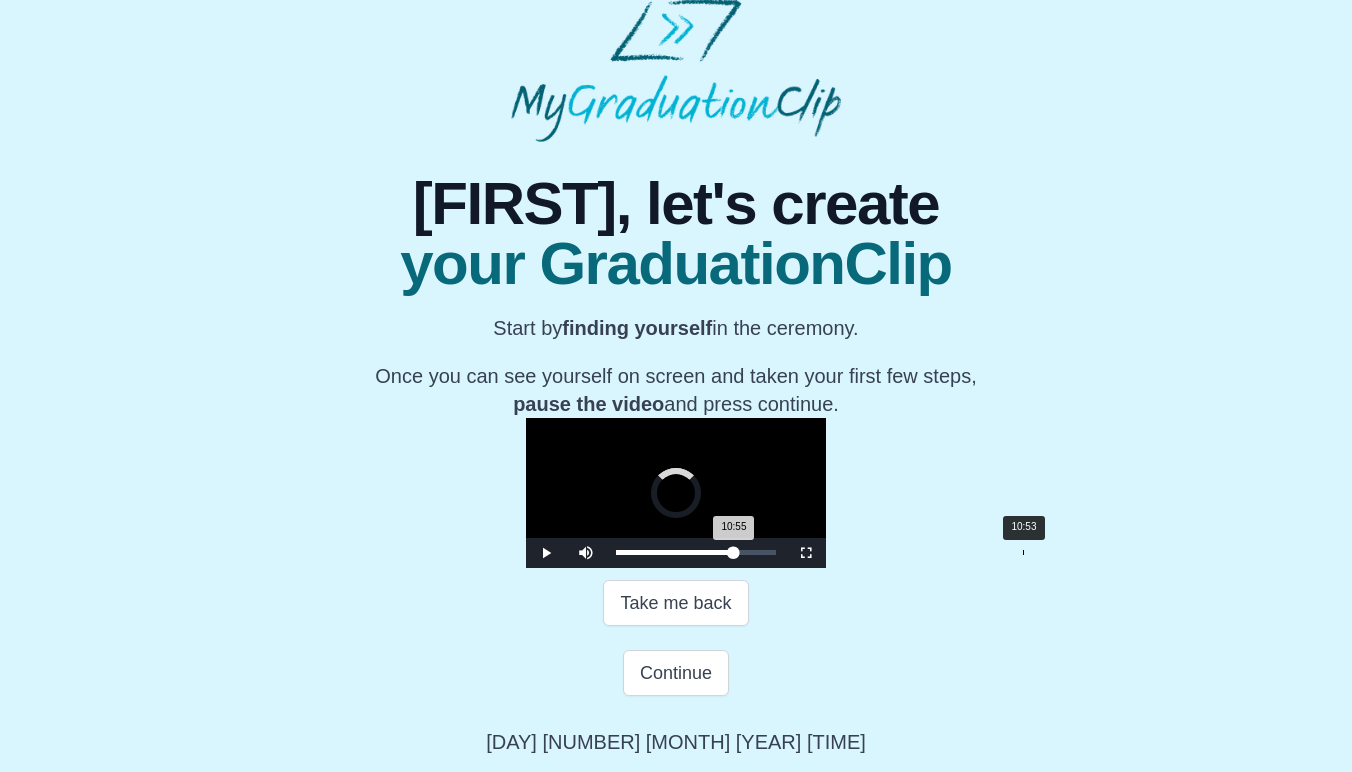 click on "Loaded : 0% 10:53 10:55 Progress : 0%" at bounding box center [696, 553] 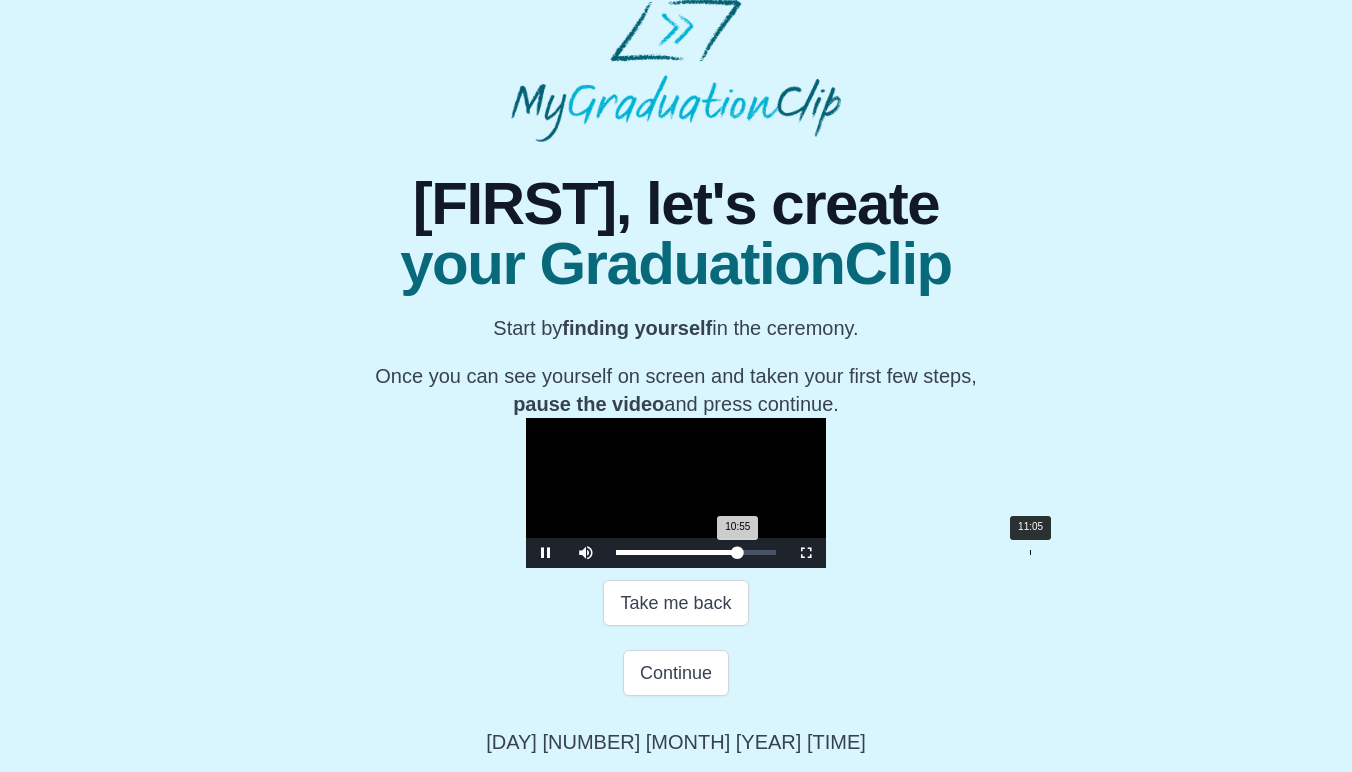 click on "Loaded : 0% 11:05 10:55 Progress : 0%" at bounding box center [696, 553] 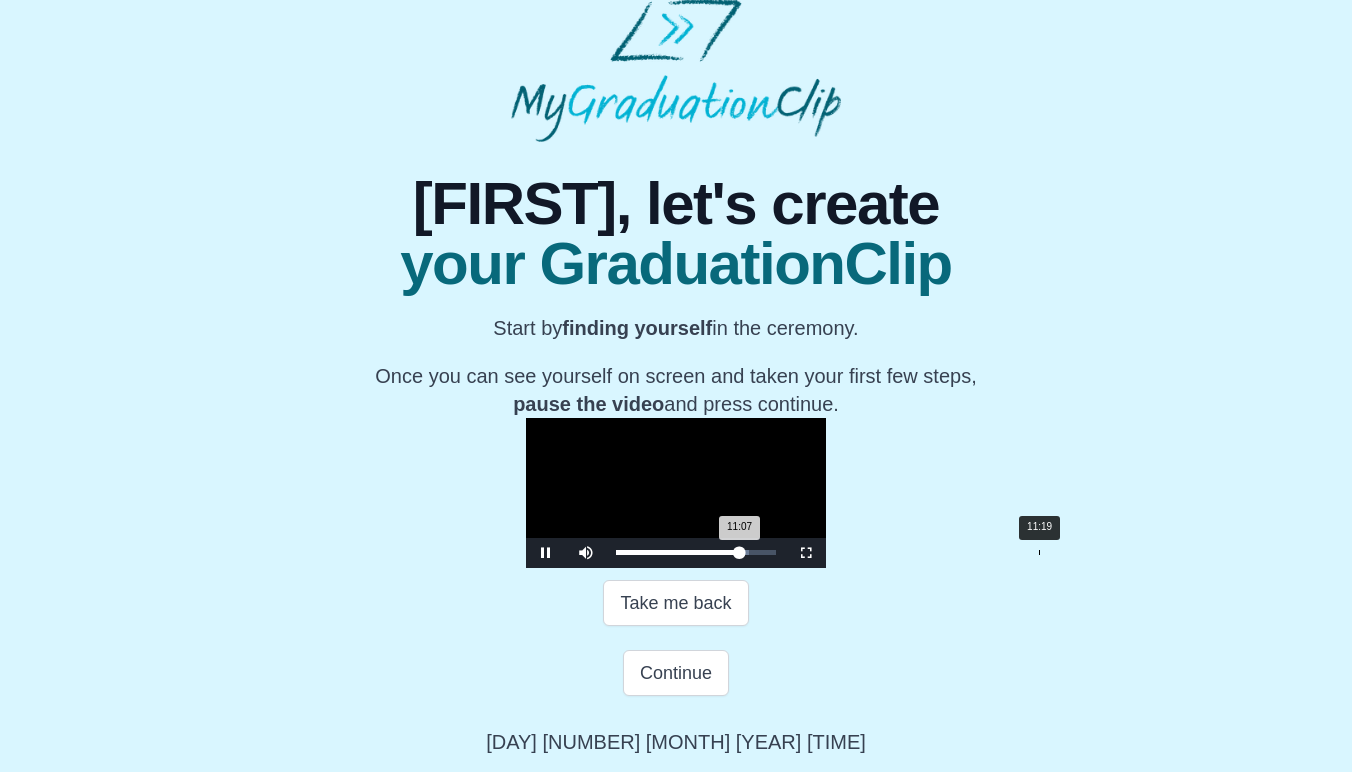 click on "Loaded : 0% 11:19 11:07 Progress : 0%" at bounding box center [696, 553] 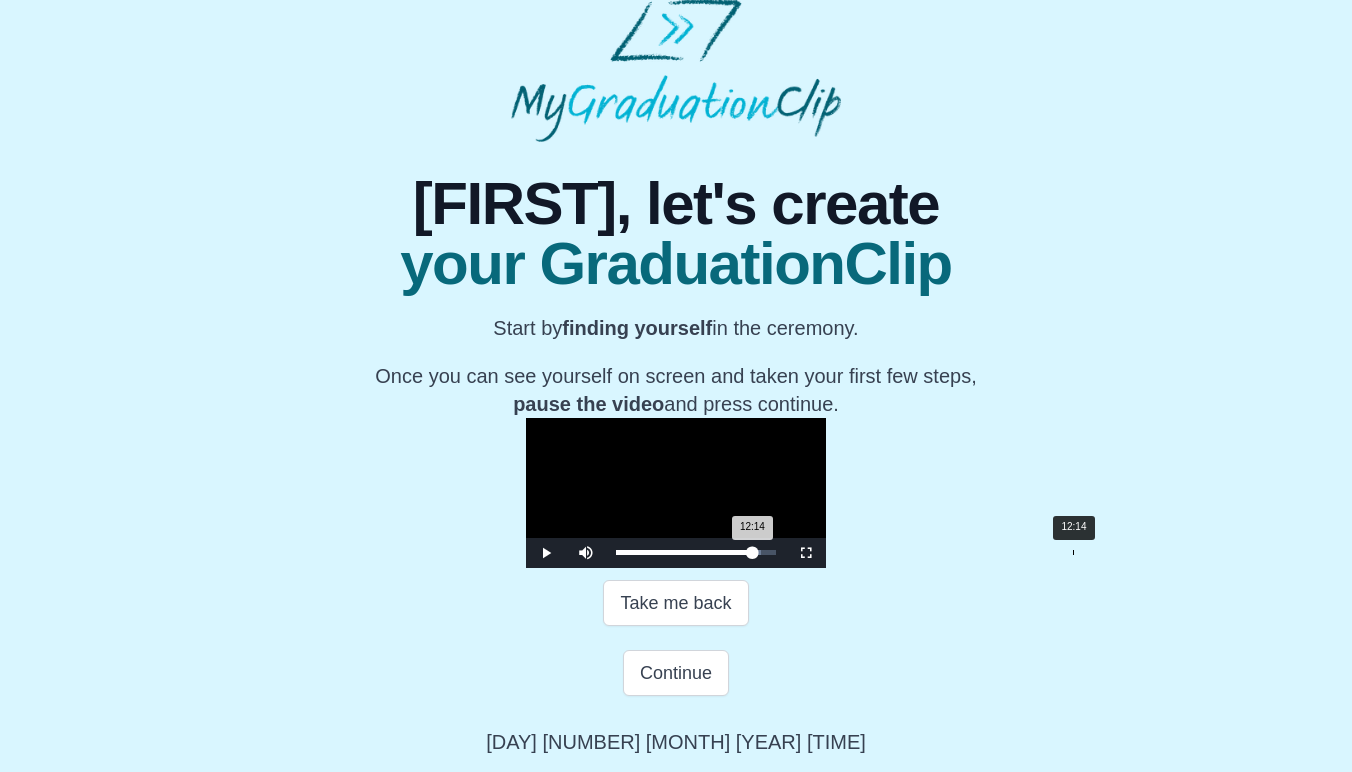 click on "Loaded : 0% 12:14 12:14 Progress : 0%" at bounding box center (696, 552) 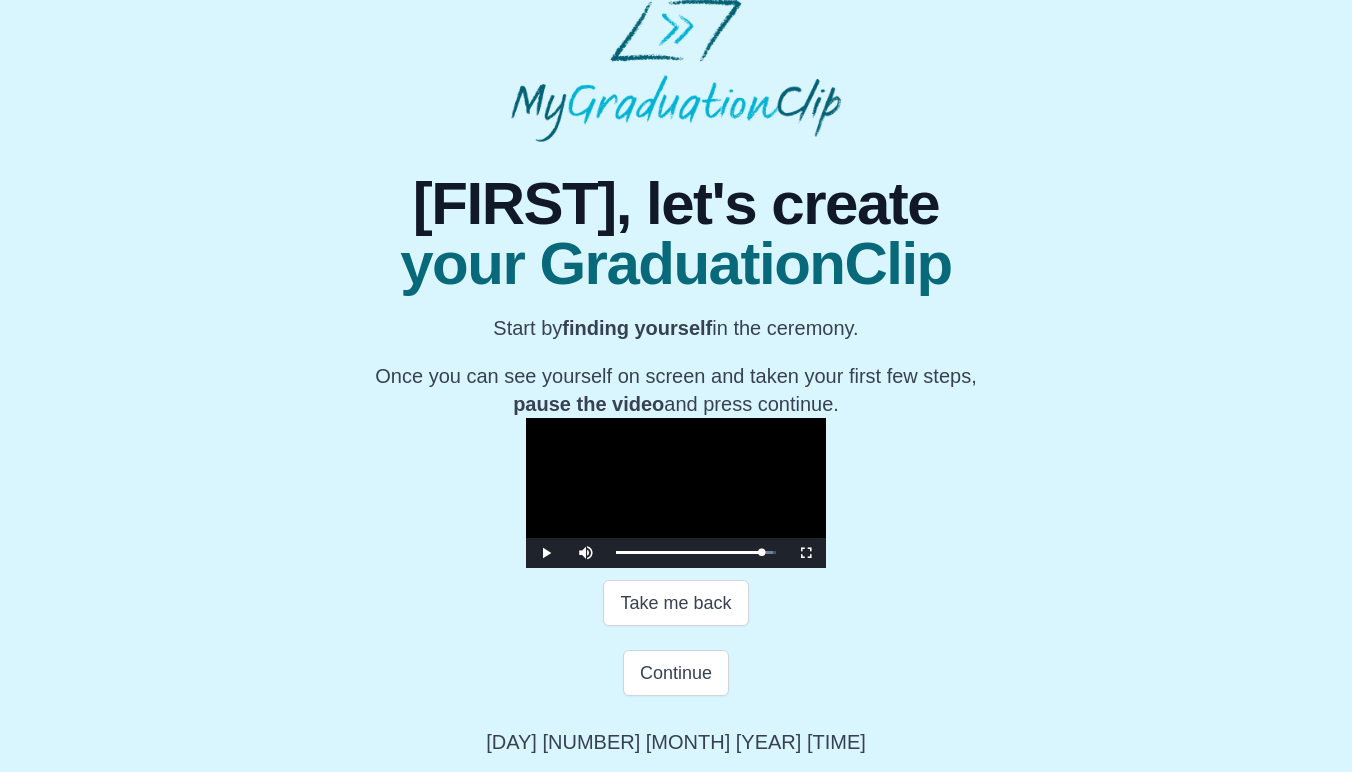 click at bounding box center [676, 493] 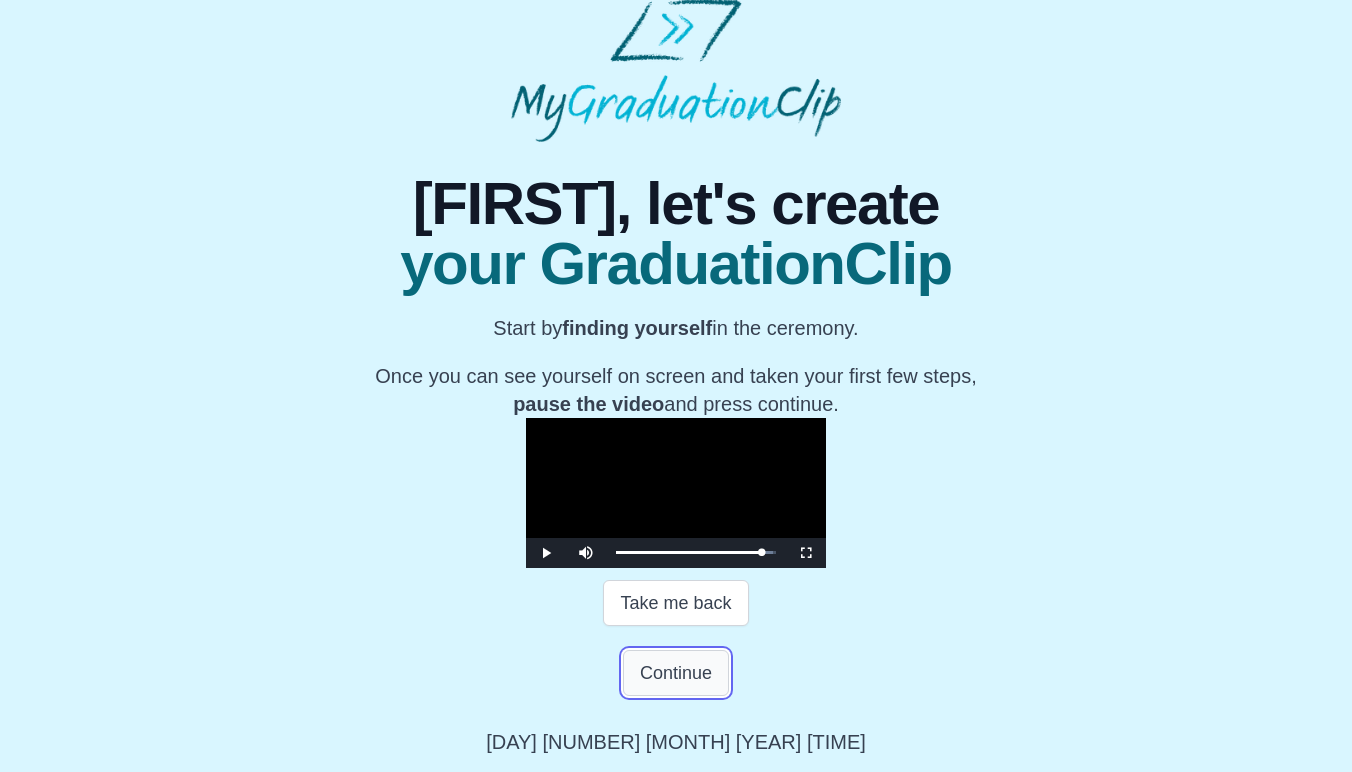click on "Continue" at bounding box center [676, 673] 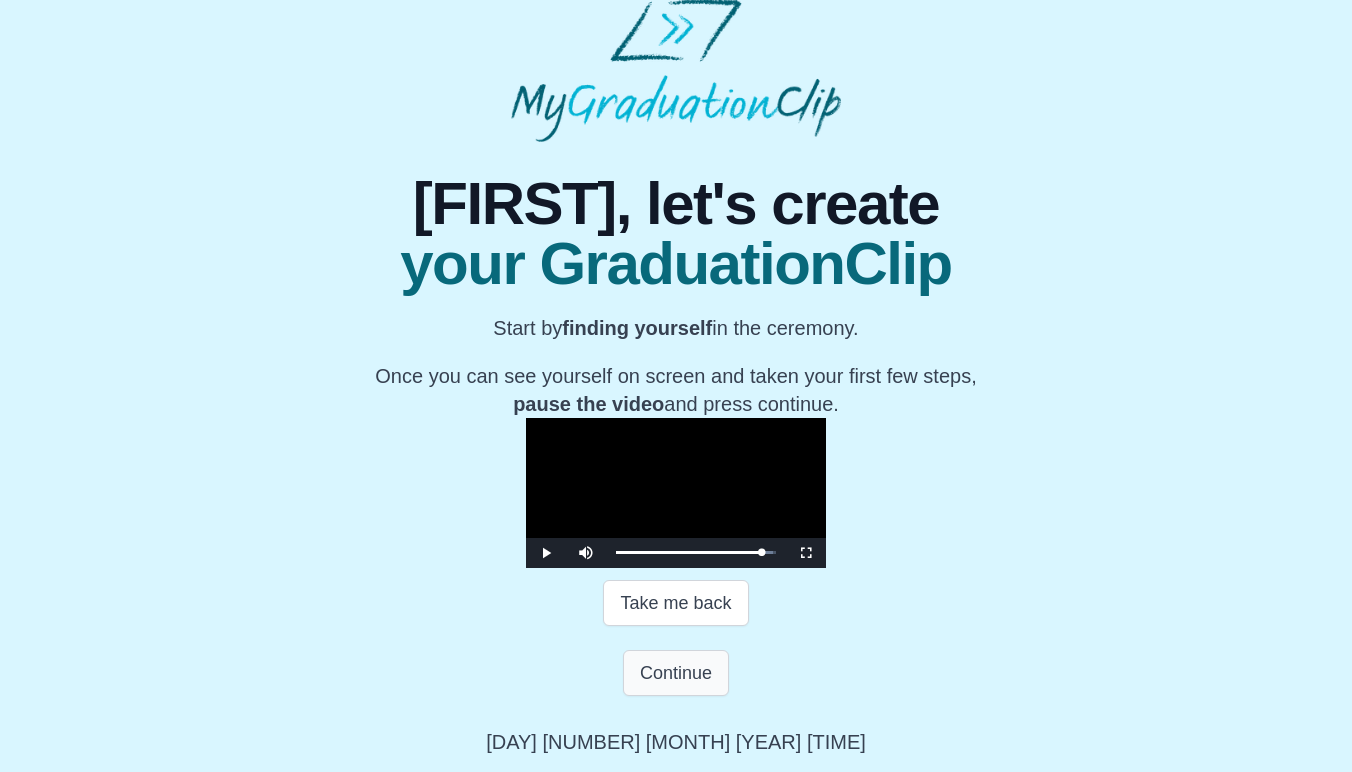 scroll, scrollTop: 0, scrollLeft: 0, axis: both 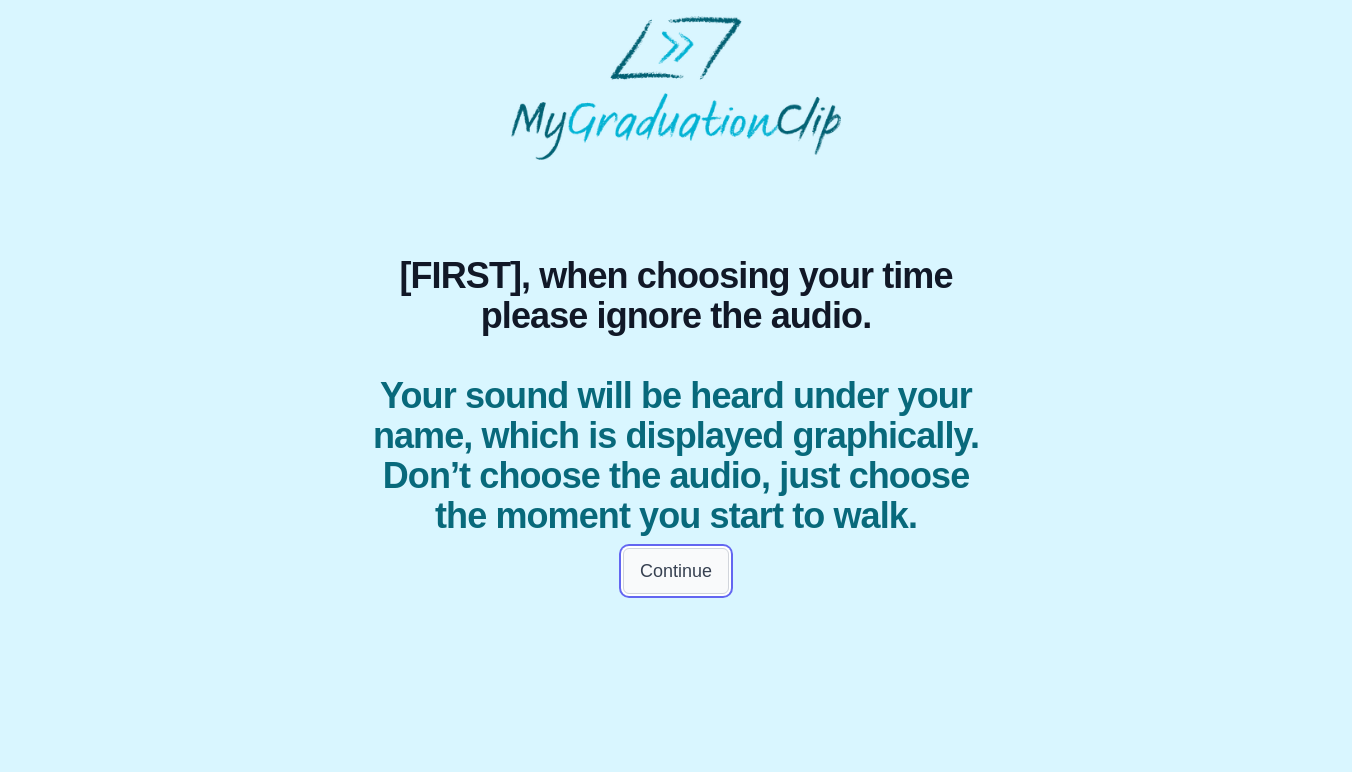 click on "Continue" at bounding box center (676, 571) 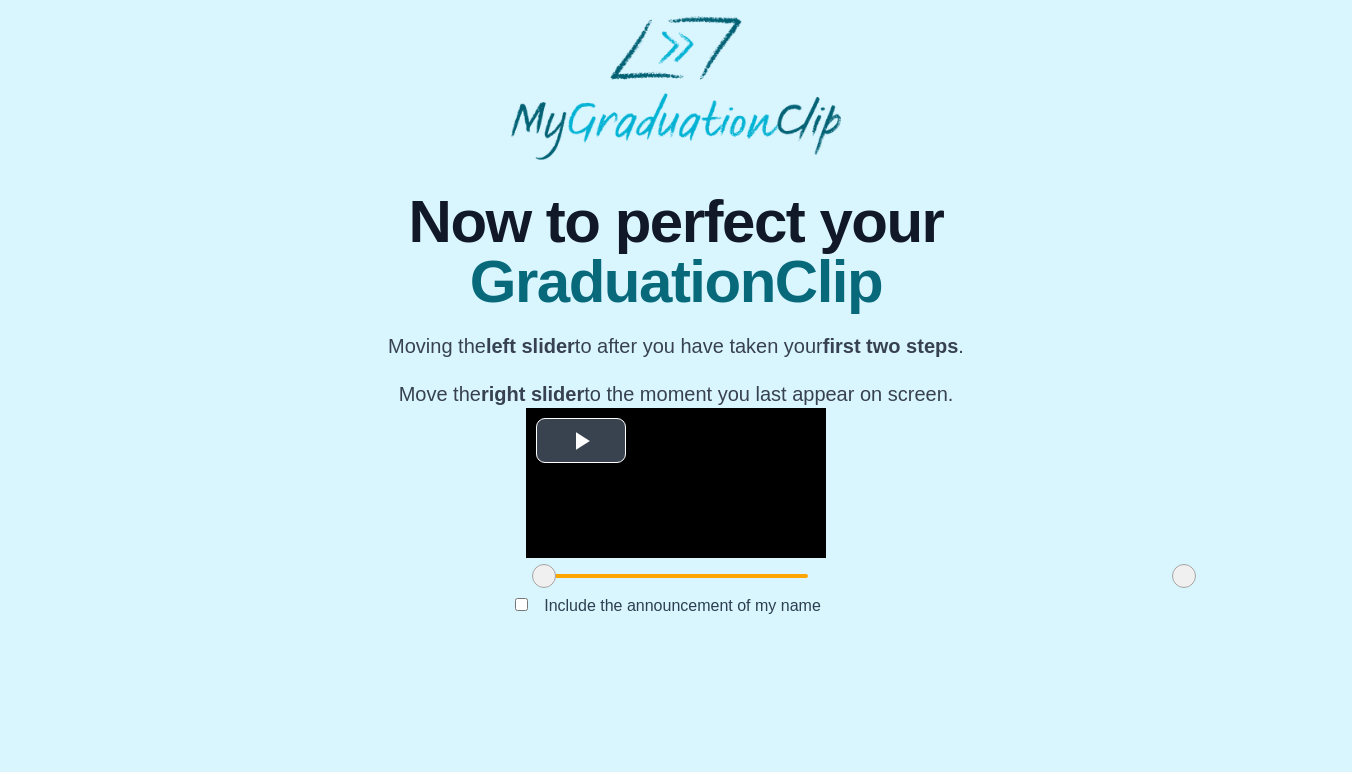 scroll, scrollTop: 130, scrollLeft: 0, axis: vertical 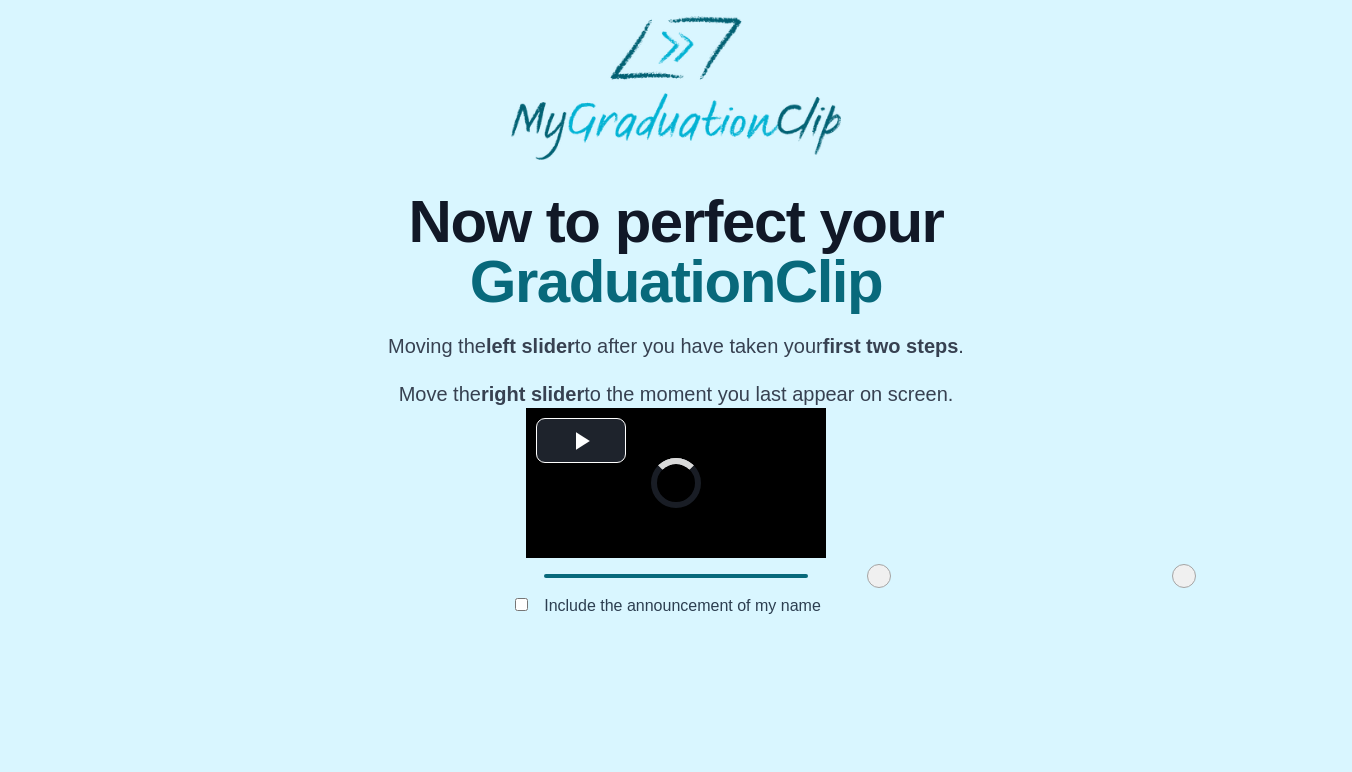 drag, startPoint x: 353, startPoint y: 672, endPoint x: 694, endPoint y: 670, distance: 341.00586 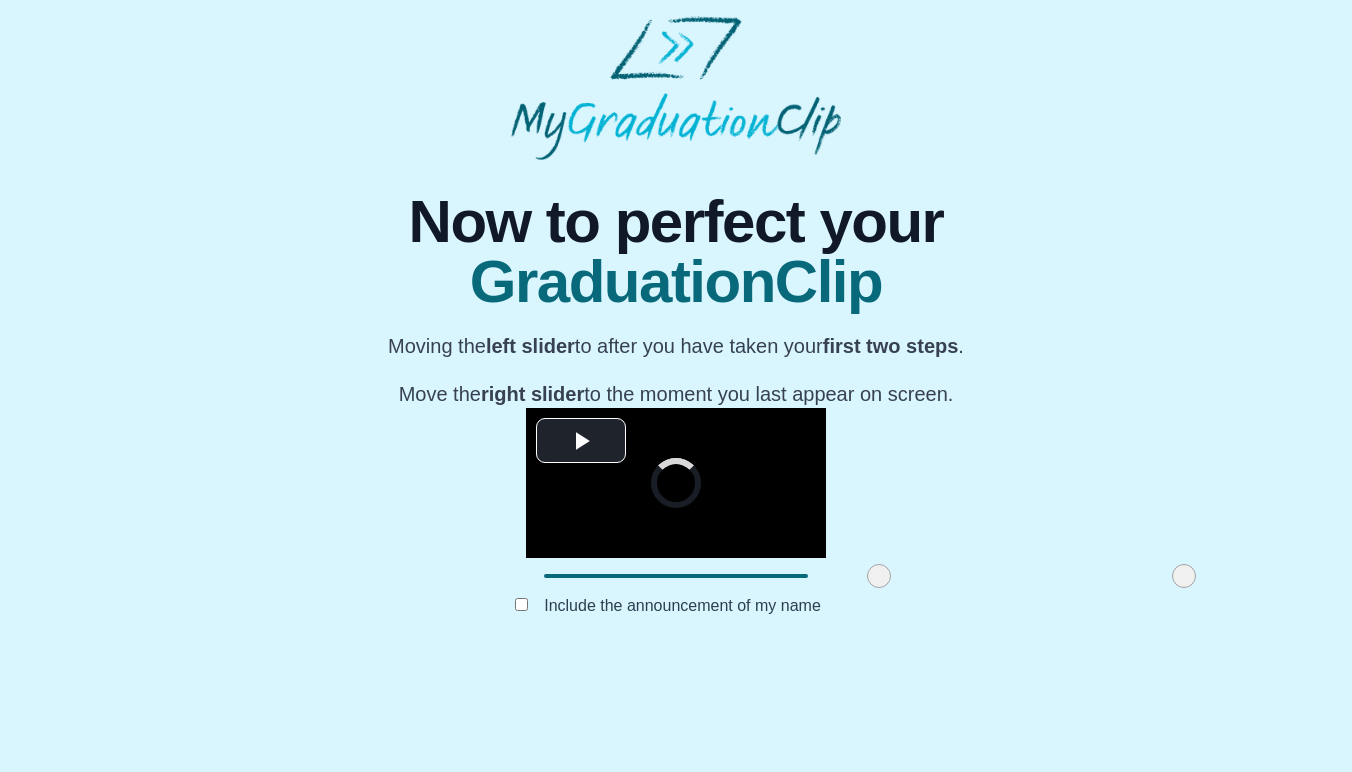 click at bounding box center (879, 576) 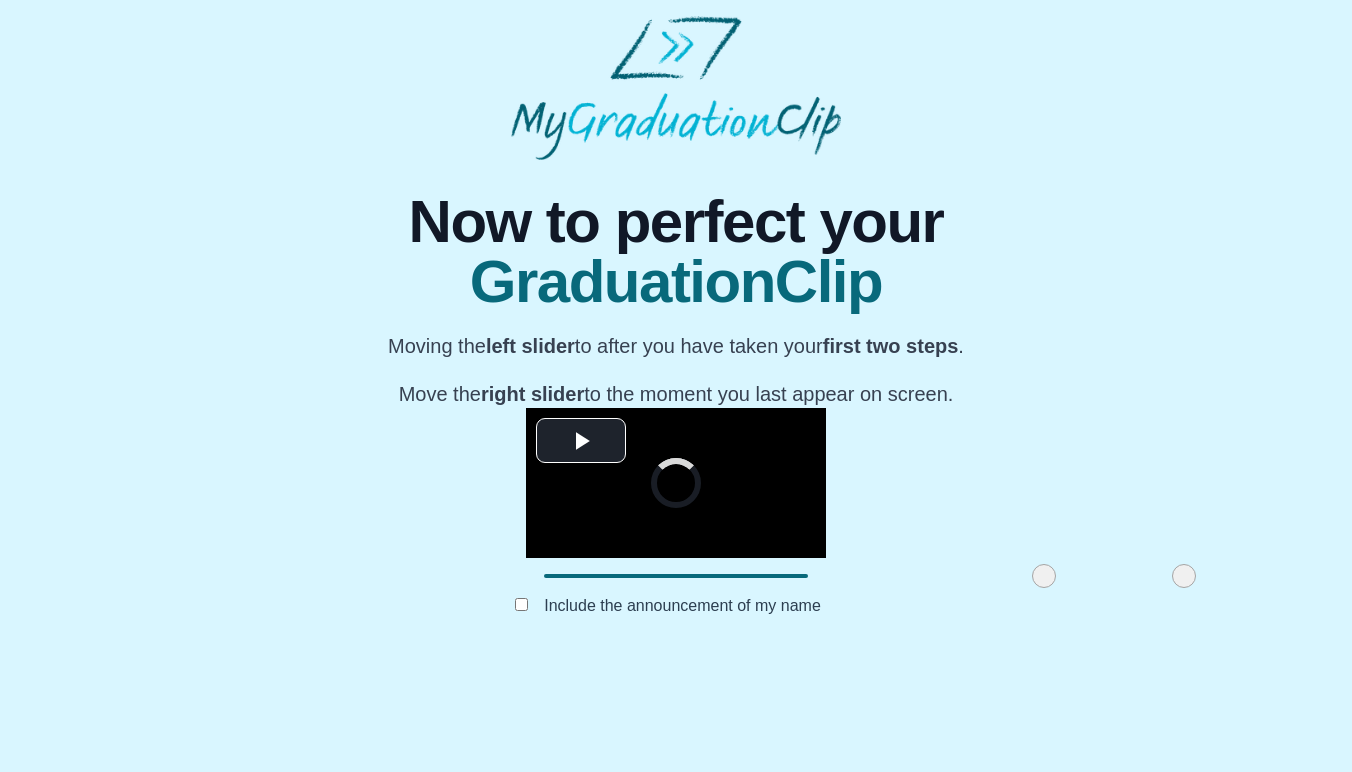 drag, startPoint x: 694, startPoint y: 670, endPoint x: 856, endPoint y: 668, distance: 162.01234 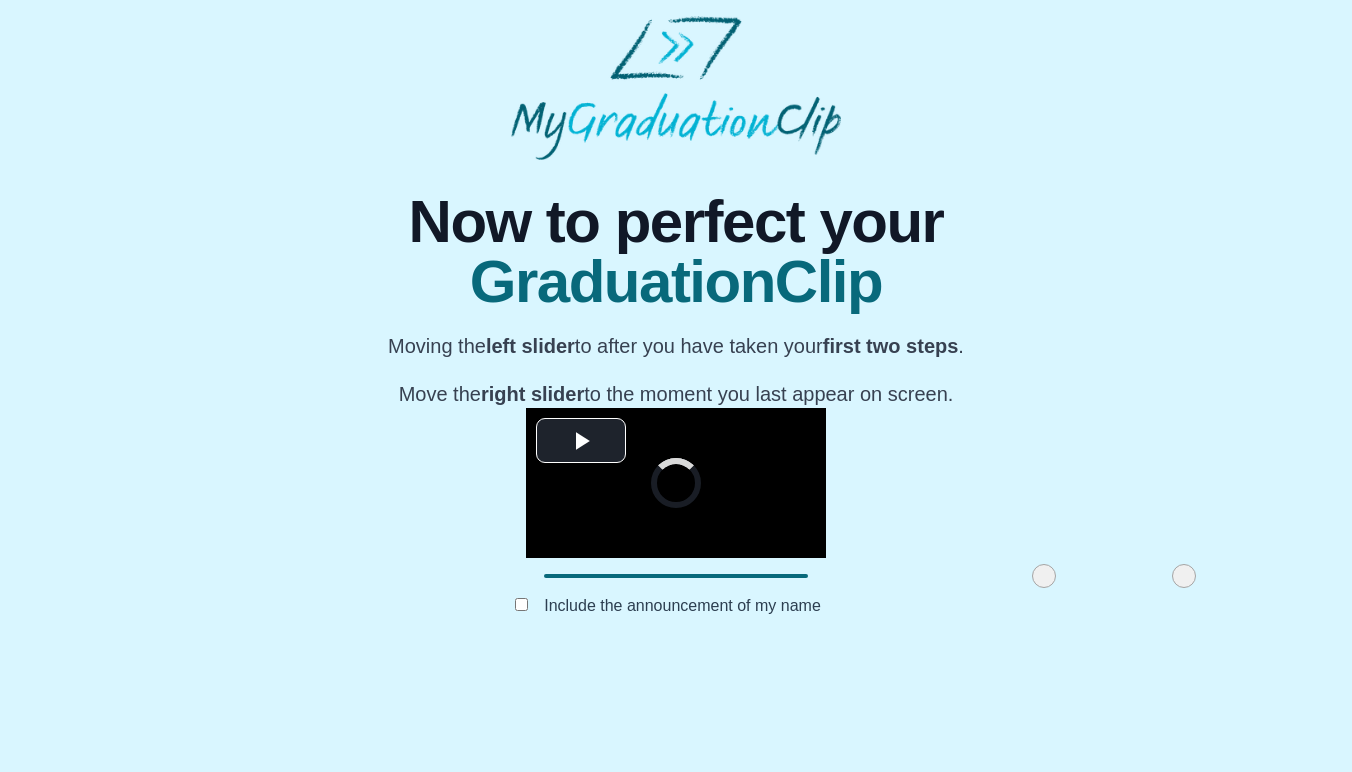 click at bounding box center [1044, 576] 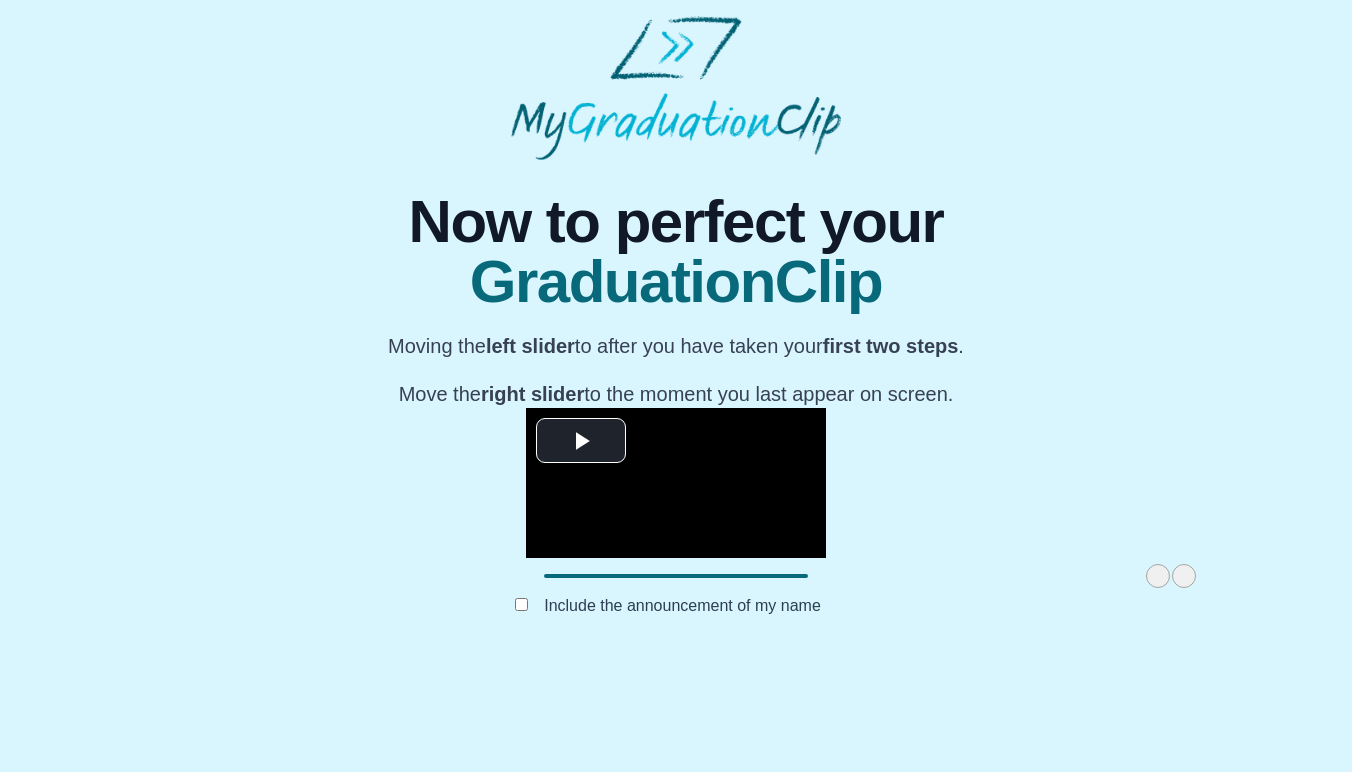 drag, startPoint x: 857, startPoint y: 669, endPoint x: 1019, endPoint y: 665, distance: 162.04938 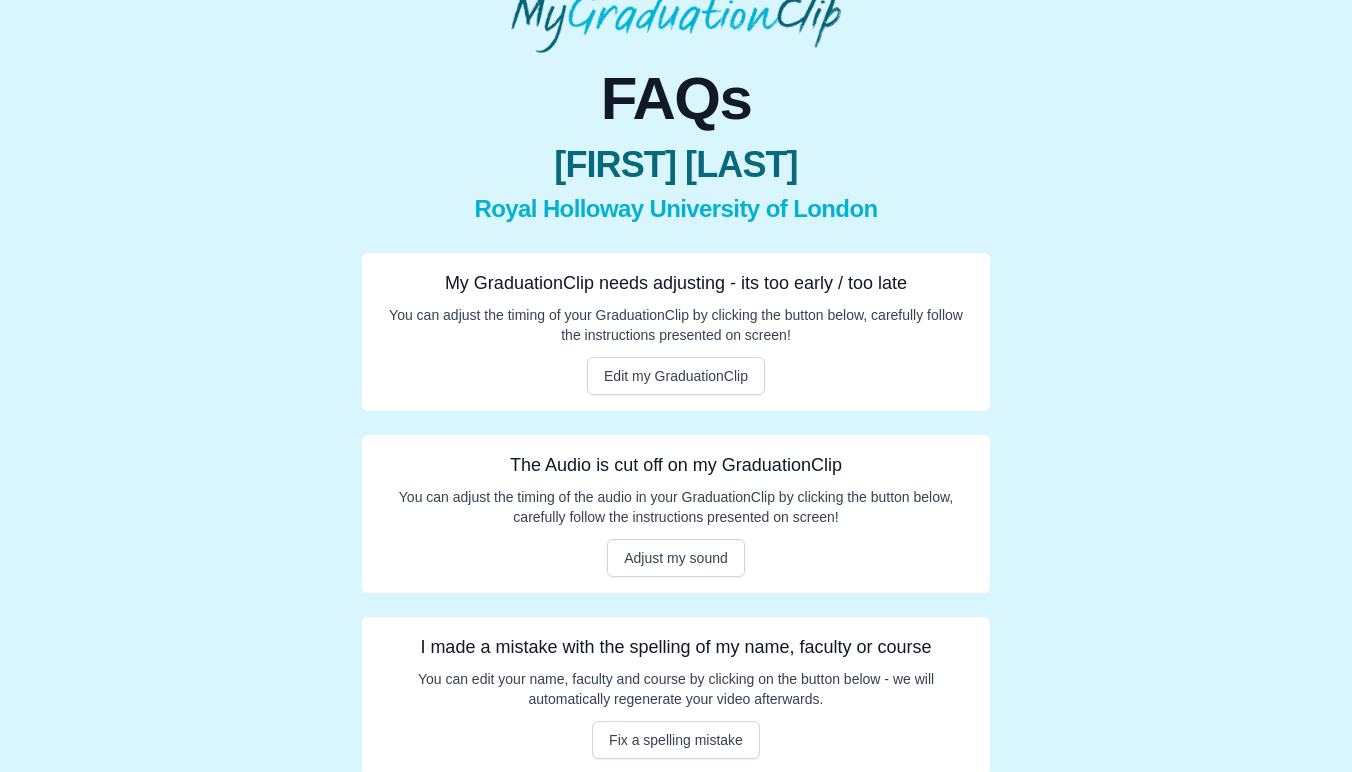 scroll, scrollTop: 125, scrollLeft: 0, axis: vertical 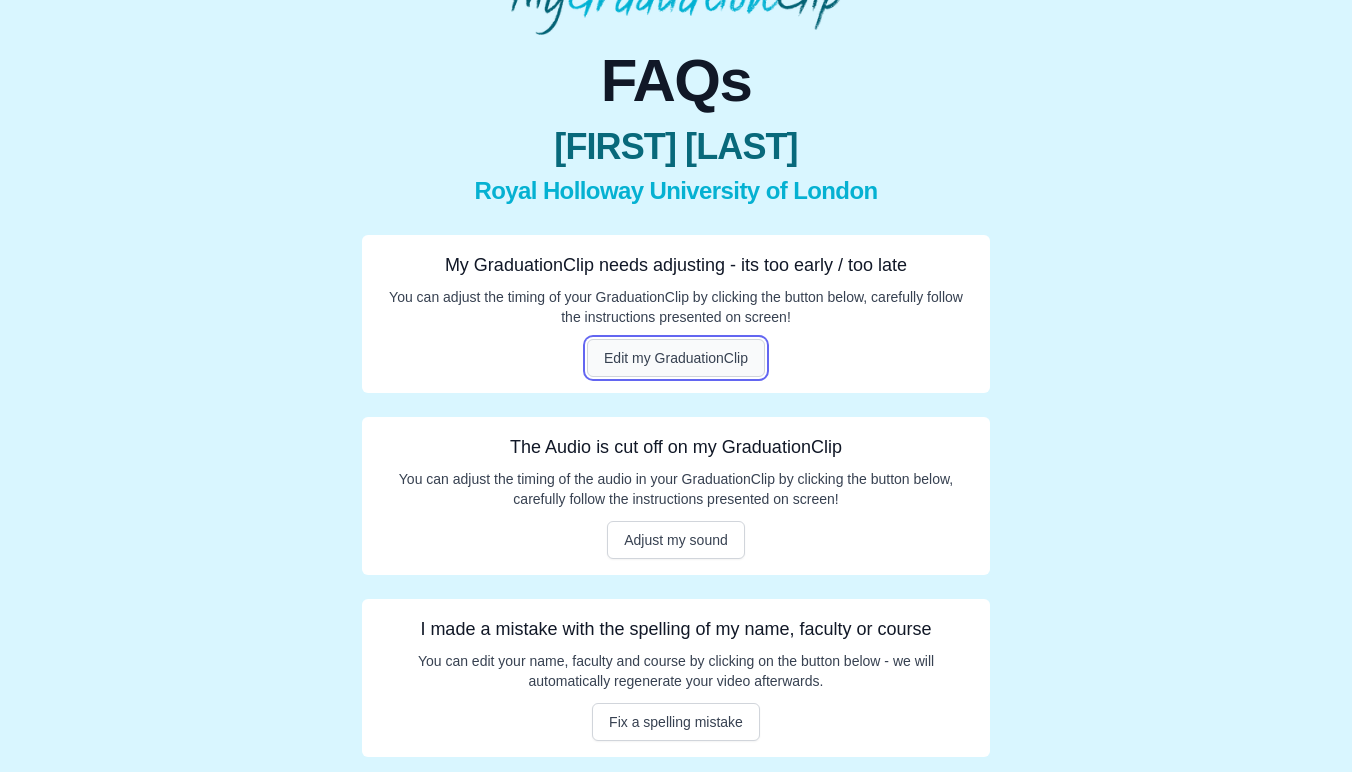 click on "Edit my GraduationClip" at bounding box center (676, 358) 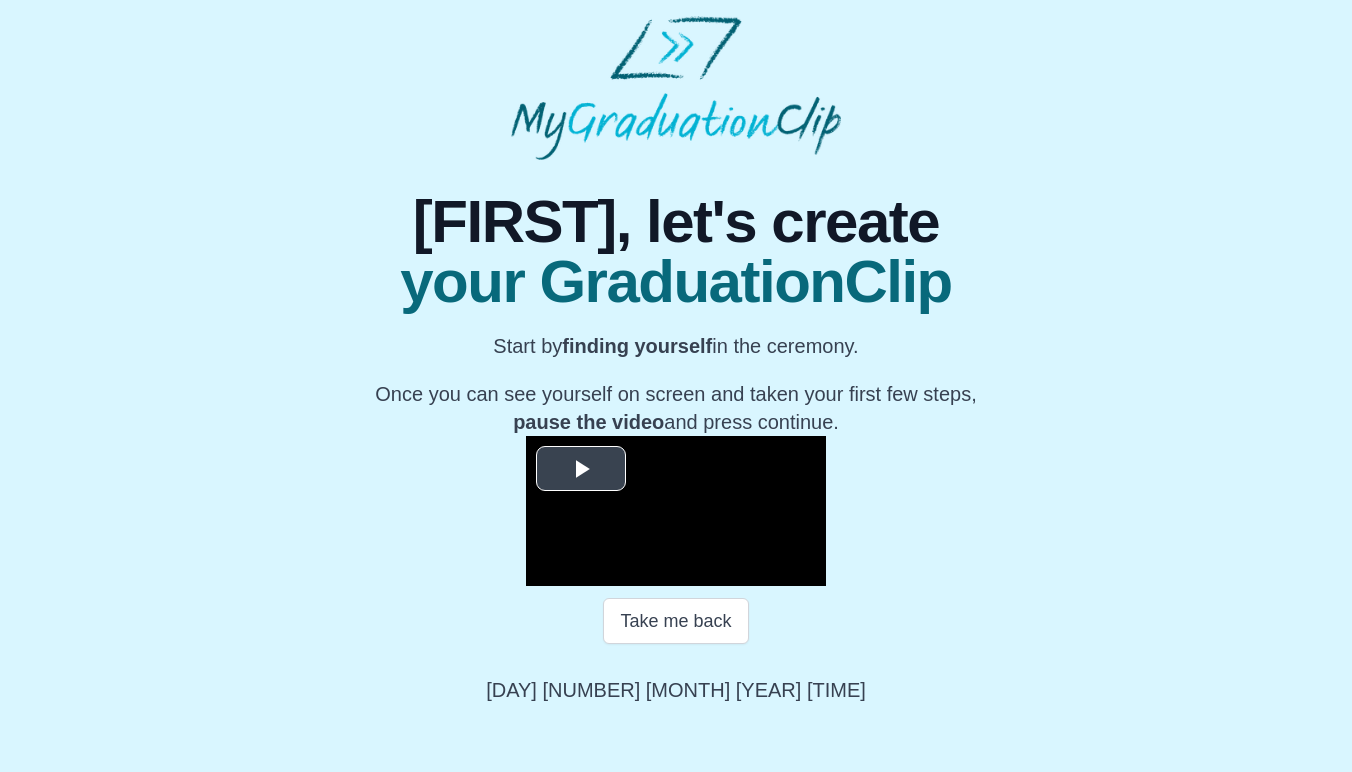 scroll, scrollTop: 178, scrollLeft: 0, axis: vertical 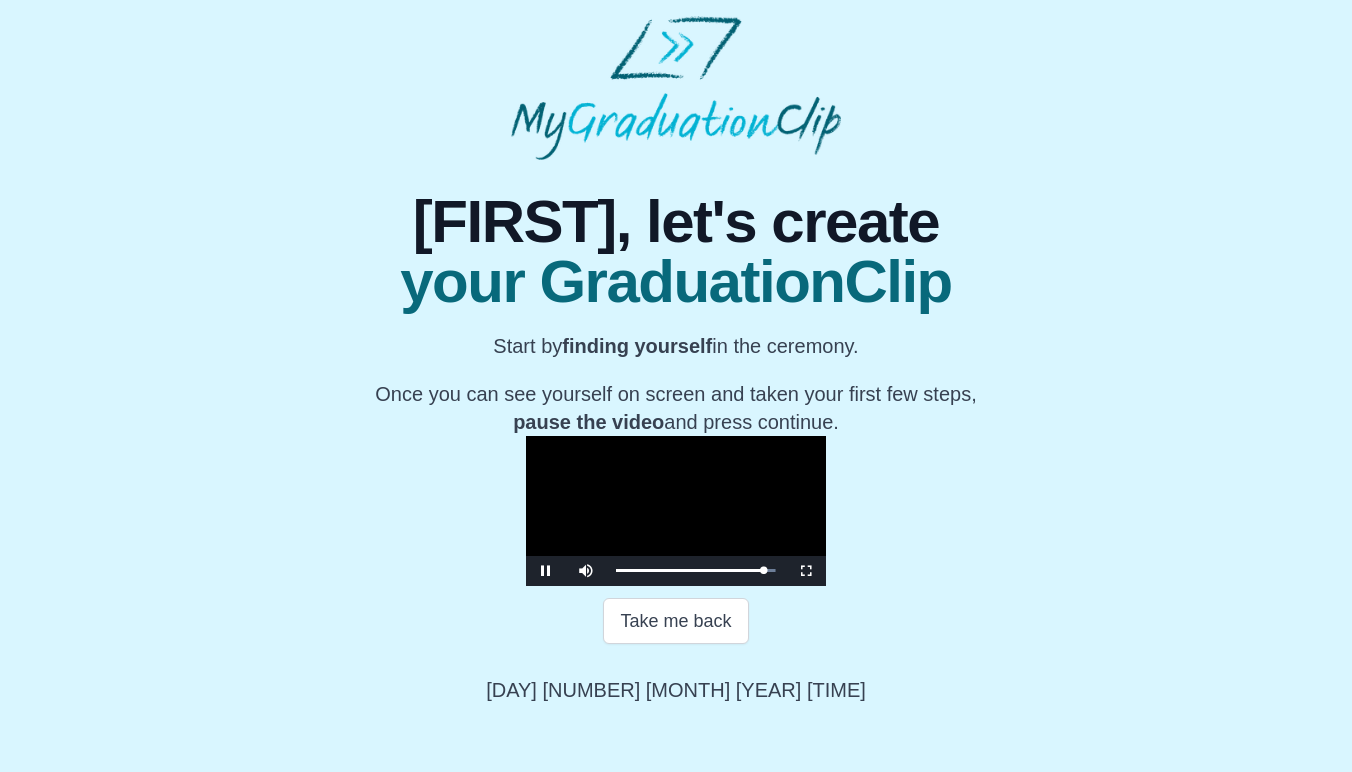 click at bounding box center [676, 511] 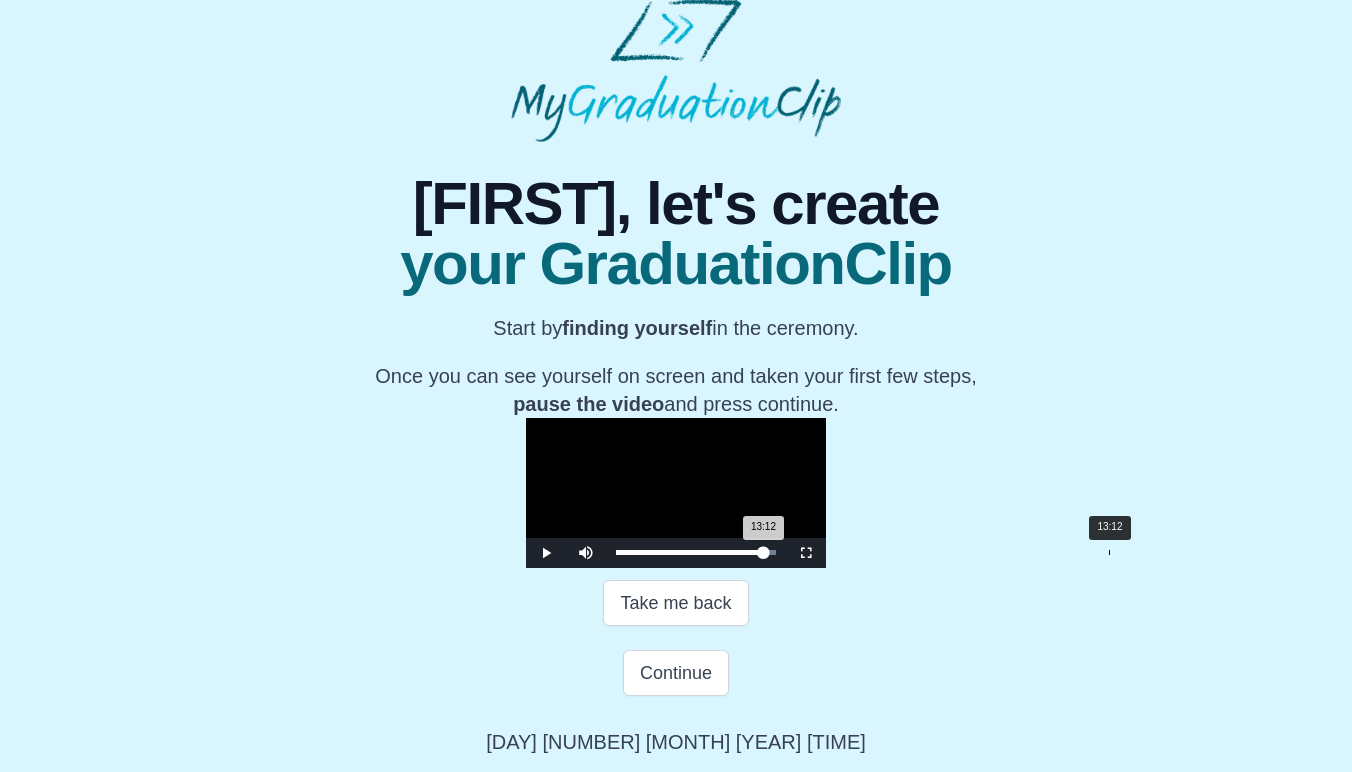 click on "13:12 Progress : 0%" at bounding box center [689, 552] 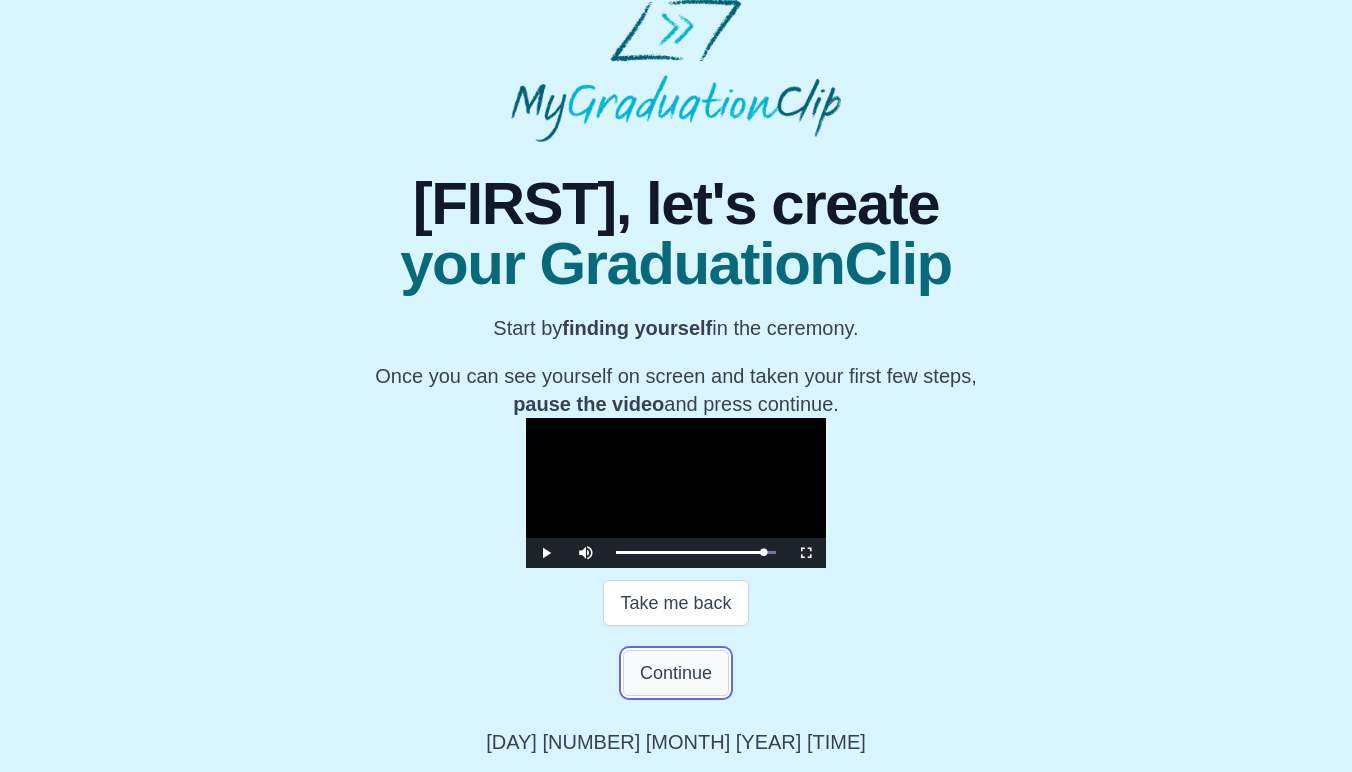 click on "Continue" at bounding box center (676, 673) 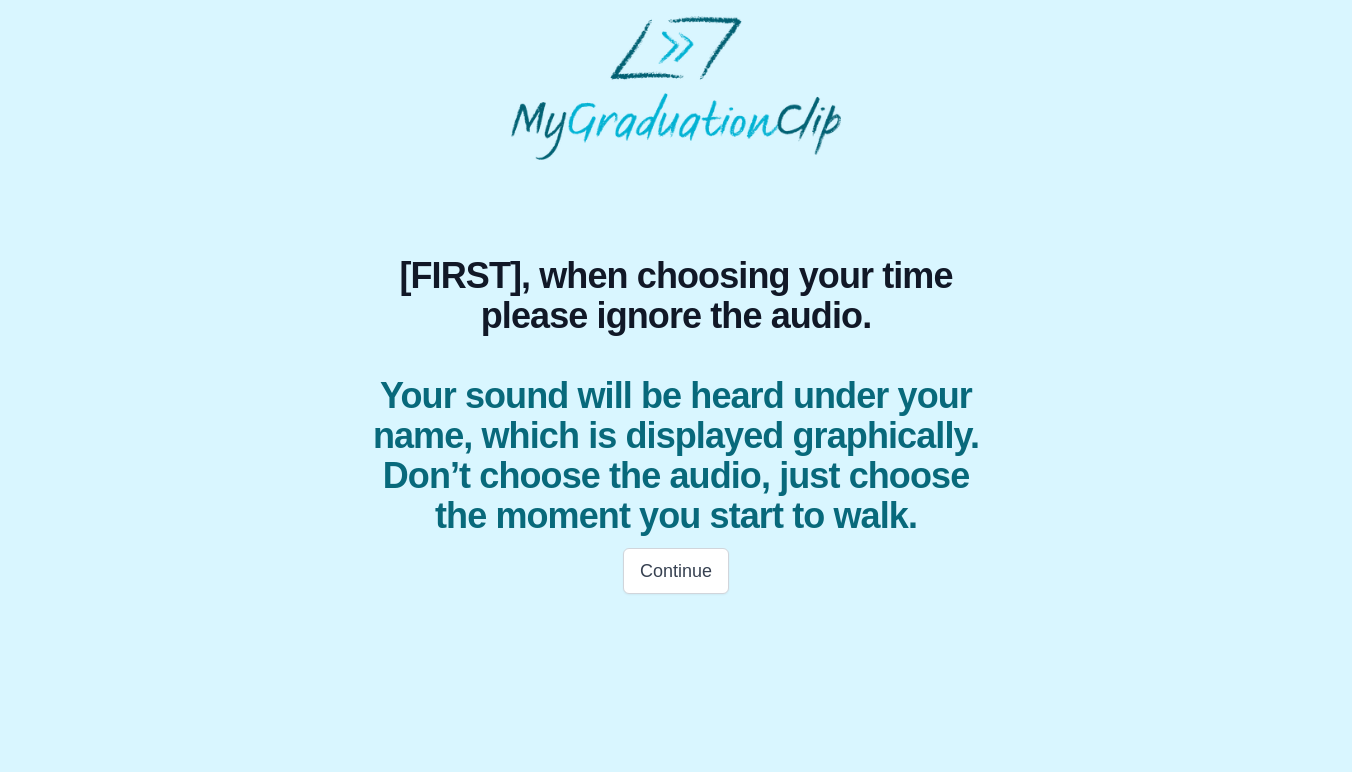 scroll, scrollTop: 0, scrollLeft: 0, axis: both 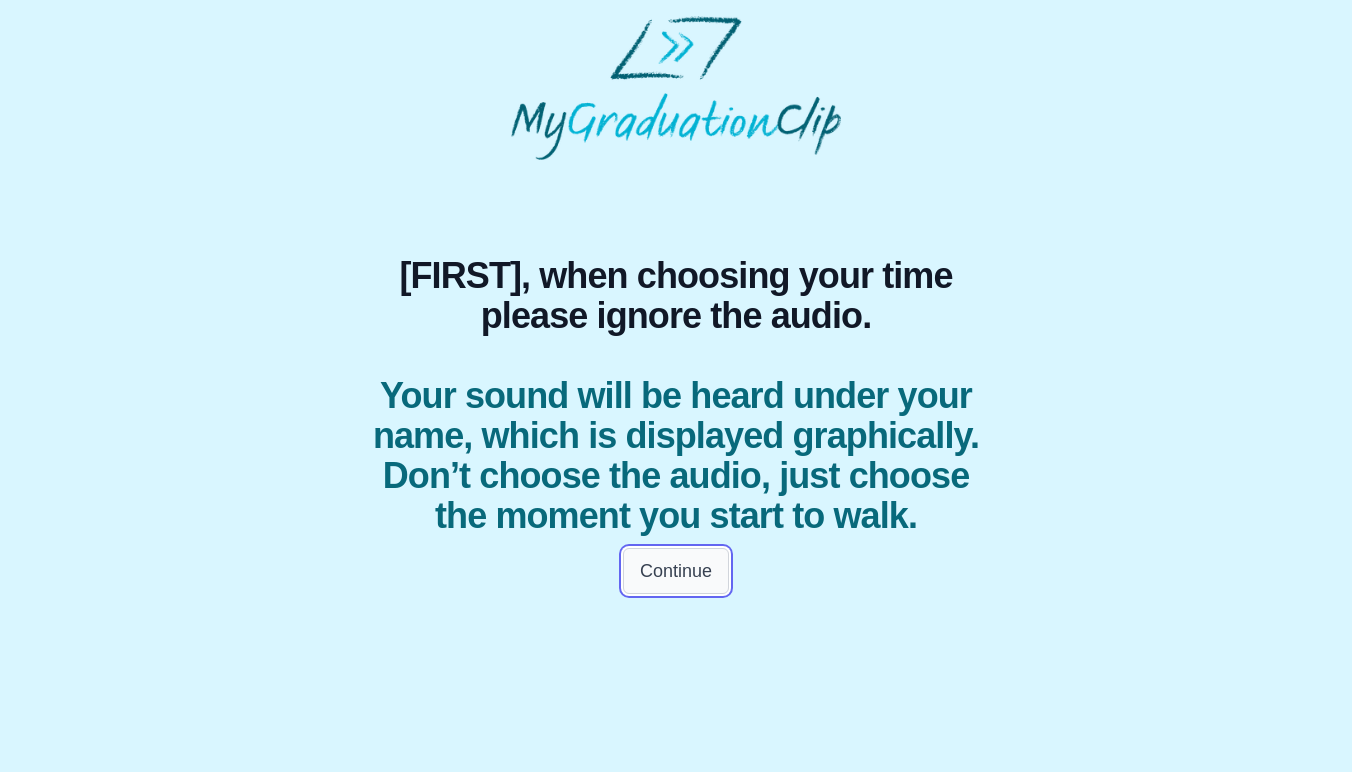 click on "Continue" at bounding box center (676, 571) 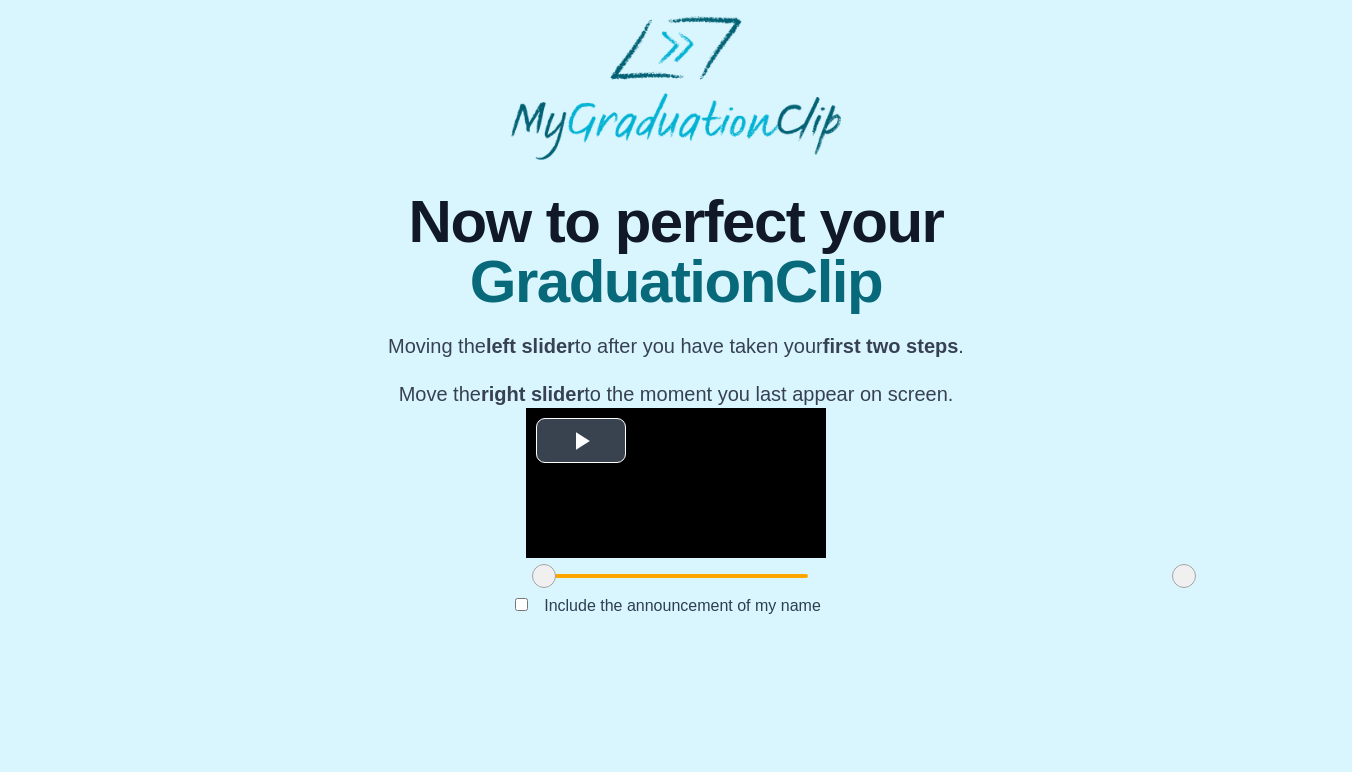 click at bounding box center [581, 440] 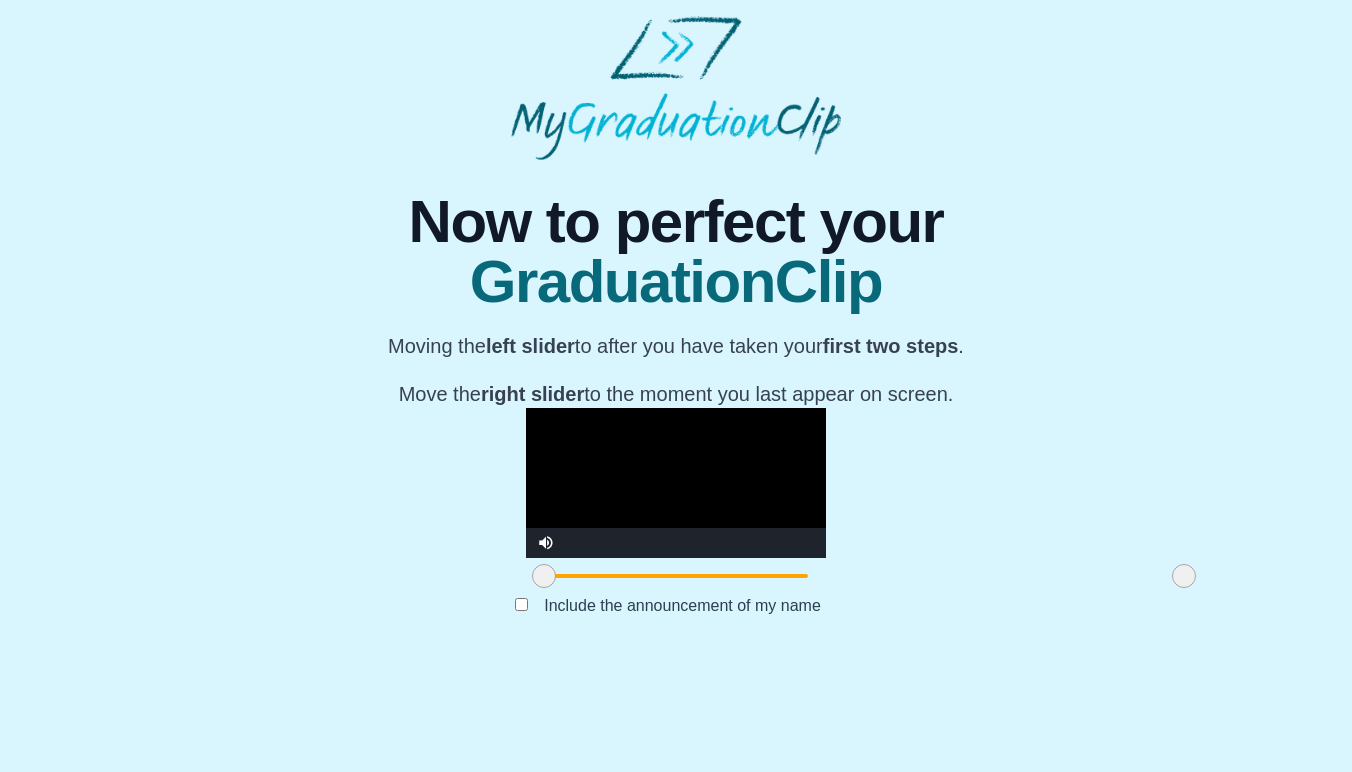scroll, scrollTop: 130, scrollLeft: 0, axis: vertical 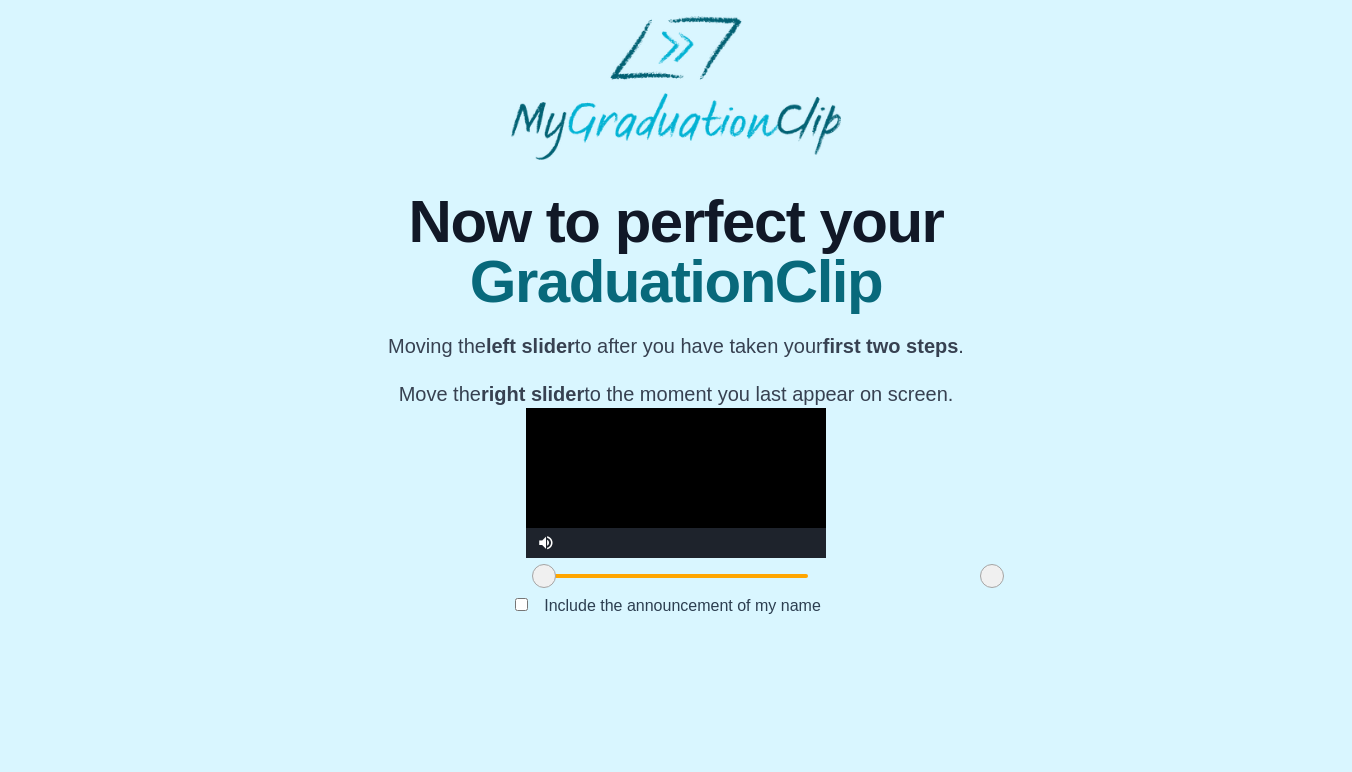 drag, startPoint x: 997, startPoint y: 672, endPoint x: 806, endPoint y: 670, distance: 191.01047 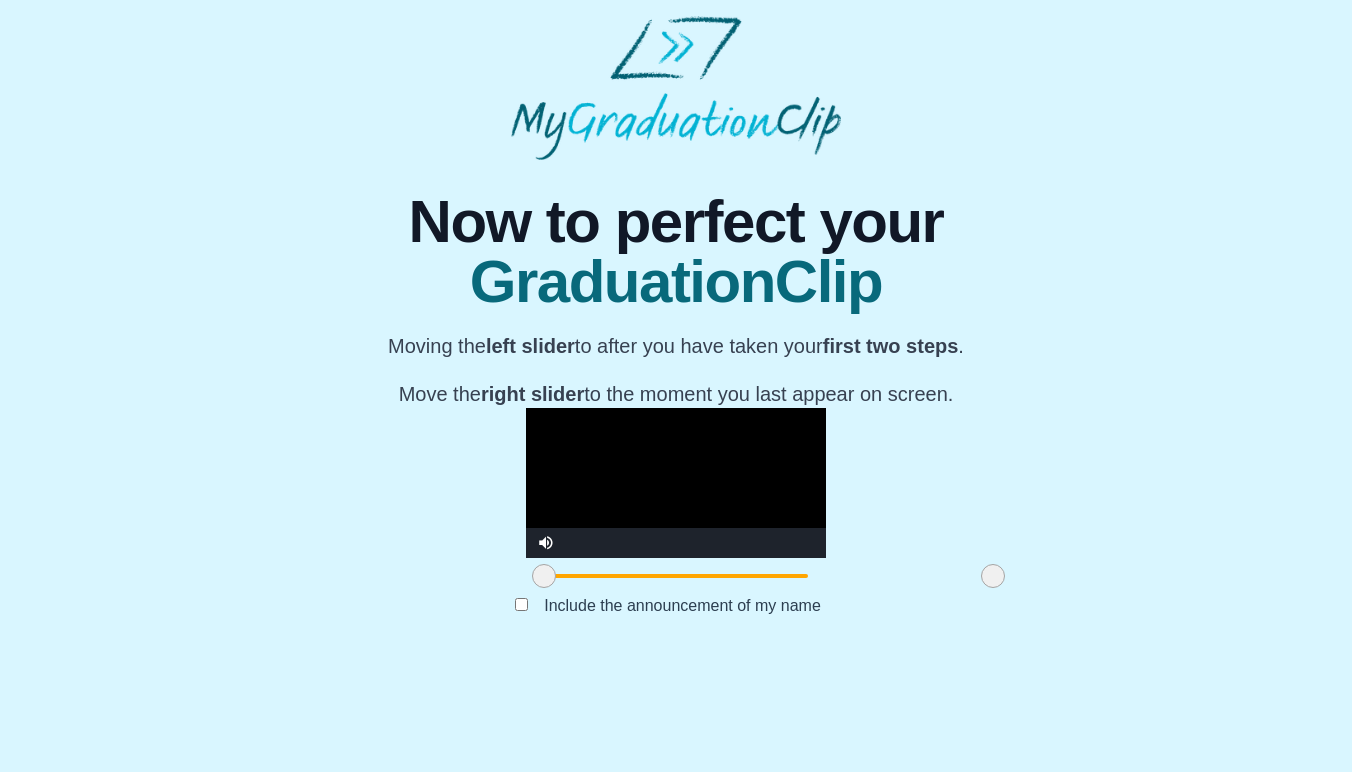 scroll, scrollTop: 130, scrollLeft: 0, axis: vertical 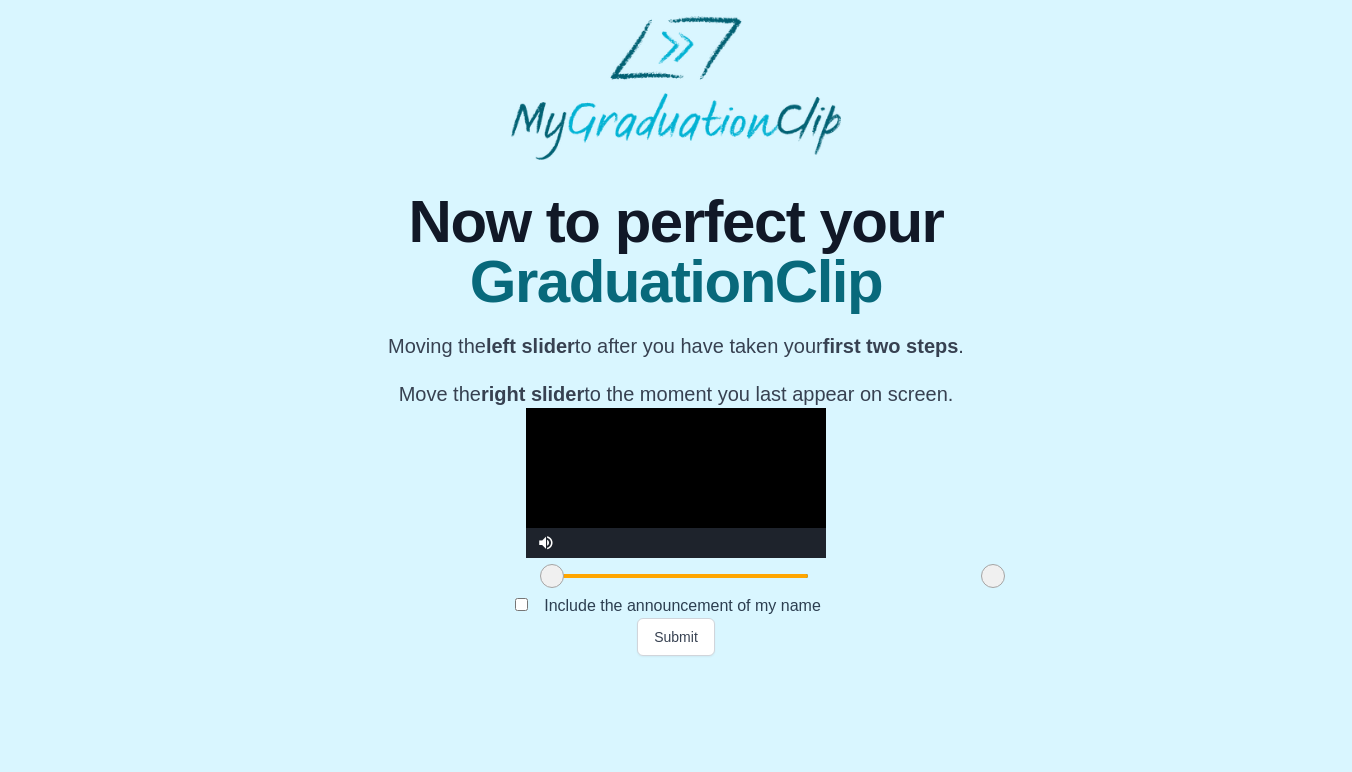 click at bounding box center [552, 576] 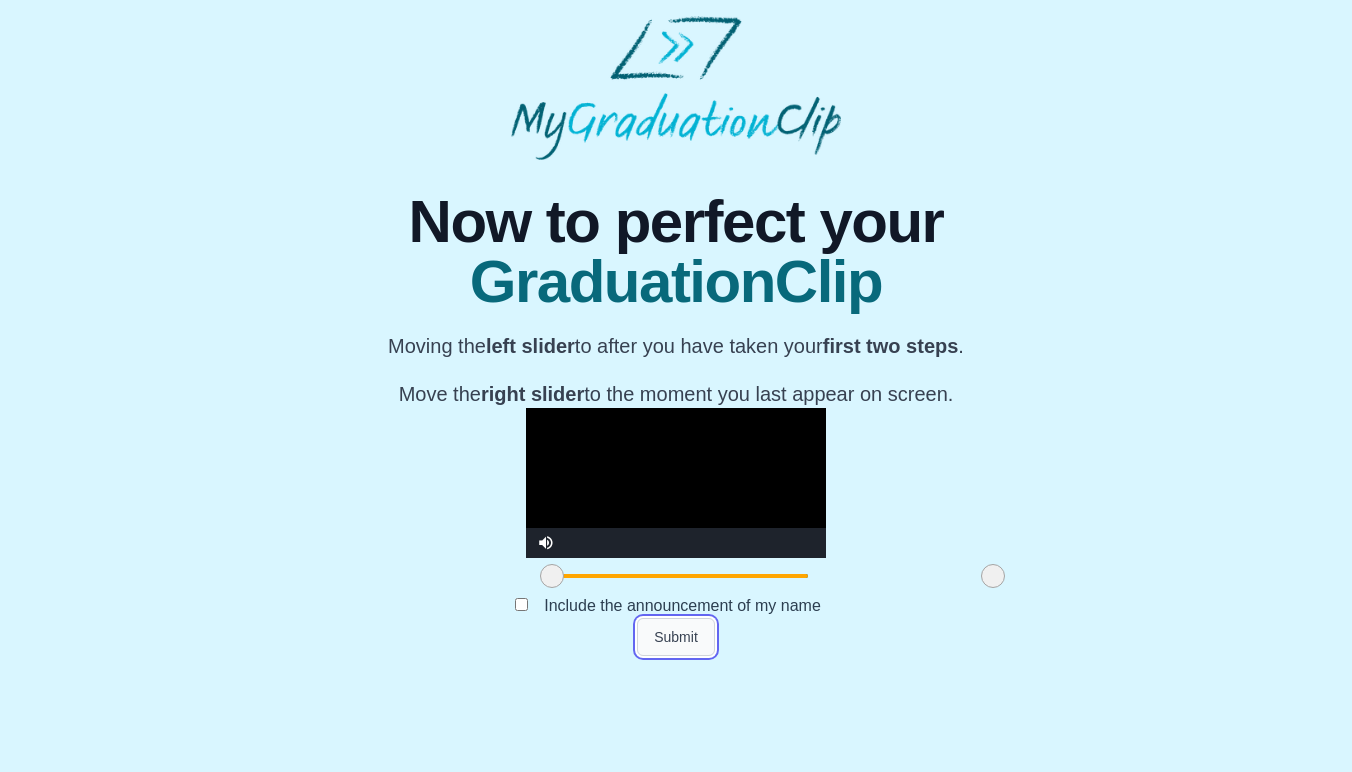 click on "Submit" at bounding box center [676, 637] 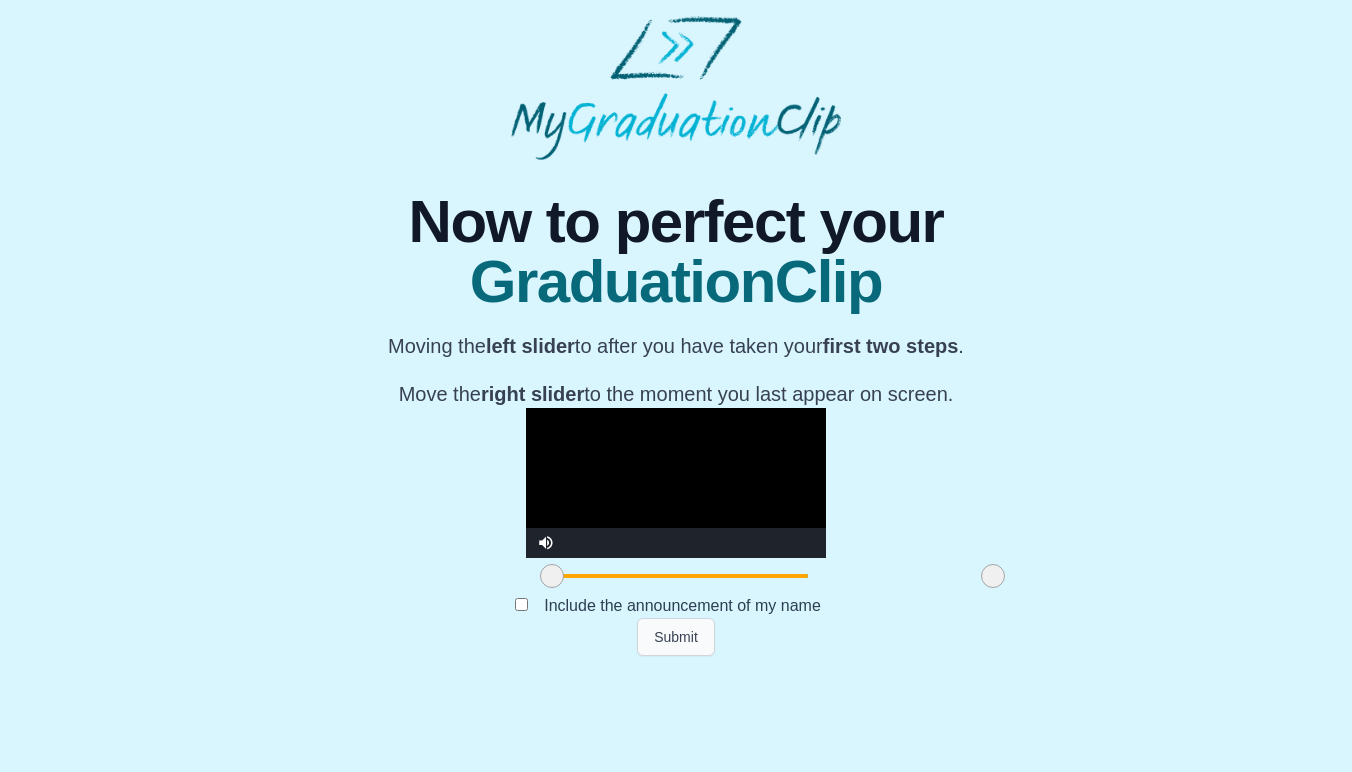 scroll, scrollTop: 0, scrollLeft: 0, axis: both 